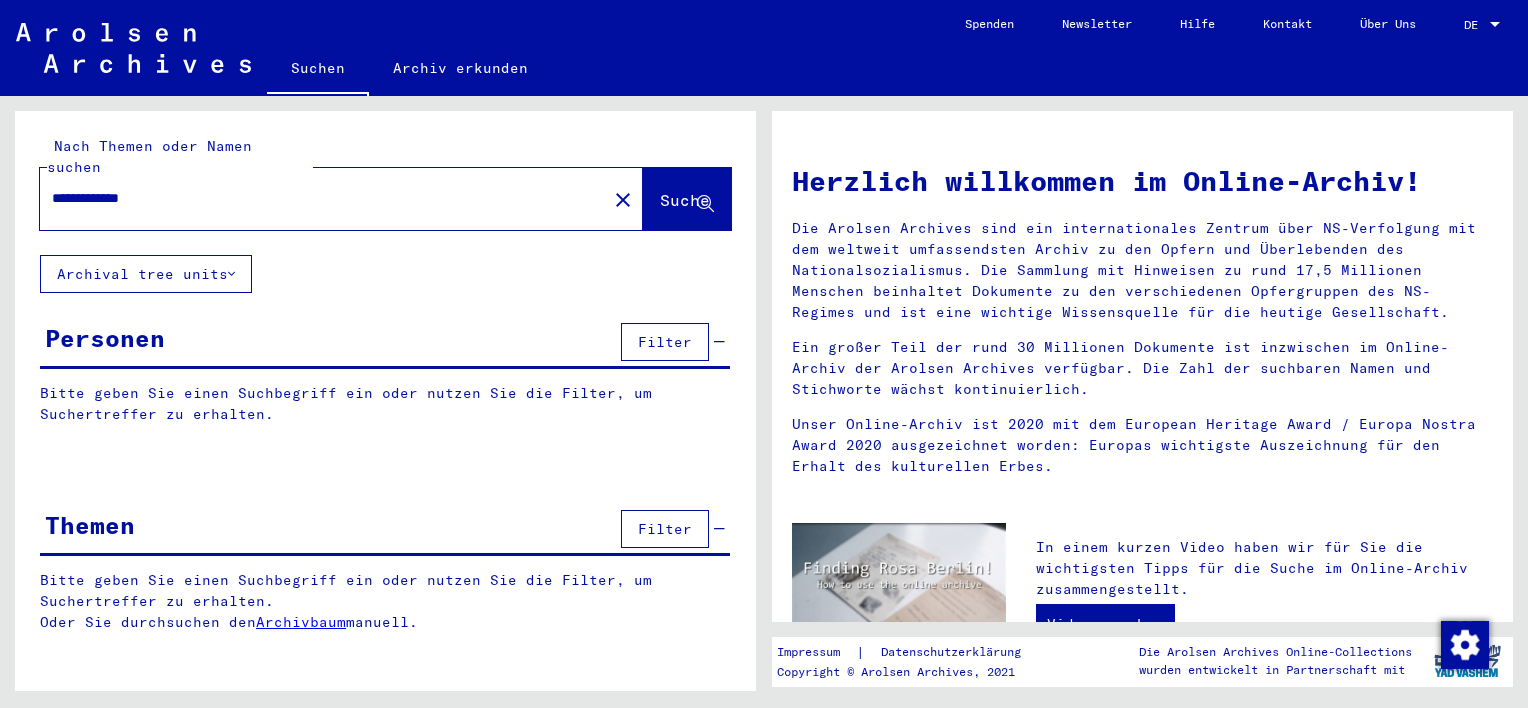 scroll, scrollTop: 0, scrollLeft: 0, axis: both 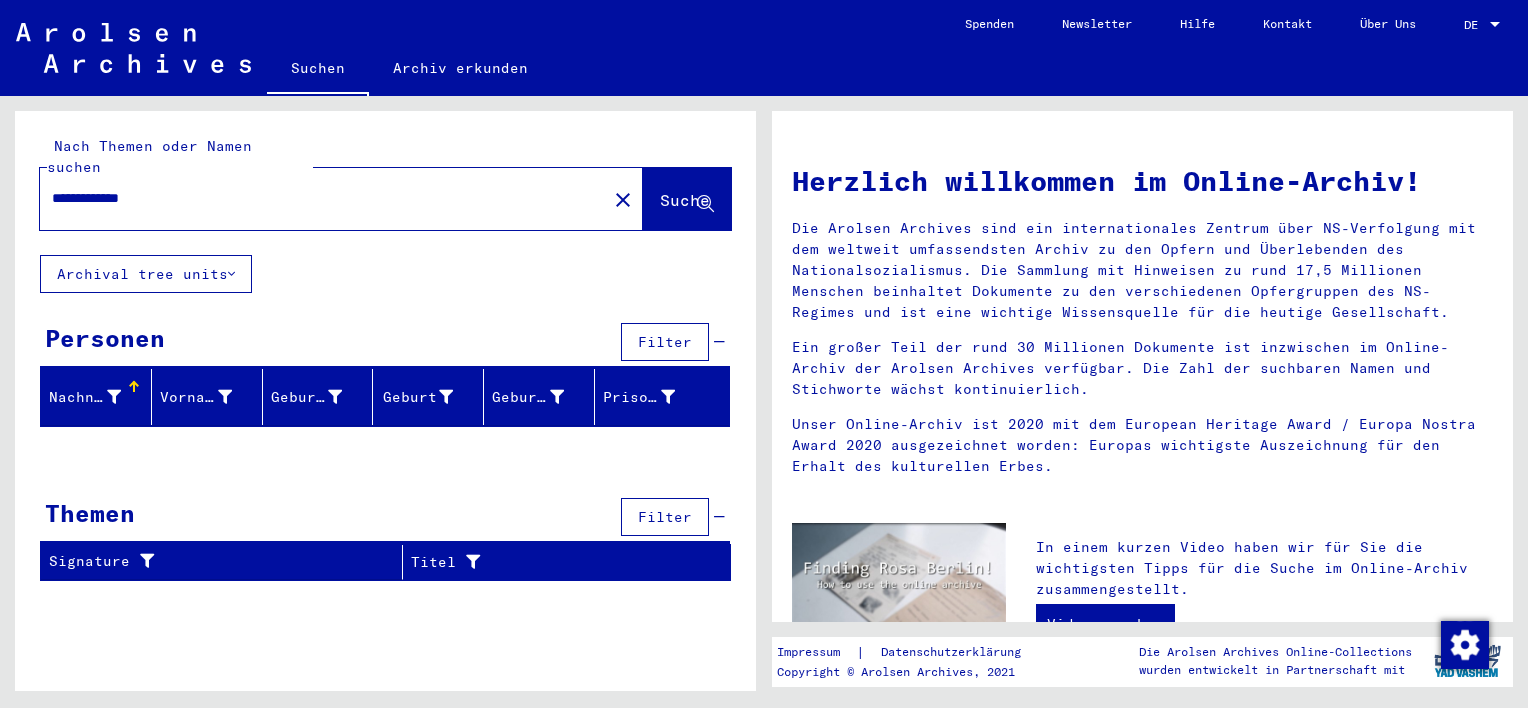 click 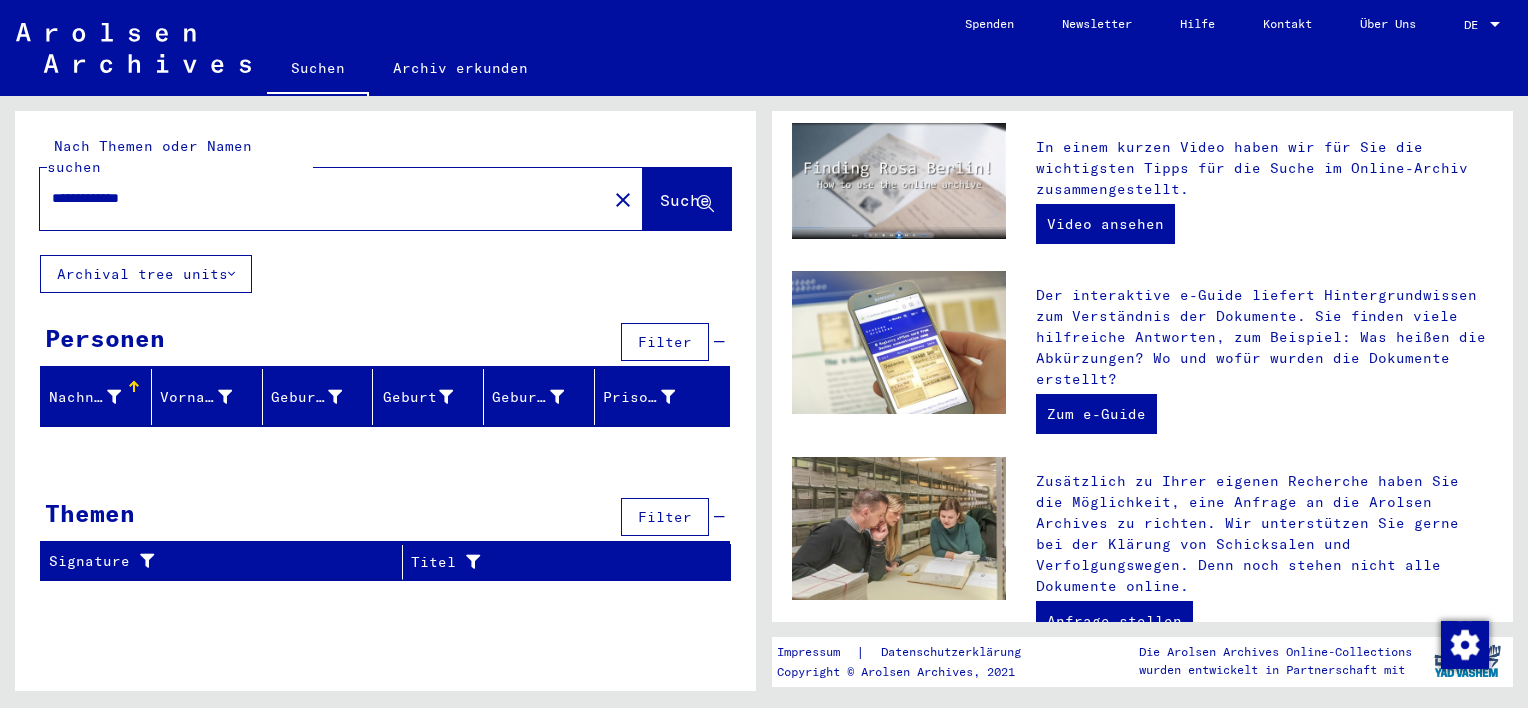 scroll, scrollTop: 0, scrollLeft: 0, axis: both 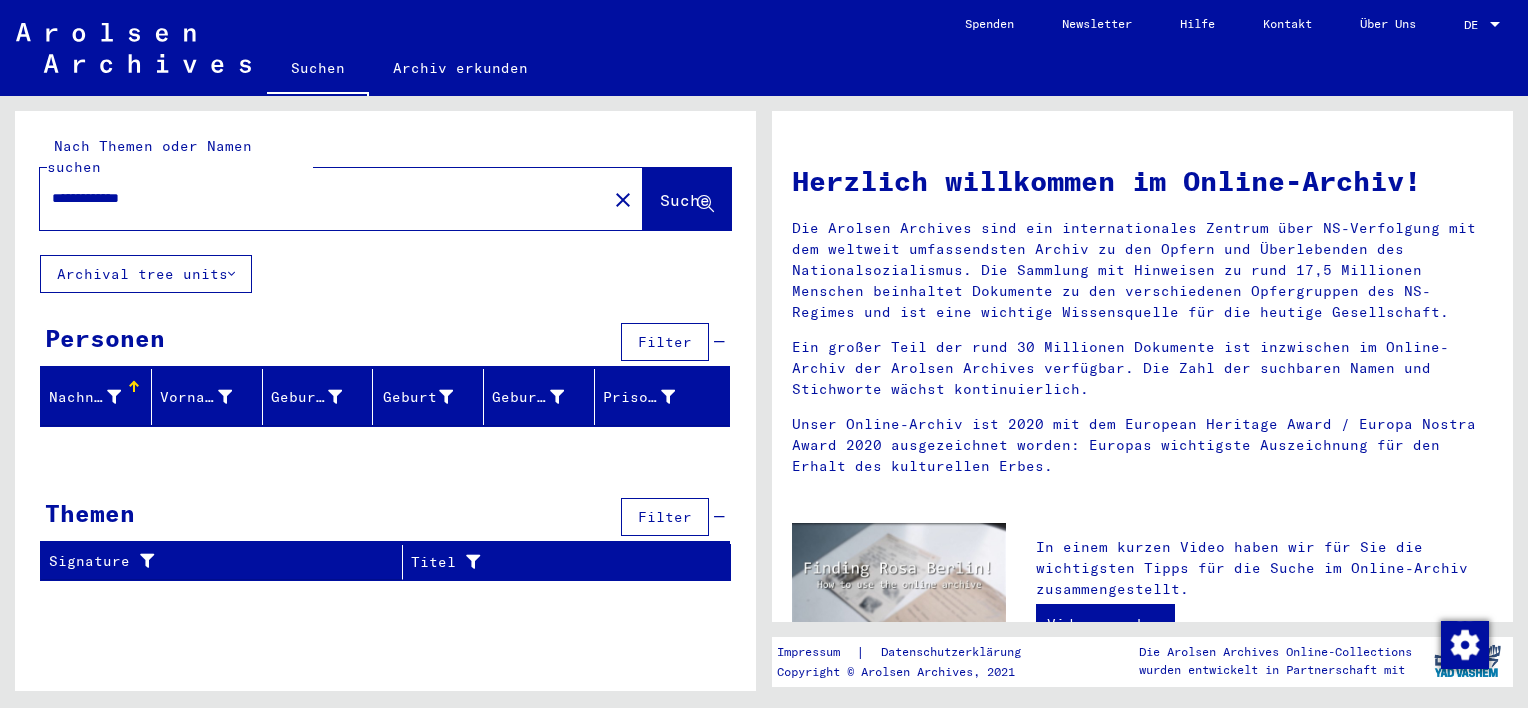 click on "**********" at bounding box center [317, 198] 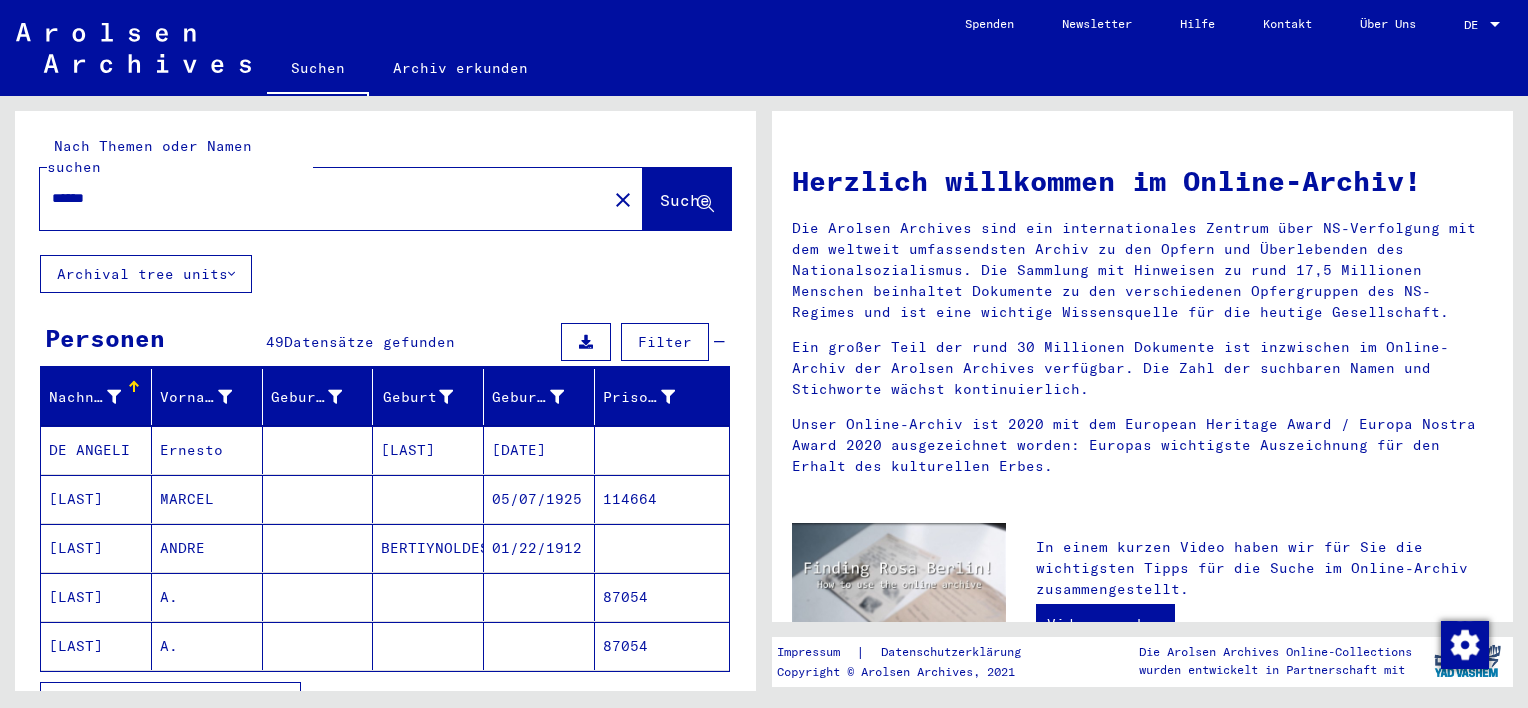 click on "A." at bounding box center [207, 646] 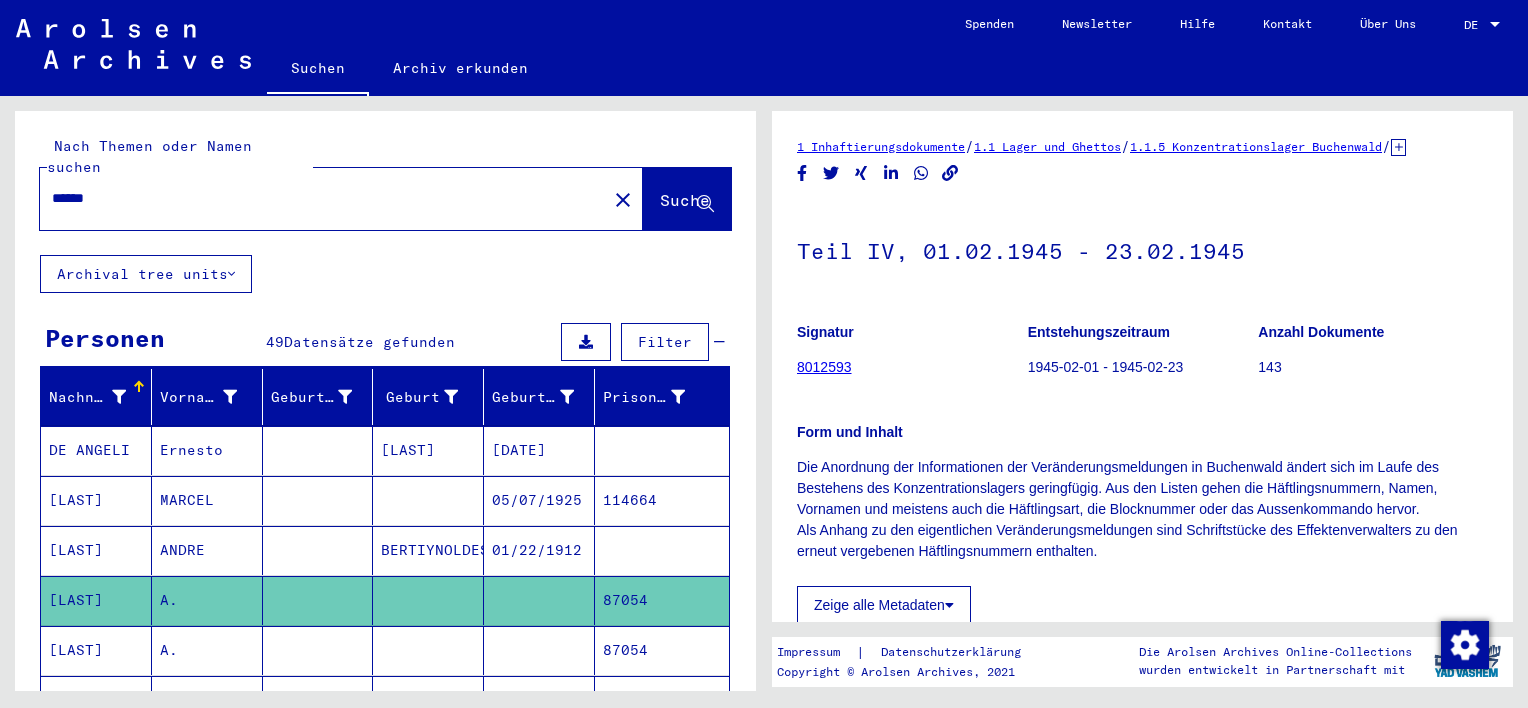 scroll, scrollTop: 0, scrollLeft: 0, axis: both 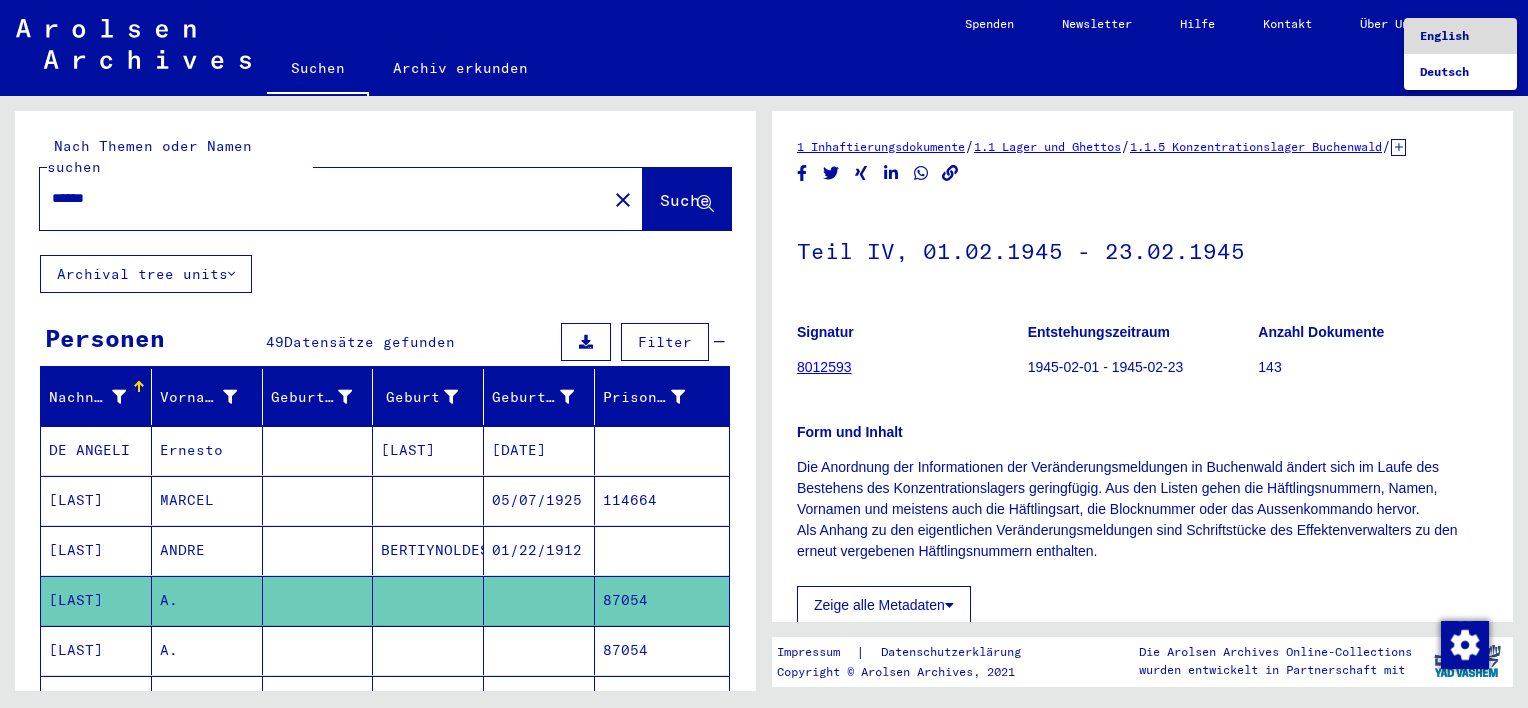 click on "English" at bounding box center [1444, 35] 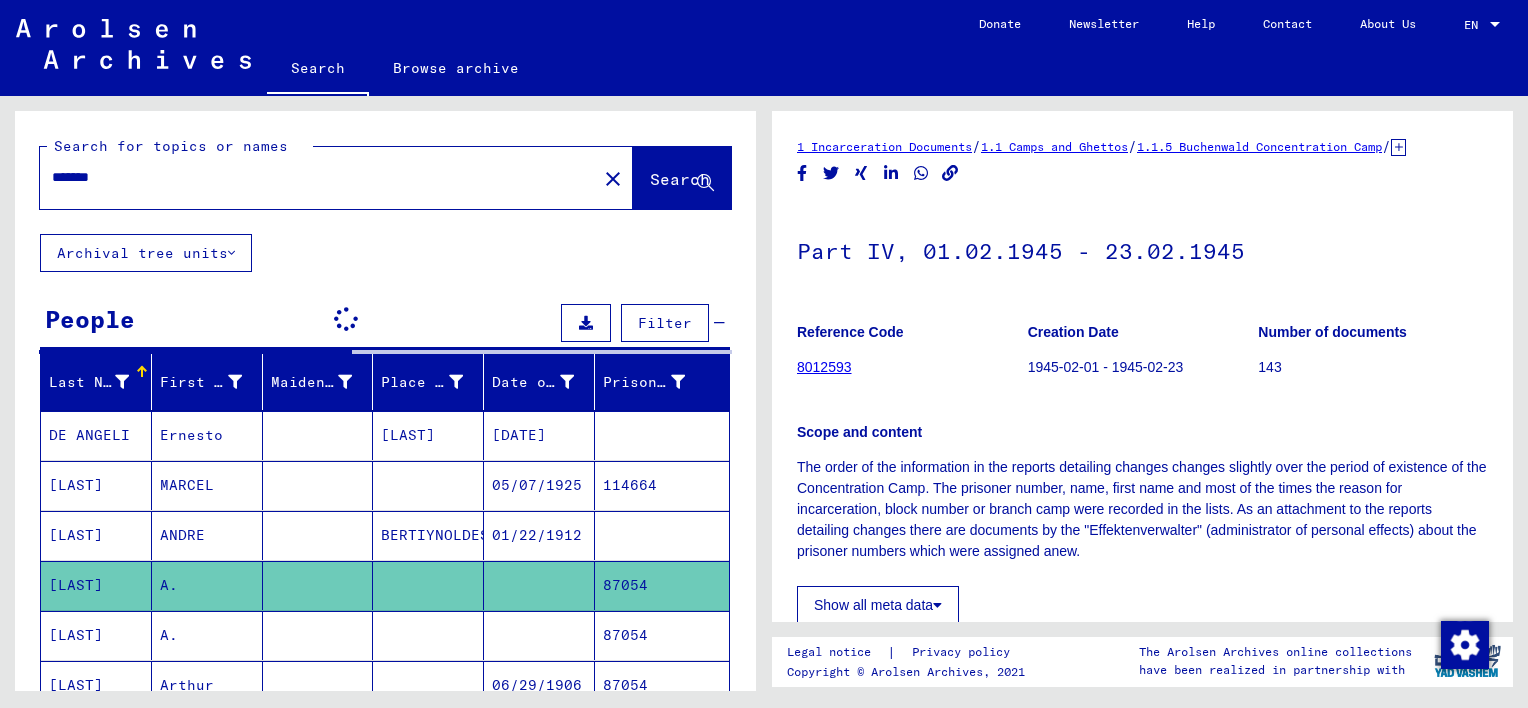 scroll, scrollTop: 0, scrollLeft: 0, axis: both 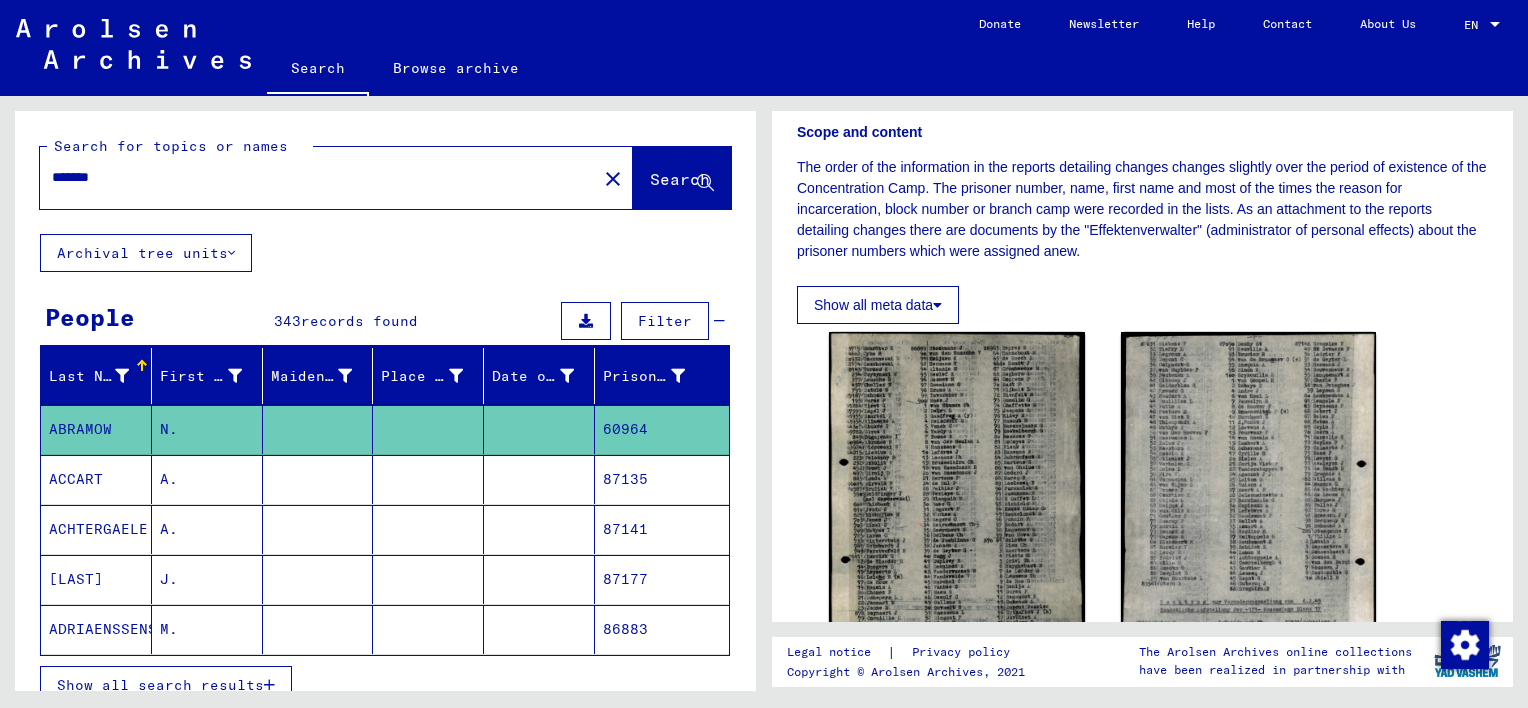 click on "87135" at bounding box center [662, 529] 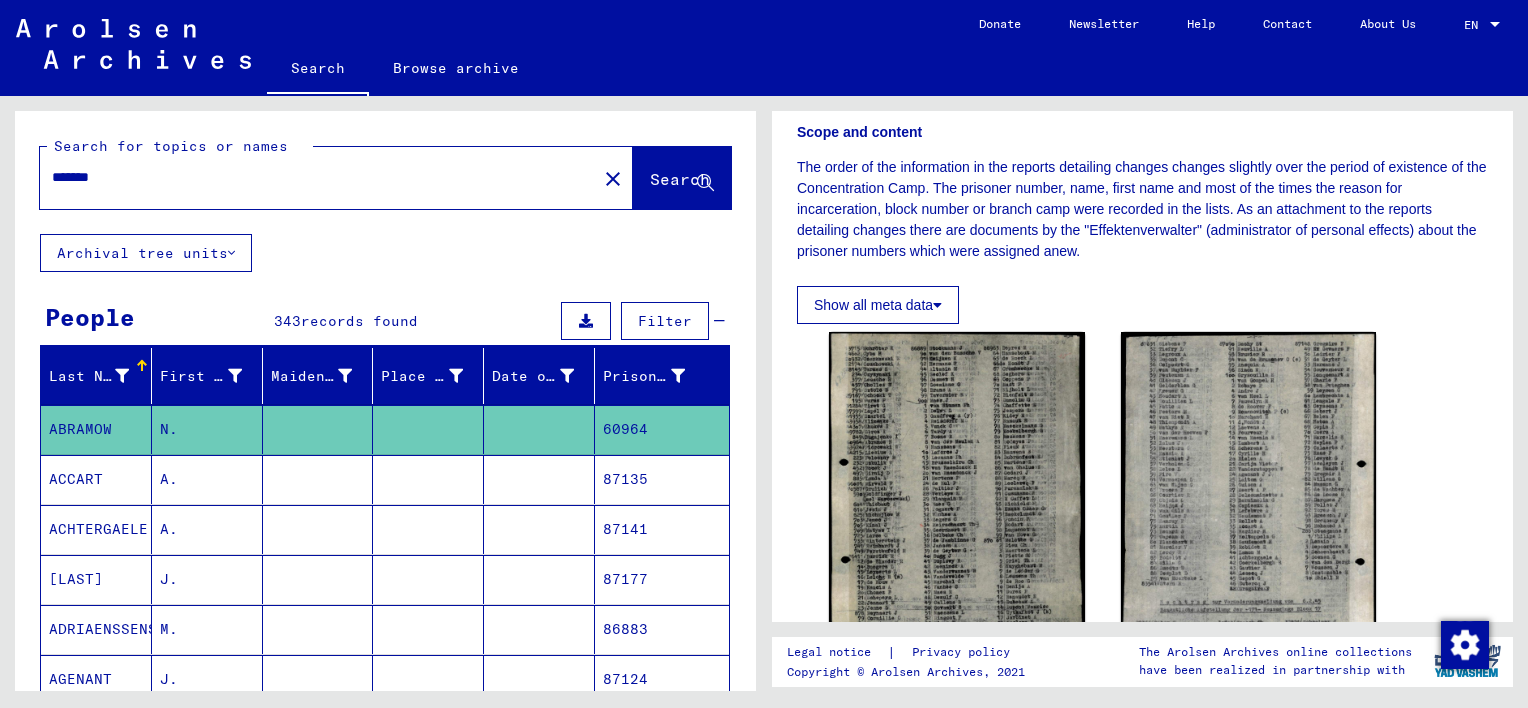 click on "*******" at bounding box center [318, 177] 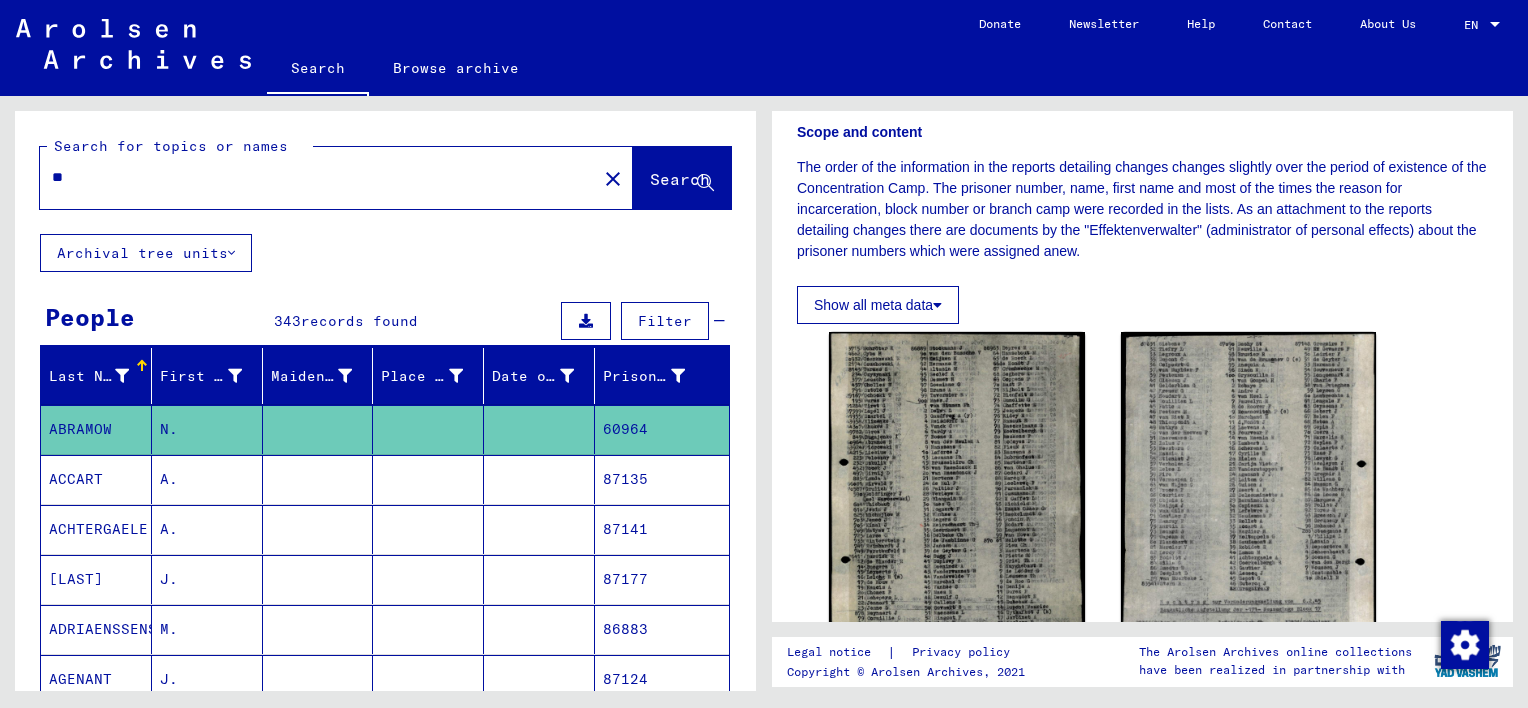 type on "*" 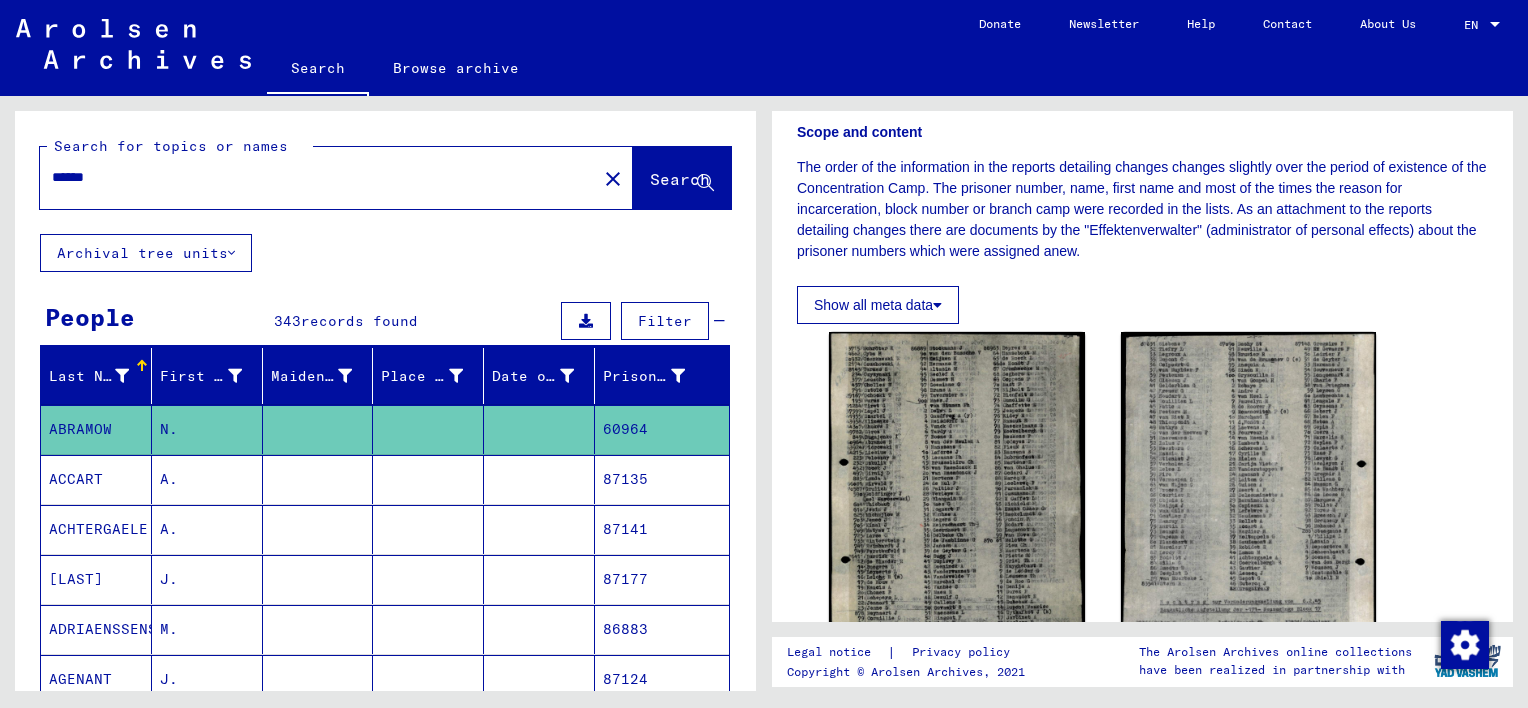 type on "******" 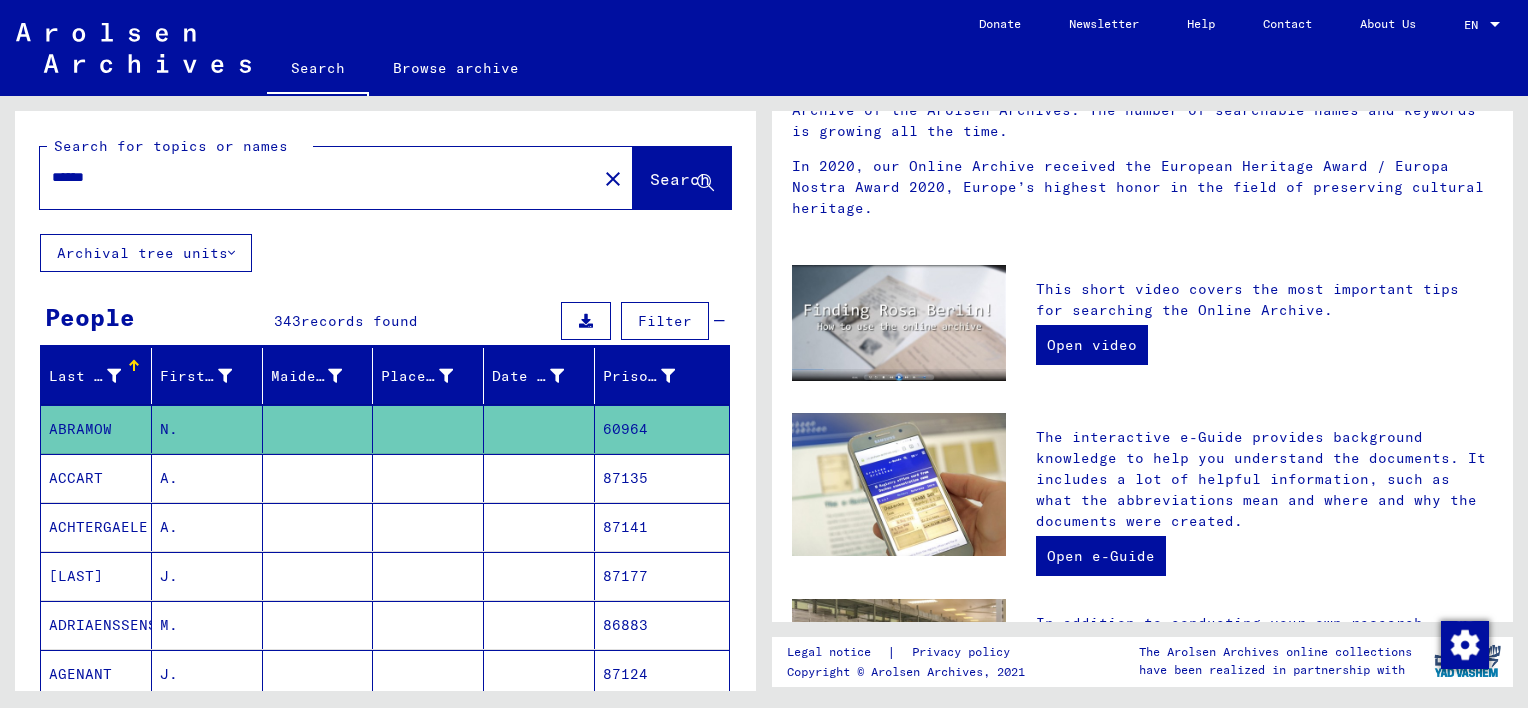 scroll, scrollTop: 0, scrollLeft: 0, axis: both 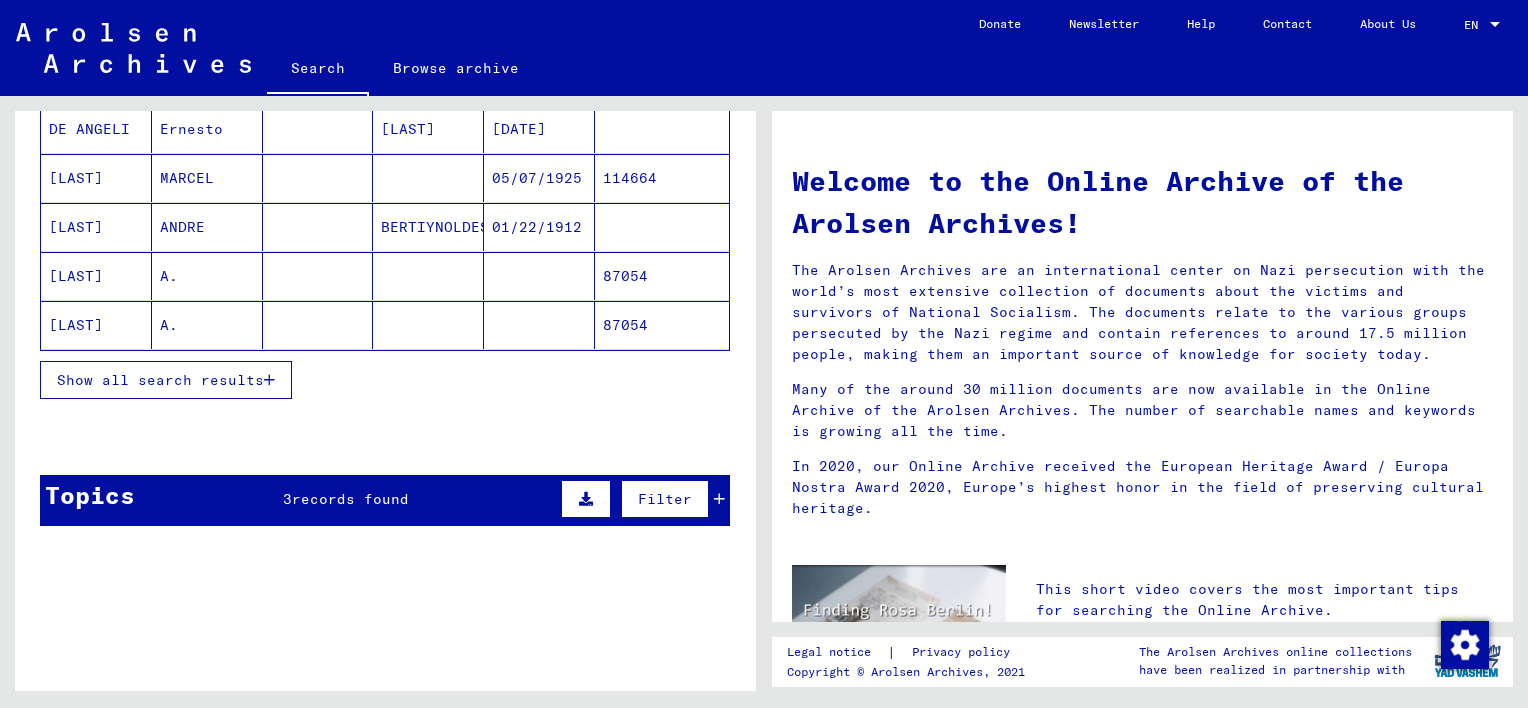 click on "Show all search results" at bounding box center (160, 380) 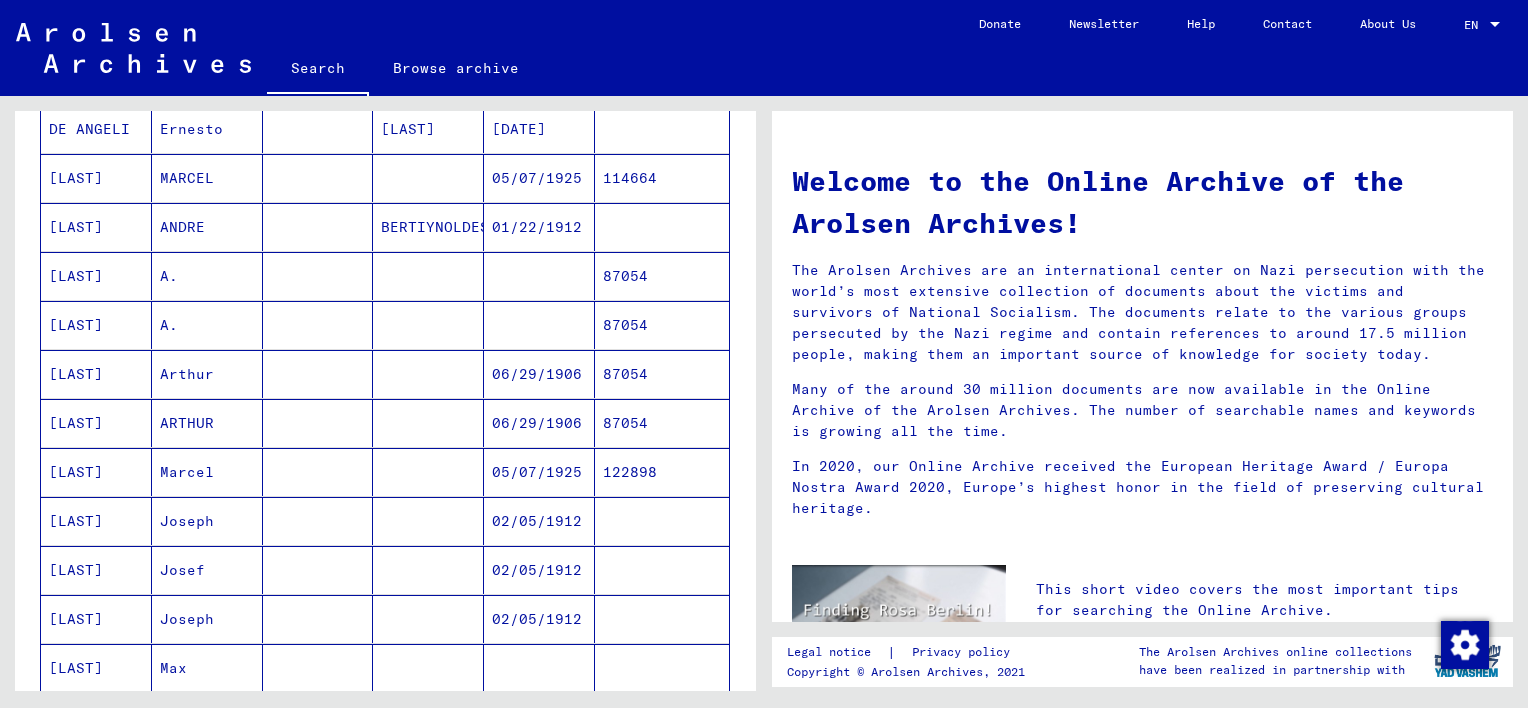 click on "87054" at bounding box center [662, 423] 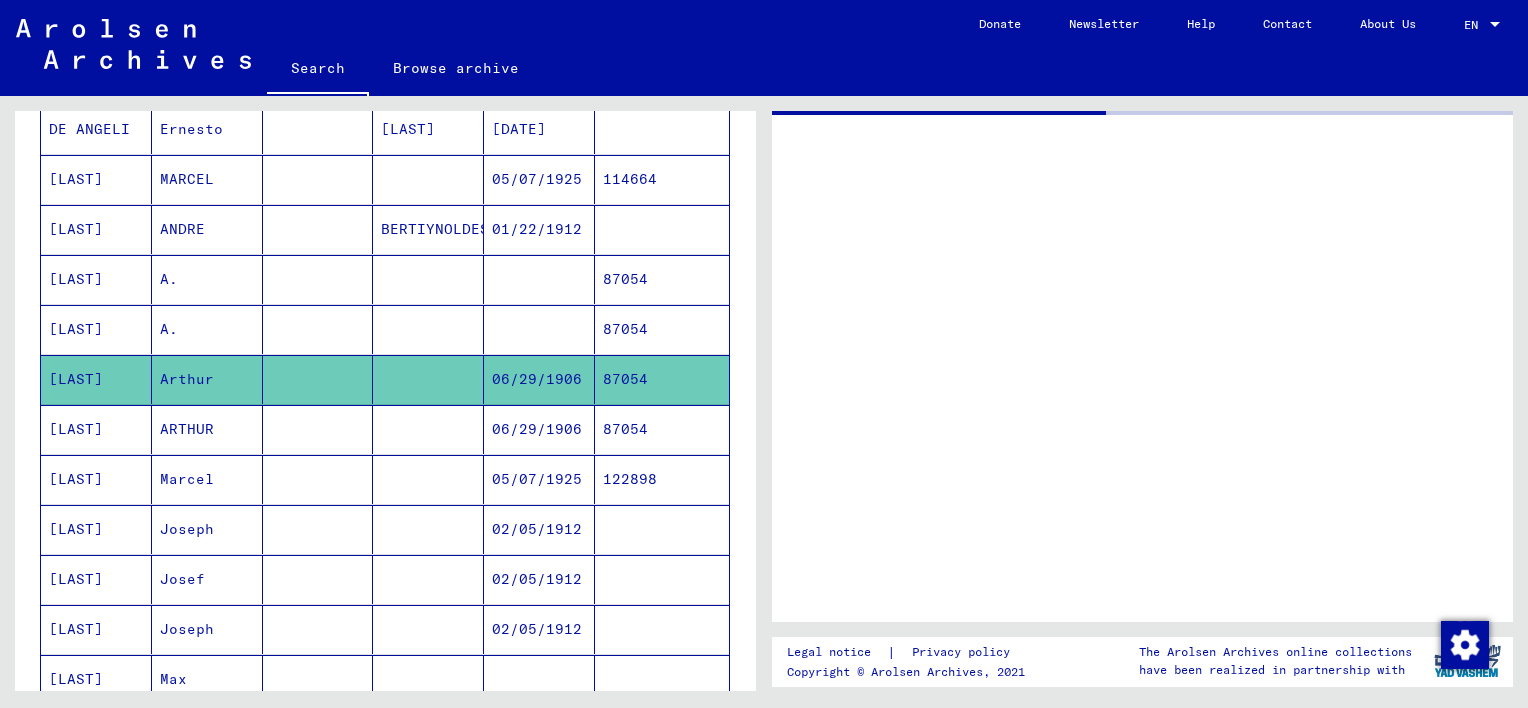 scroll, scrollTop: 300, scrollLeft: 0, axis: vertical 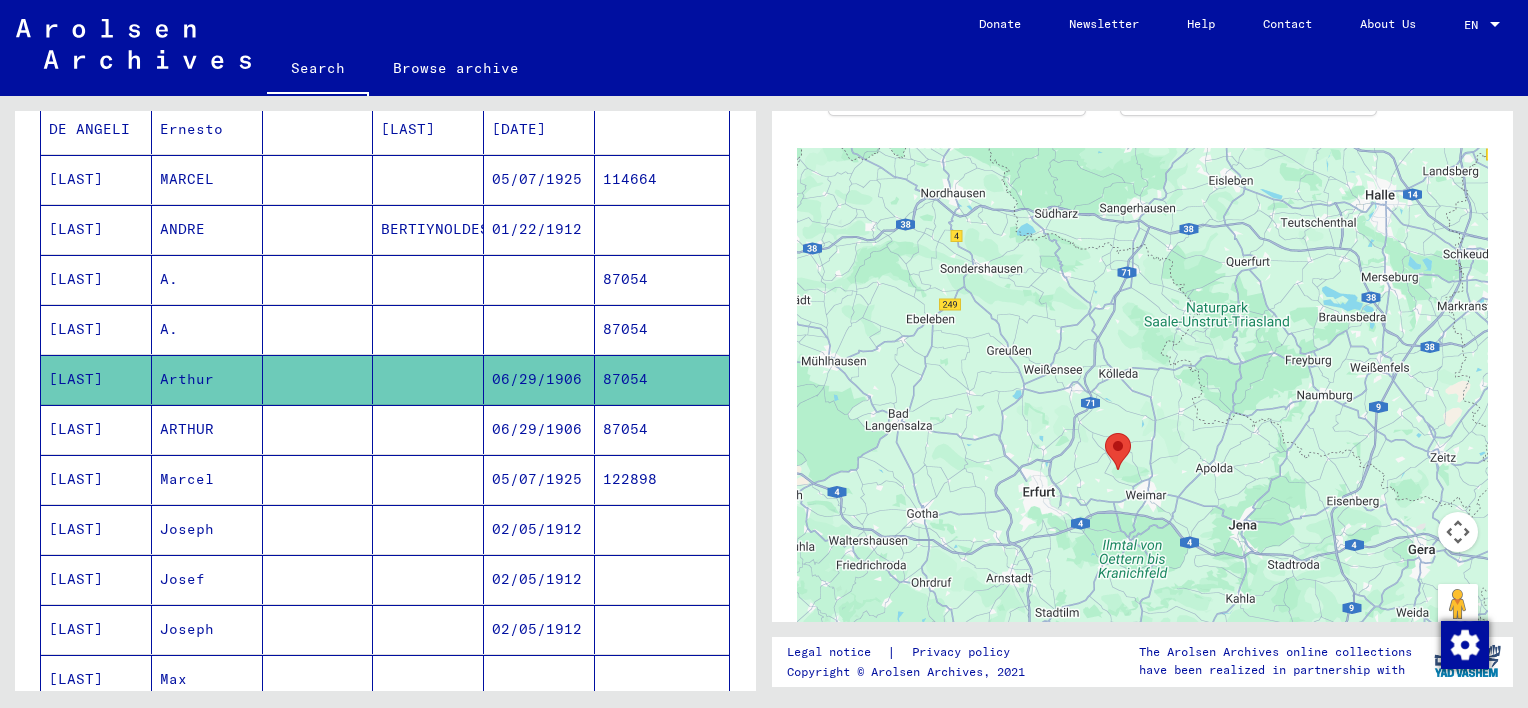 drag, startPoint x: 963, startPoint y: 348, endPoint x: 999, endPoint y: 458, distance: 115.74109 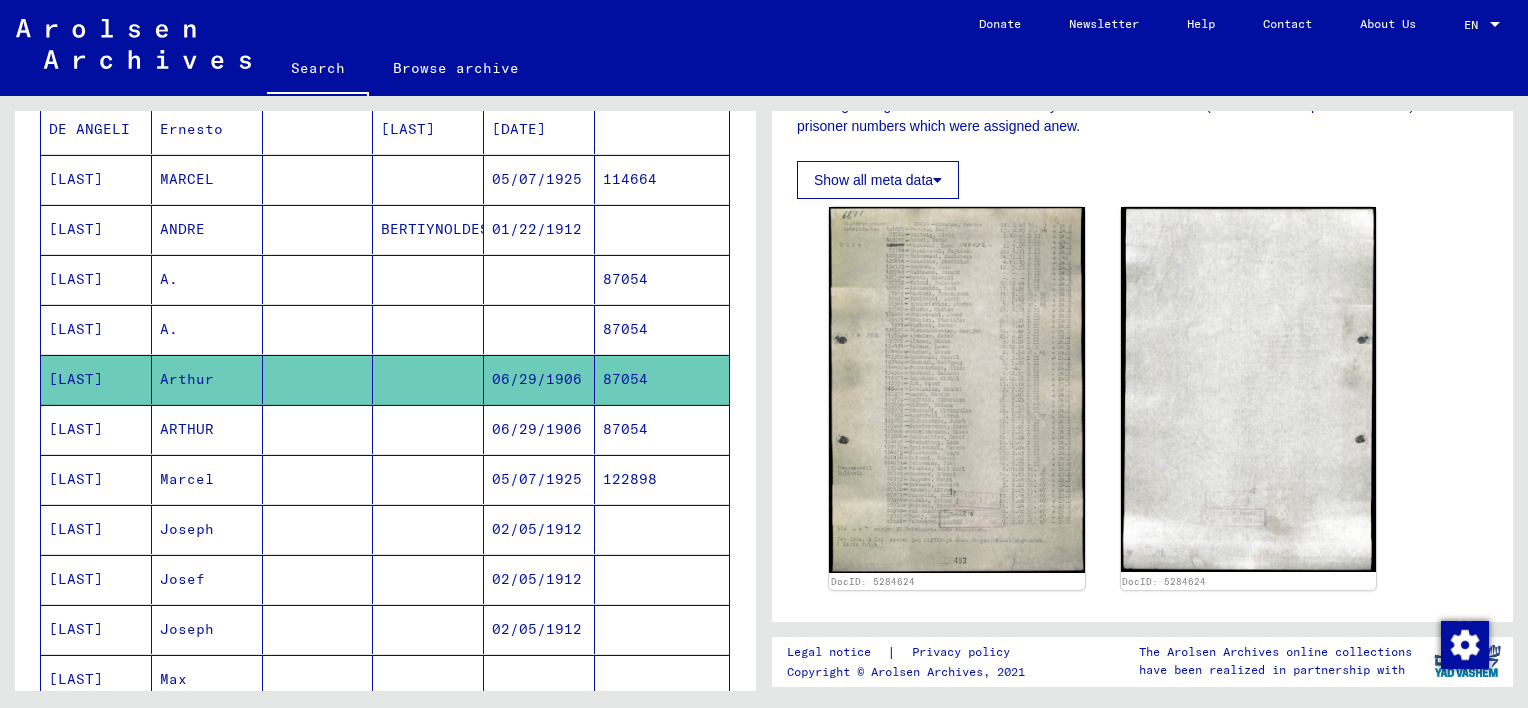 scroll, scrollTop: 411, scrollLeft: 0, axis: vertical 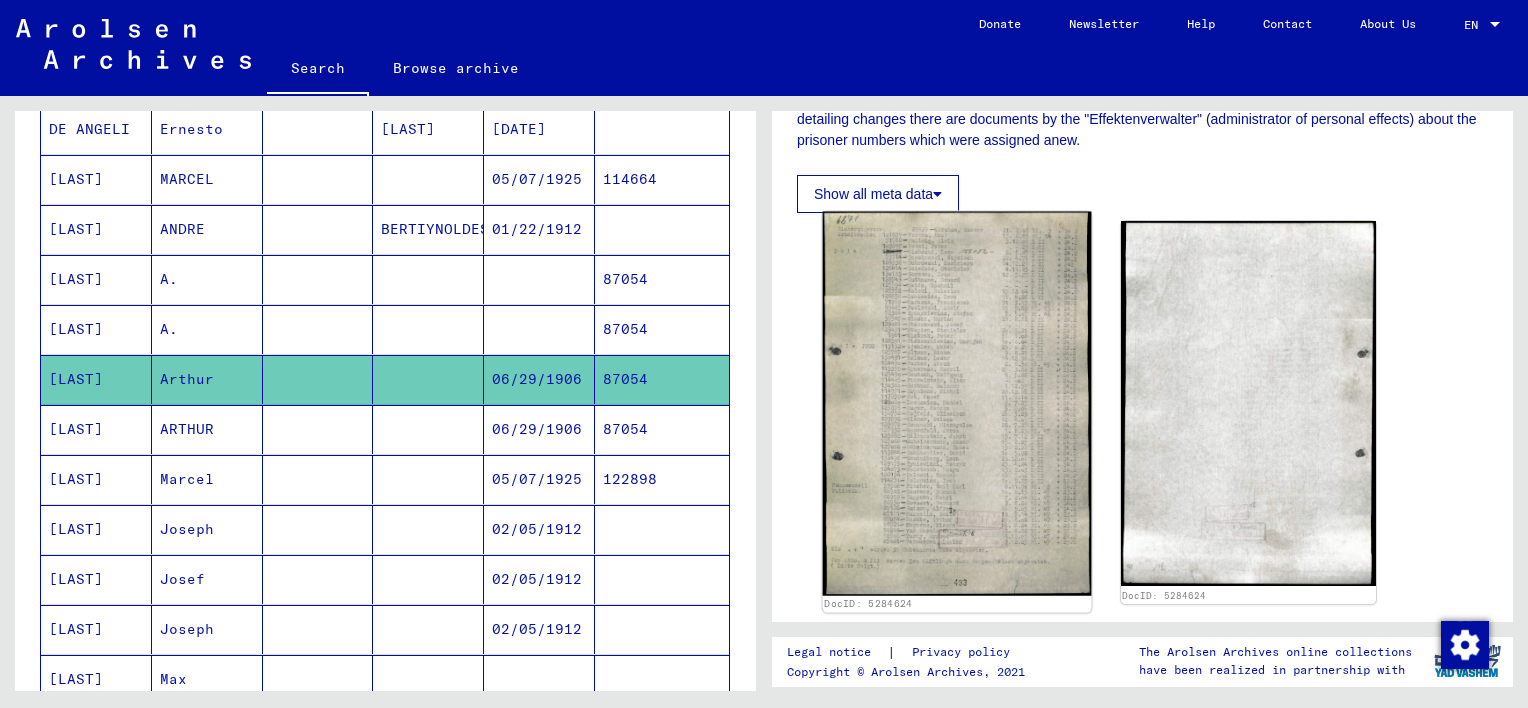 click 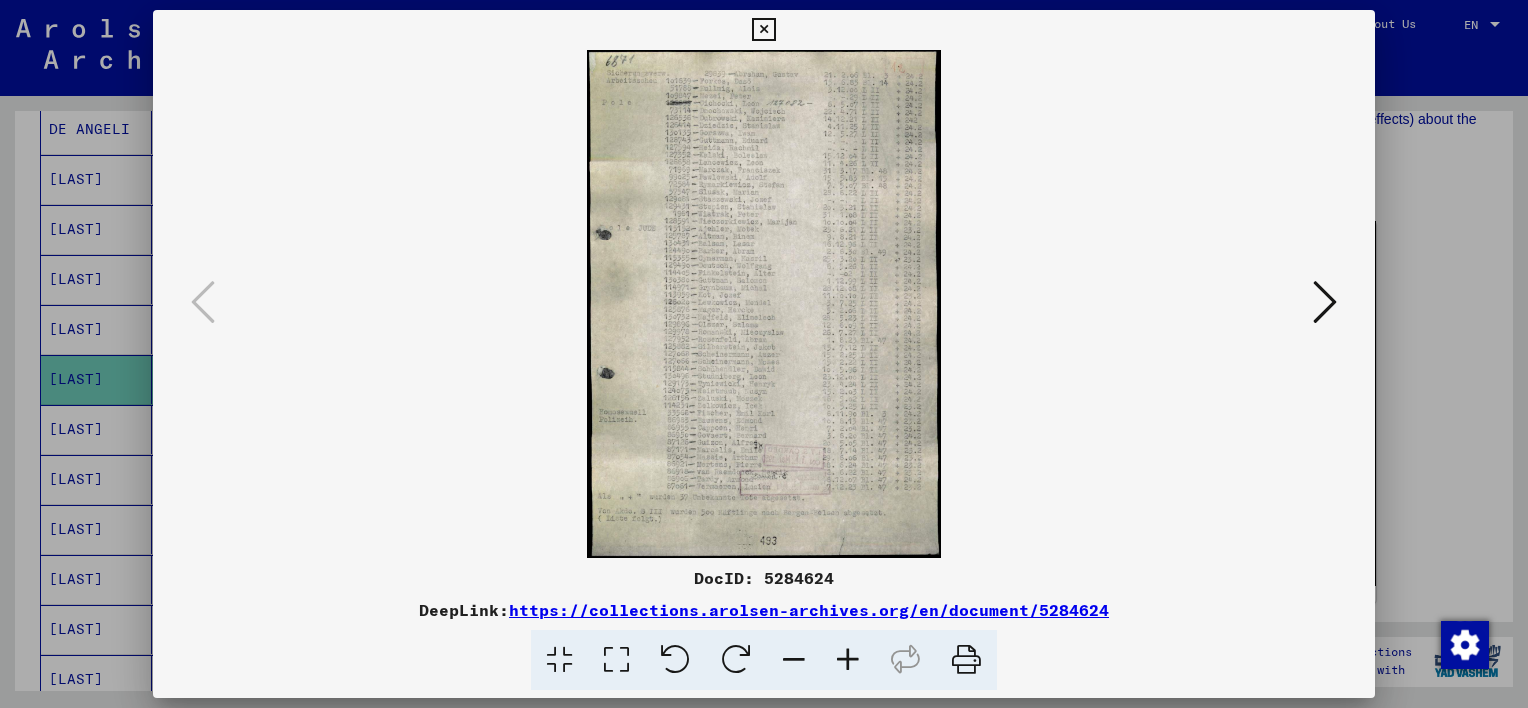 click at bounding box center (764, 304) 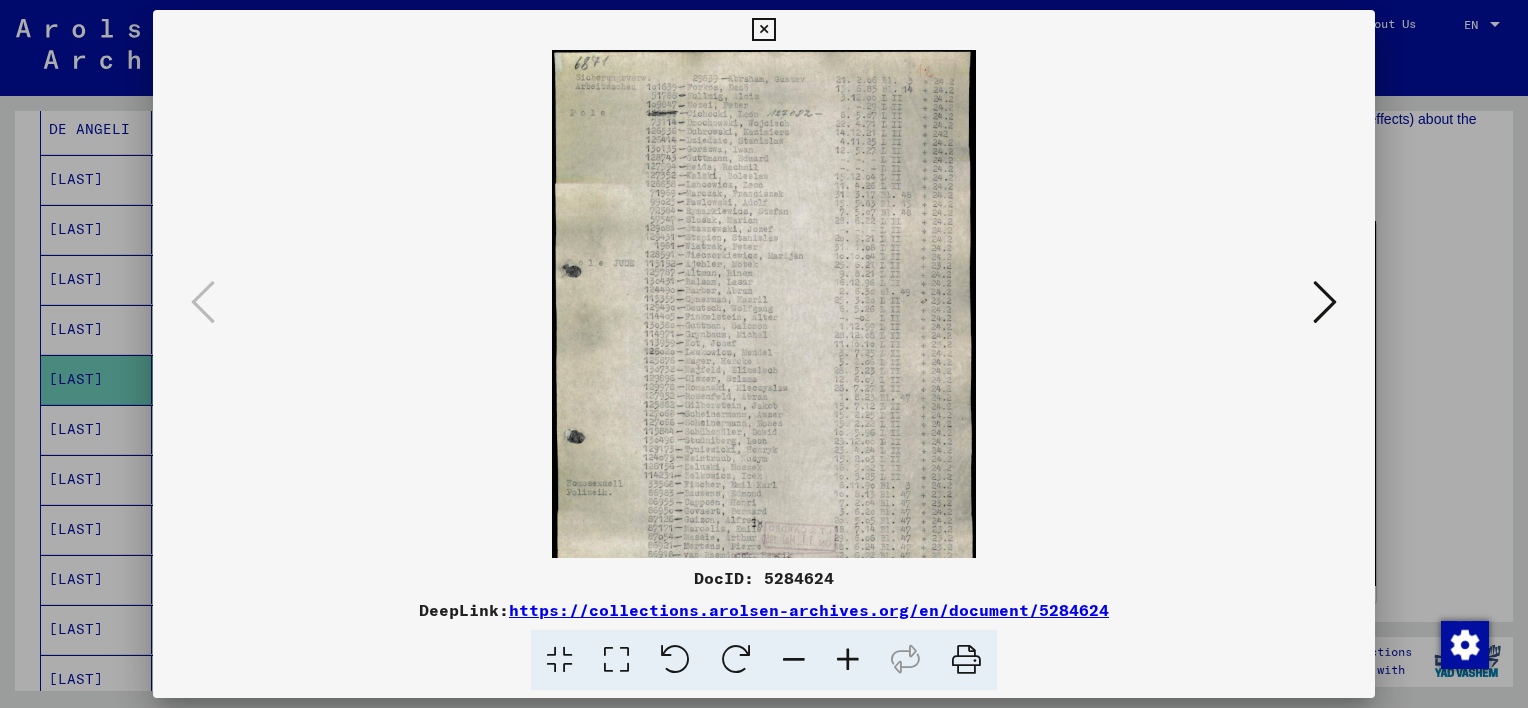 click at bounding box center (848, 660) 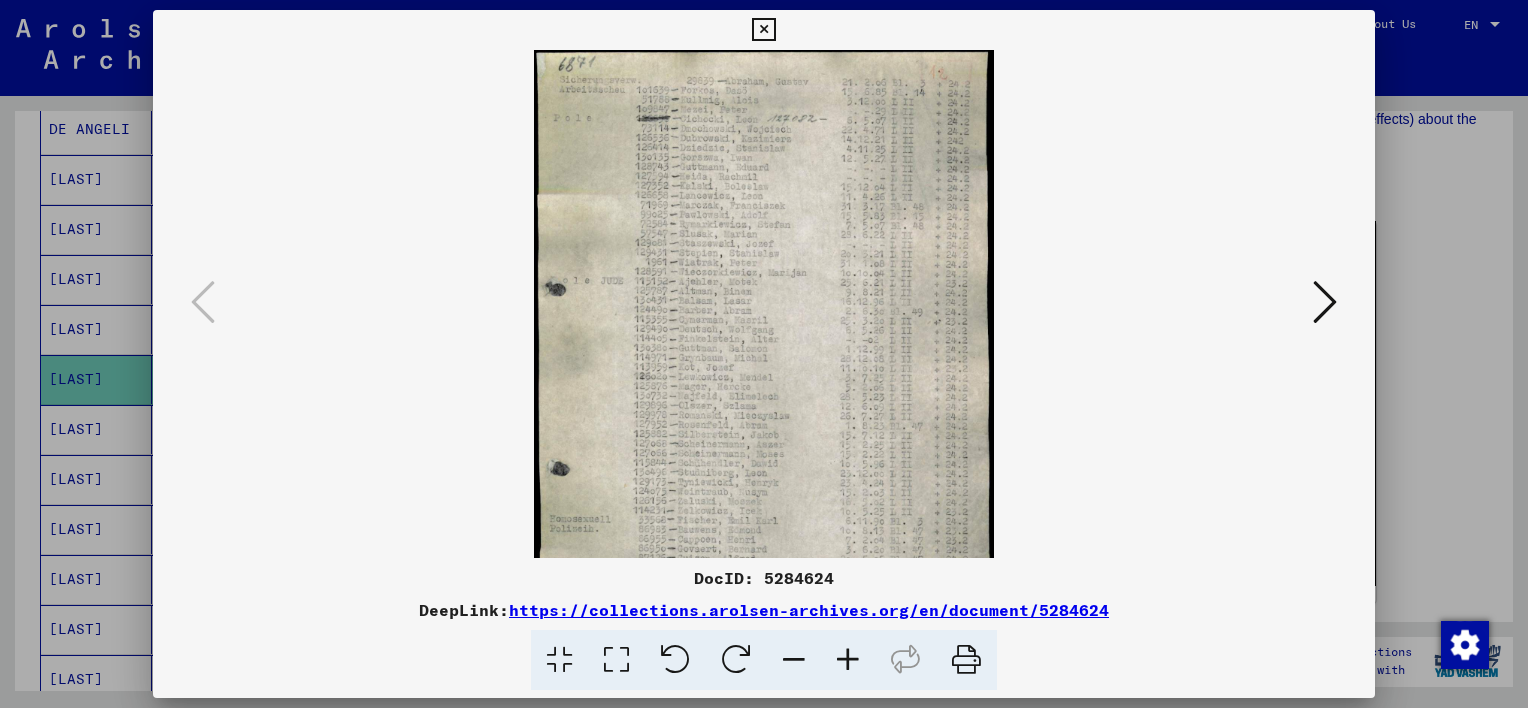 click at bounding box center (848, 660) 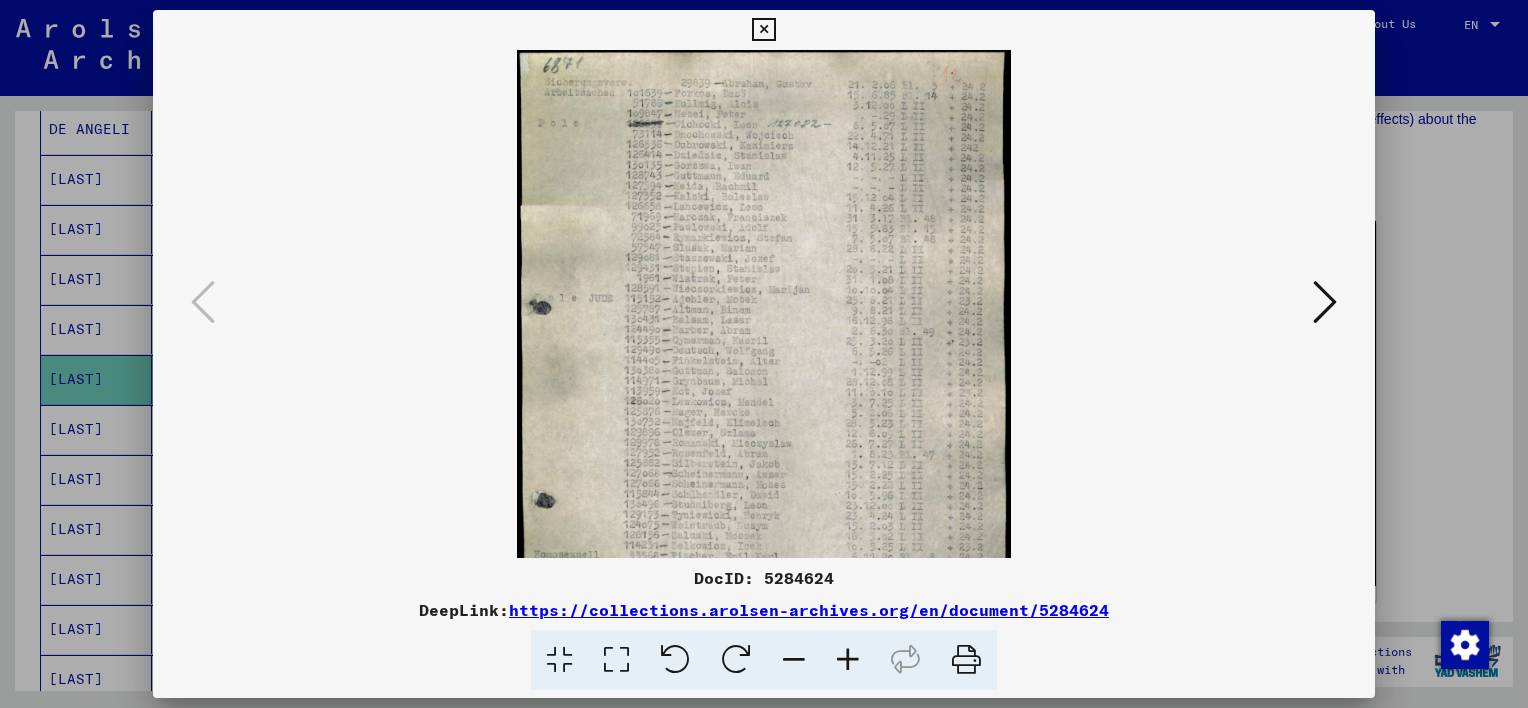 click at bounding box center (848, 660) 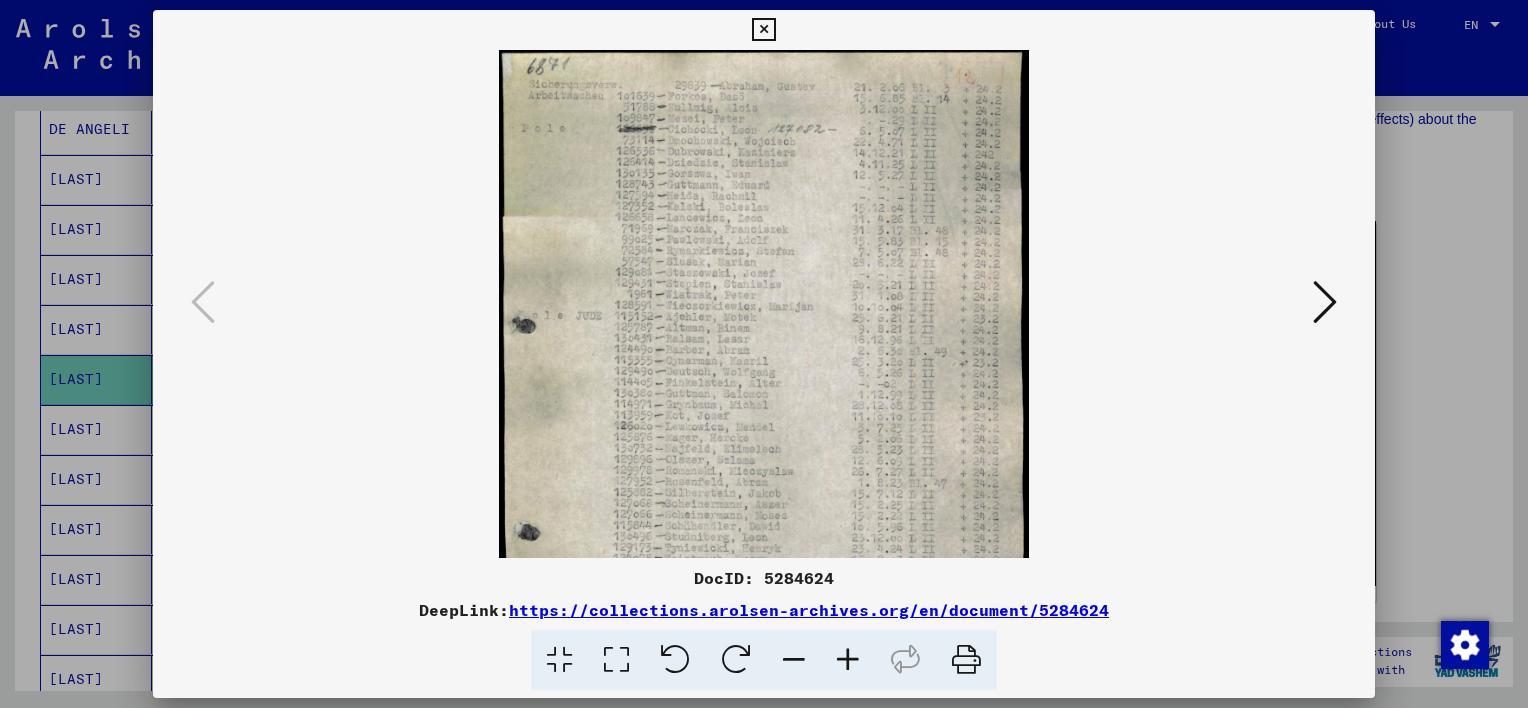 click at bounding box center (848, 660) 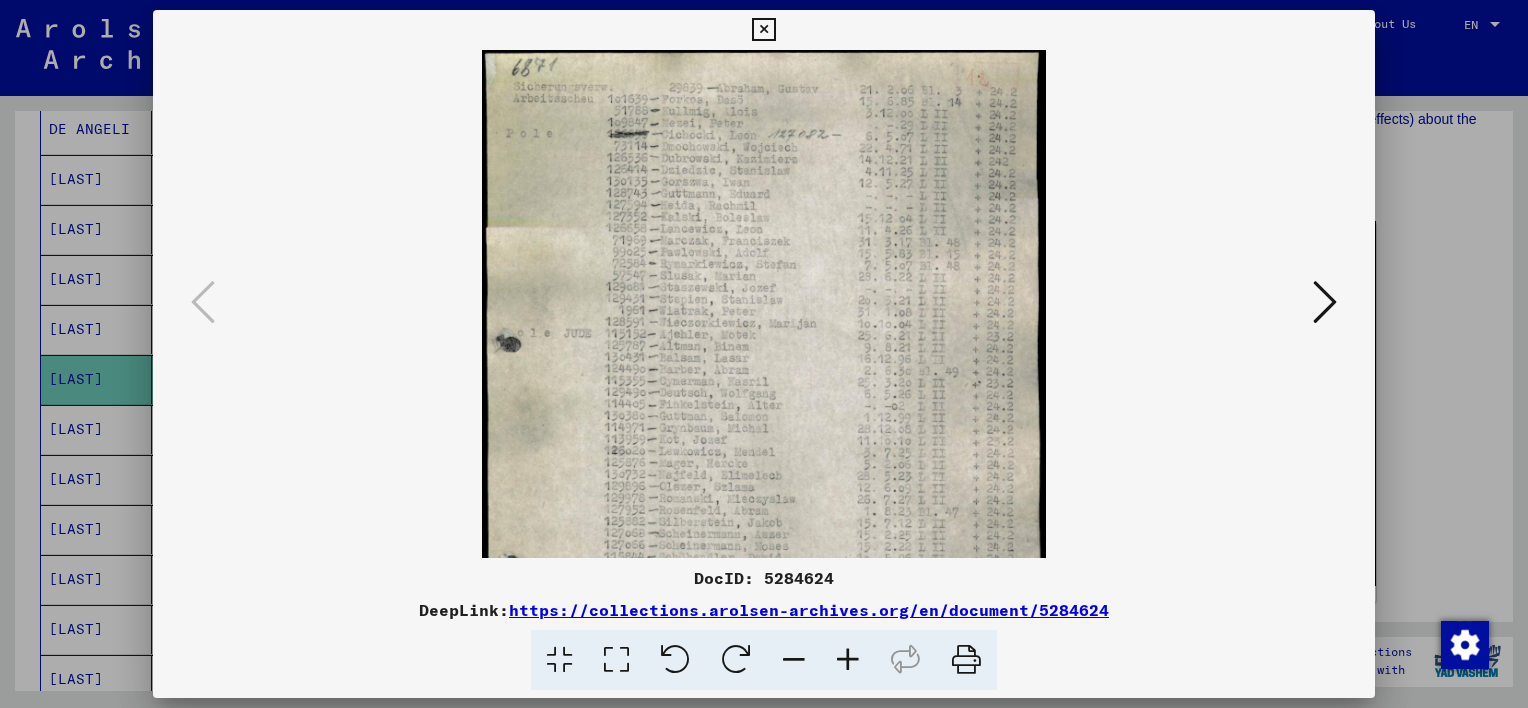click at bounding box center (848, 660) 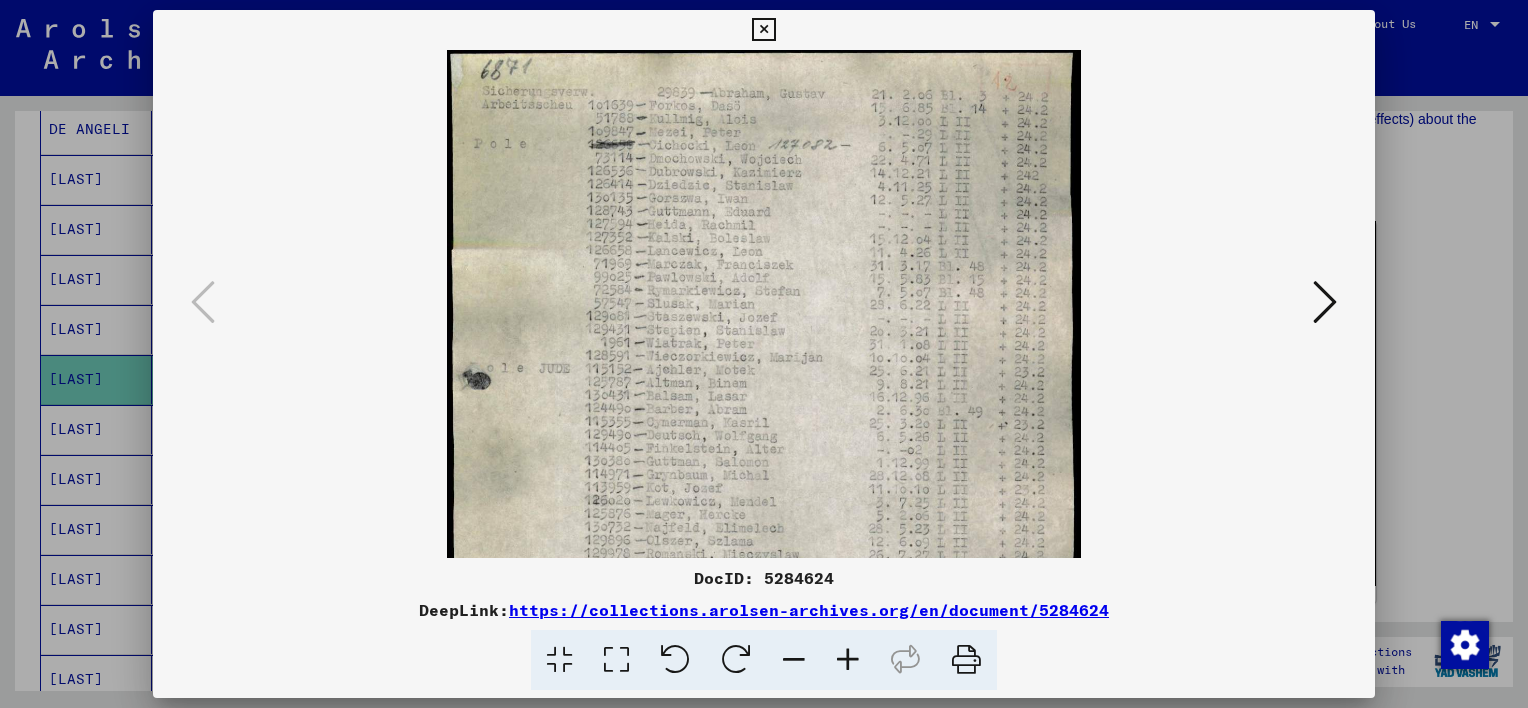 click at bounding box center [848, 660] 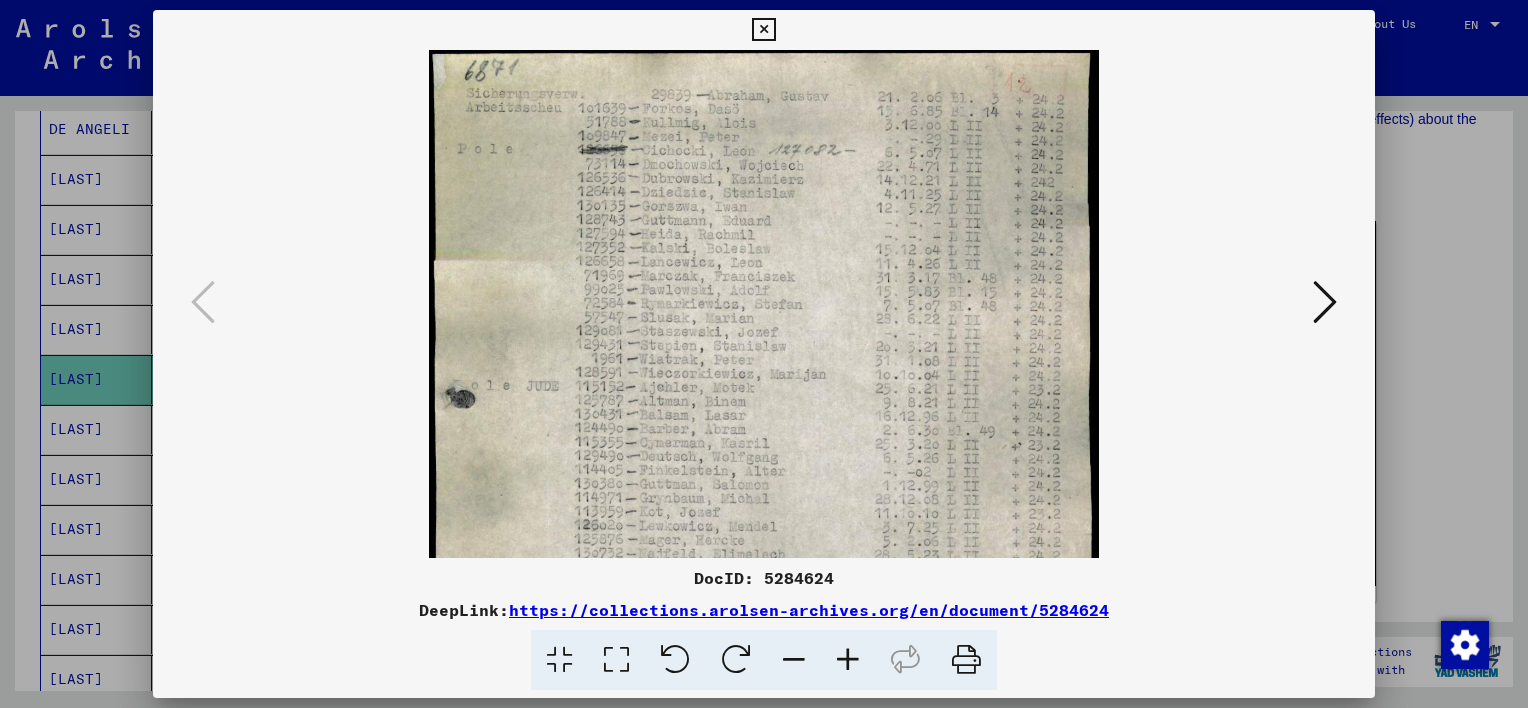 click at bounding box center (848, 660) 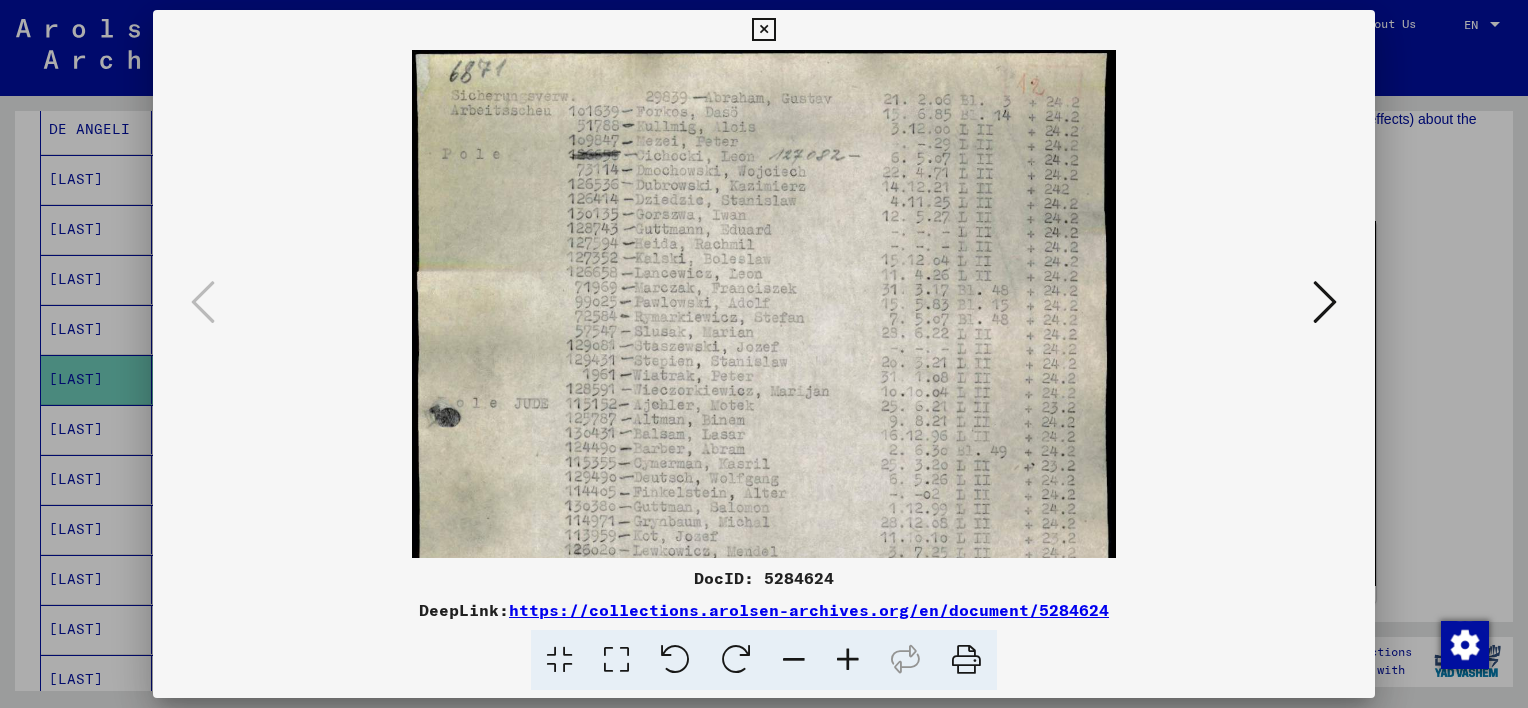 click at bounding box center (848, 660) 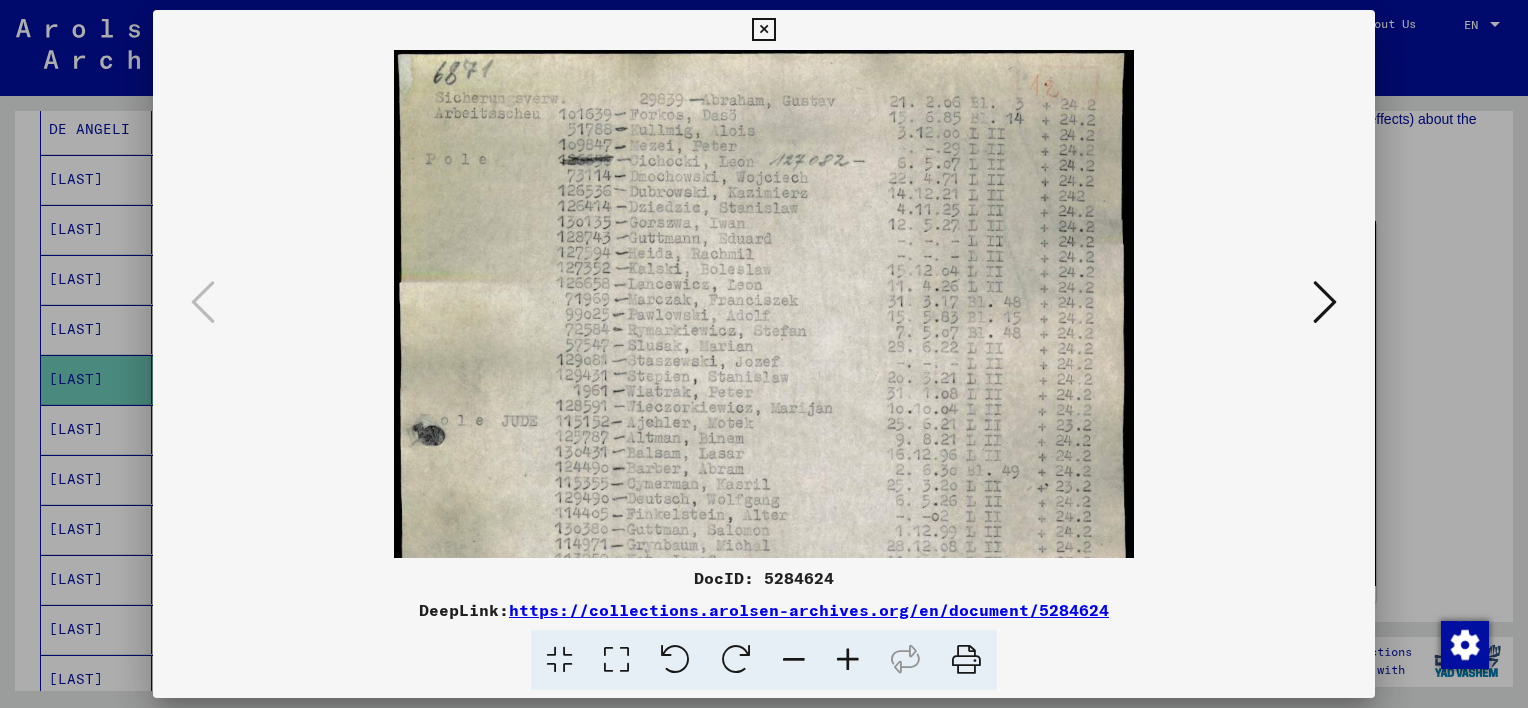 click at bounding box center (848, 660) 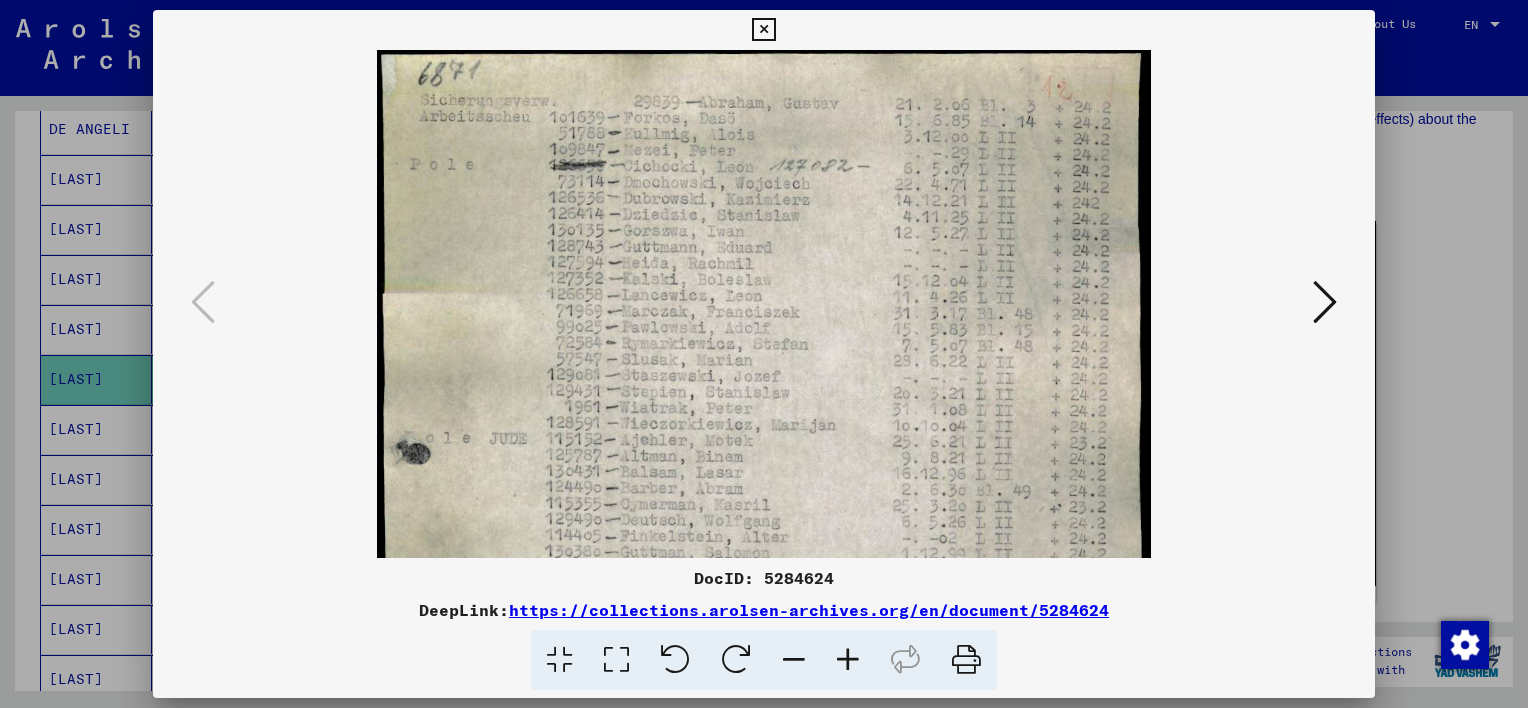click at bounding box center [848, 660] 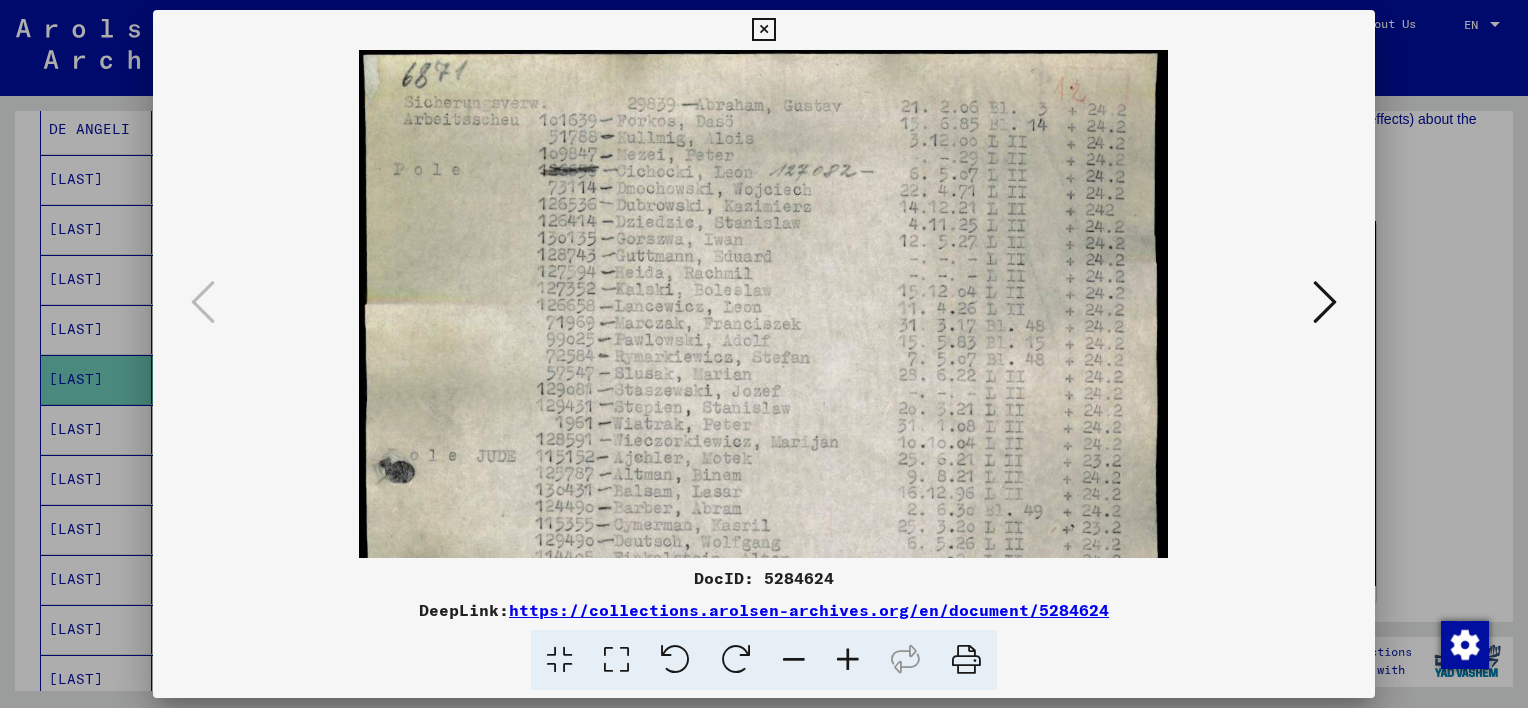 click at bounding box center [848, 660] 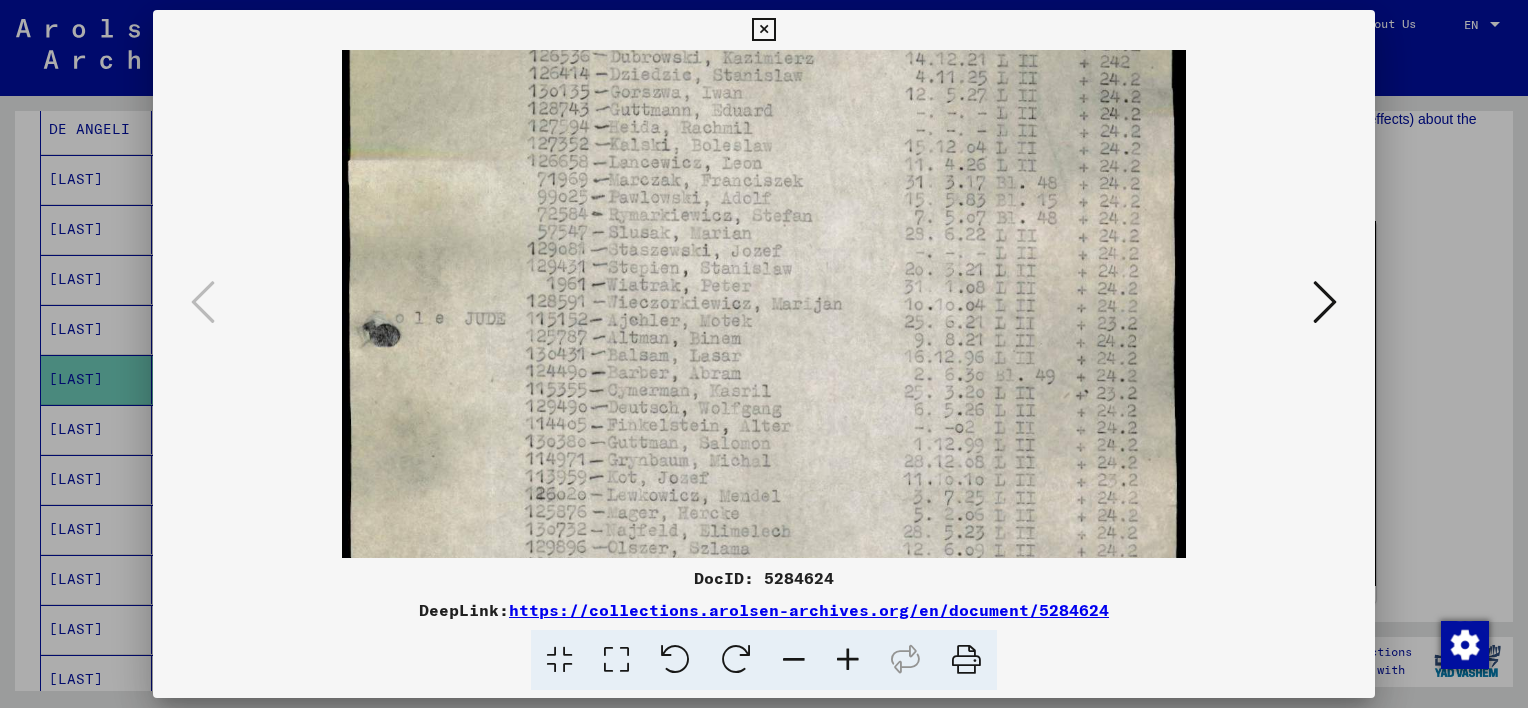 drag, startPoint x: 792, startPoint y: 329, endPoint x: 777, endPoint y: 168, distance: 161.69725 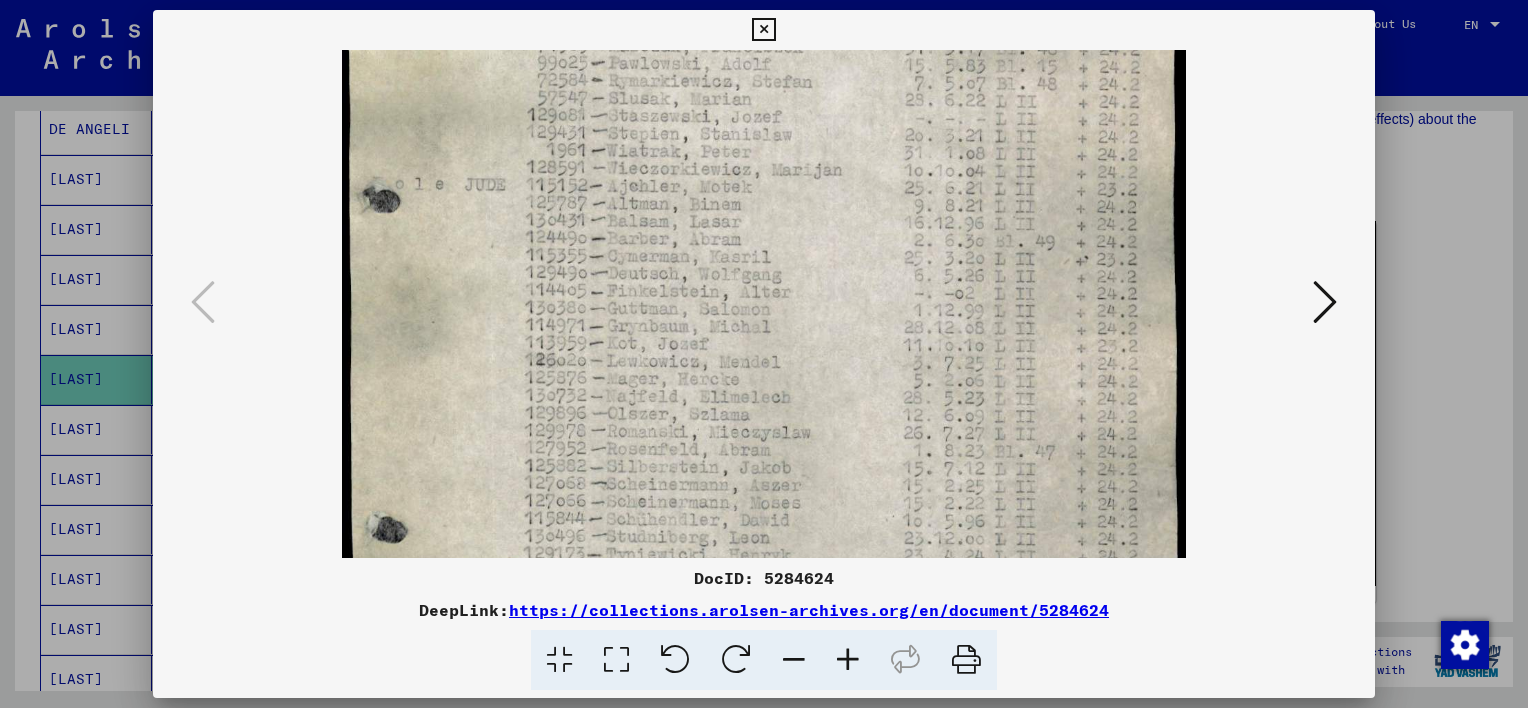 drag, startPoint x: 788, startPoint y: 341, endPoint x: 790, endPoint y: 219, distance: 122.016396 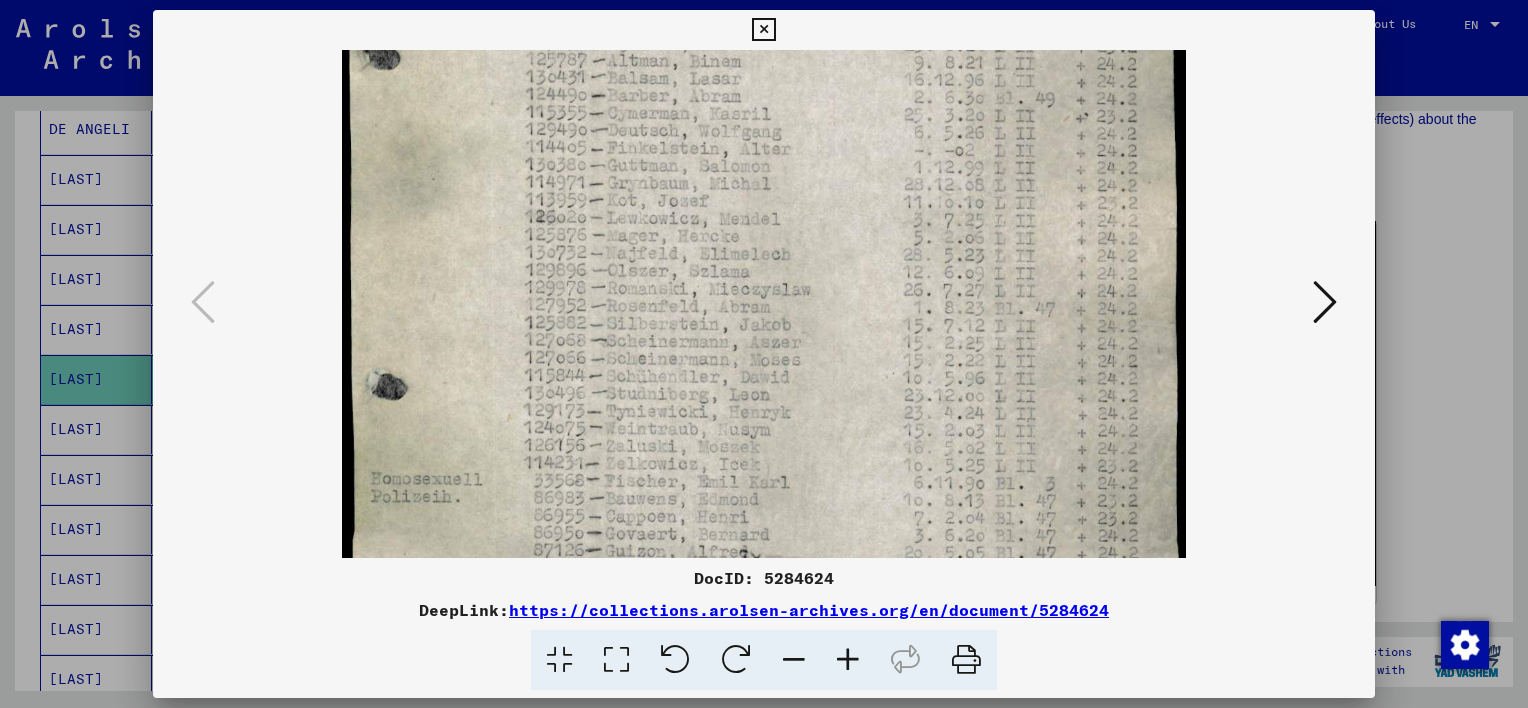 drag, startPoint x: 780, startPoint y: 382, endPoint x: 780, endPoint y: 247, distance: 135 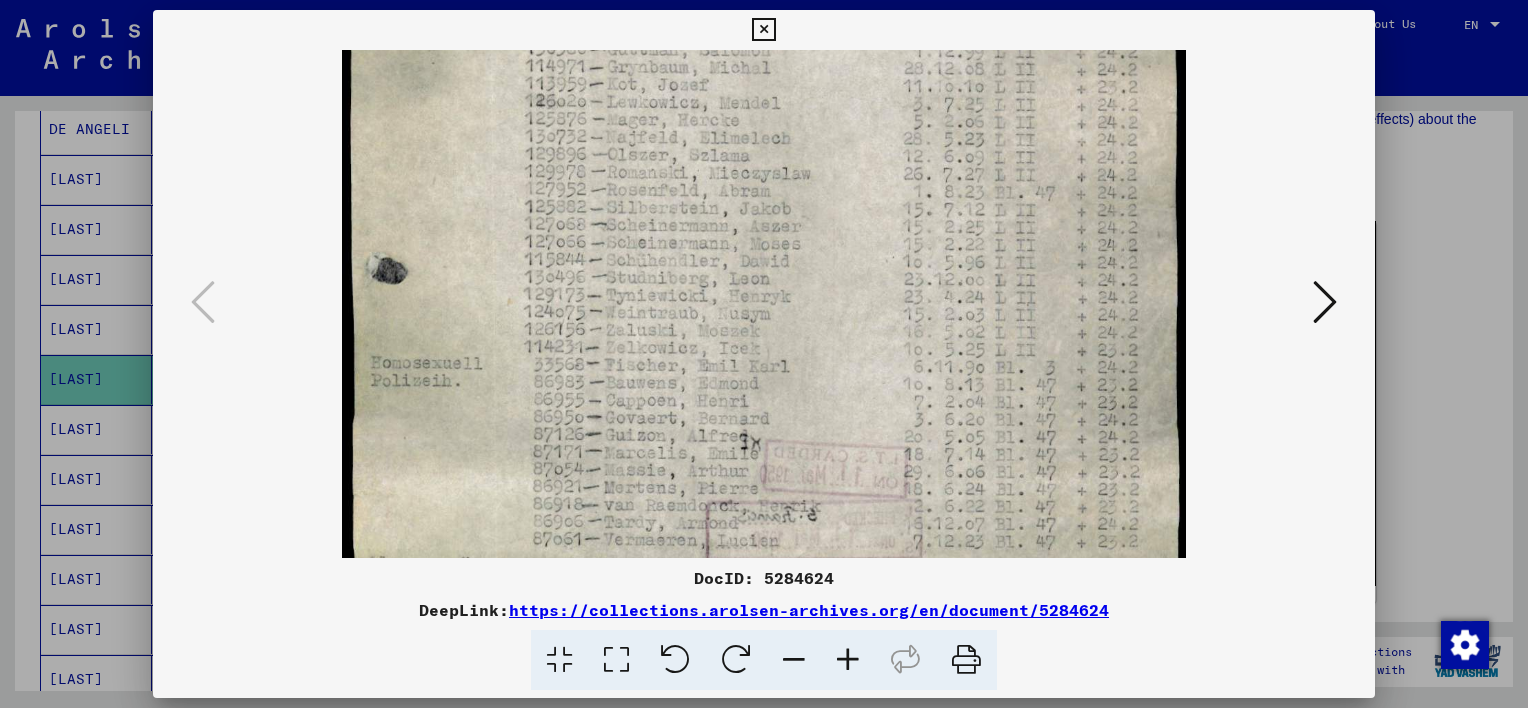 scroll, scrollTop: 560, scrollLeft: 0, axis: vertical 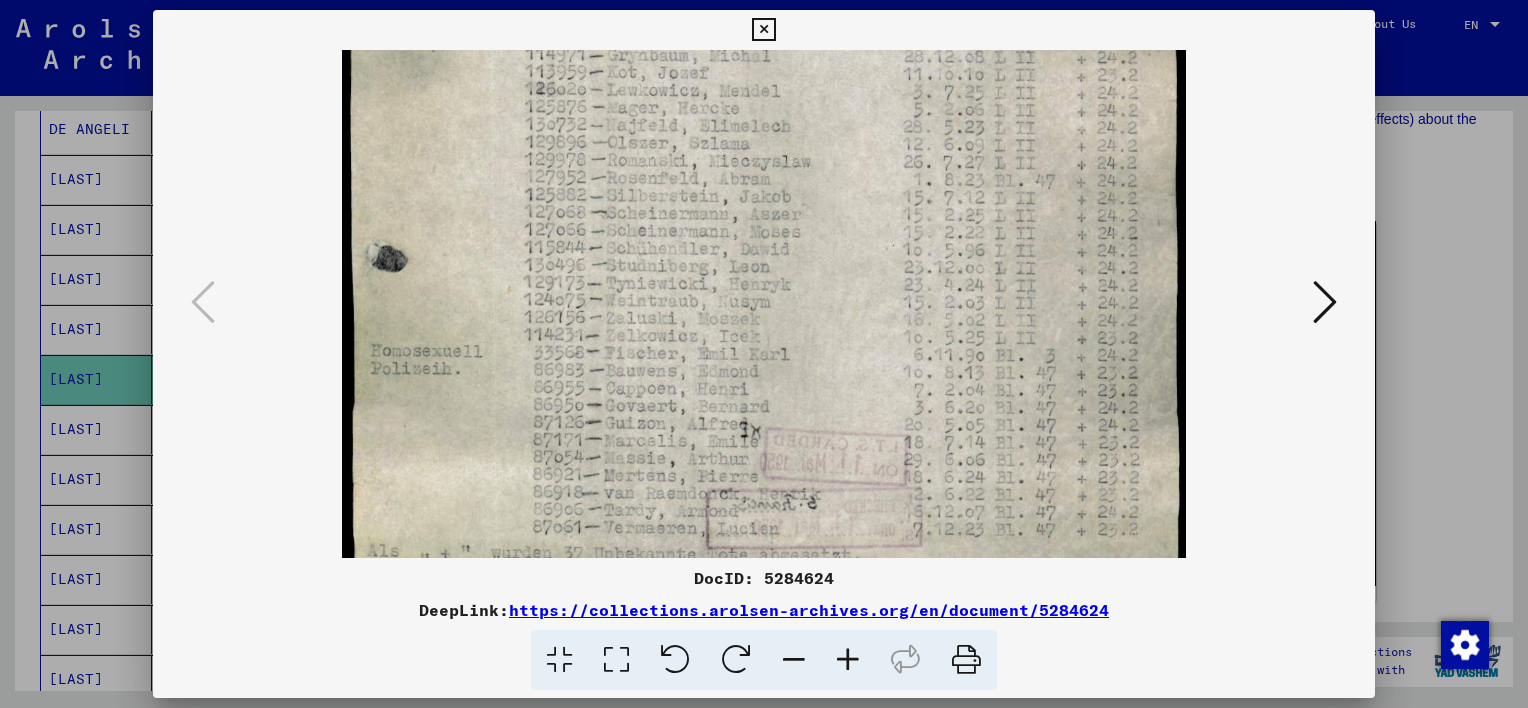 drag, startPoint x: 776, startPoint y: 385, endPoint x: 784, endPoint y: 261, distance: 124.2578 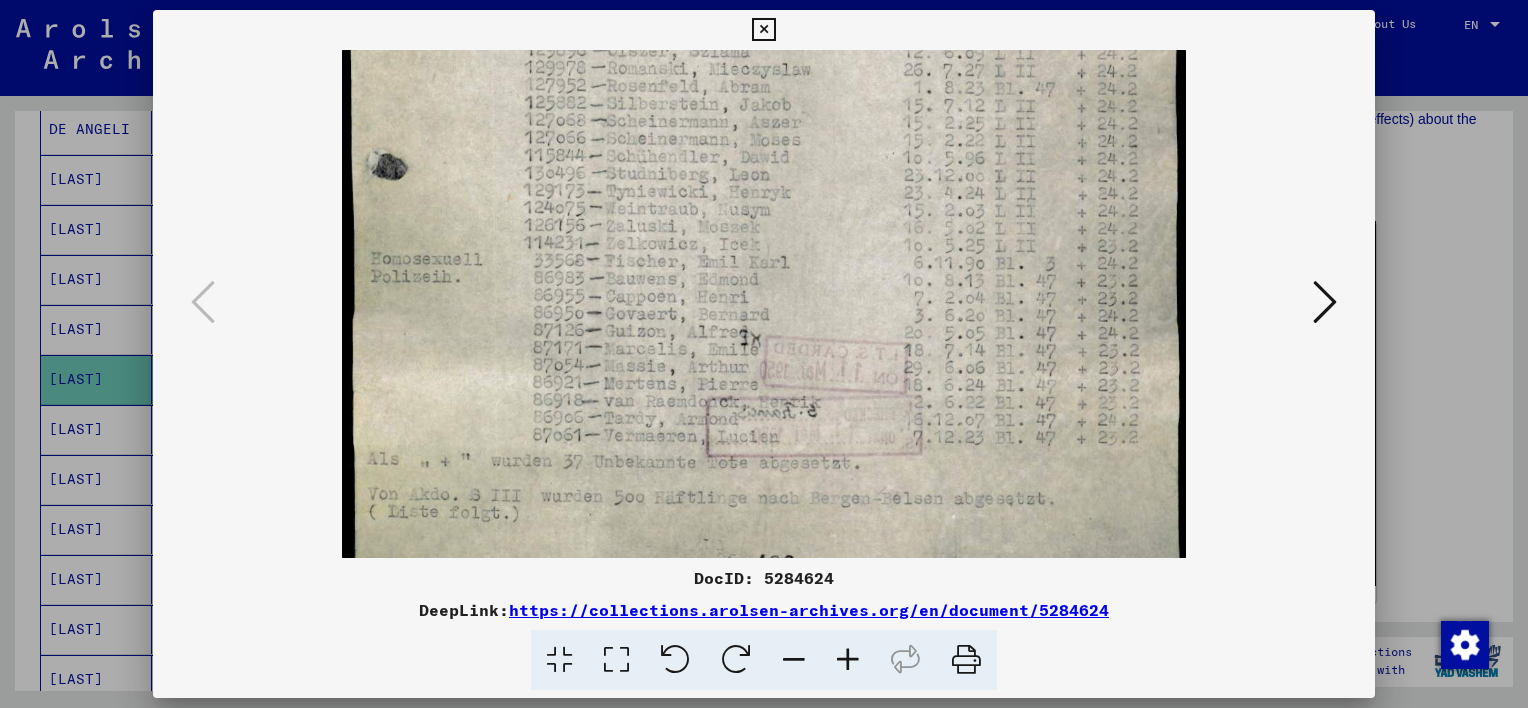 scroll, scrollTop: 655, scrollLeft: 0, axis: vertical 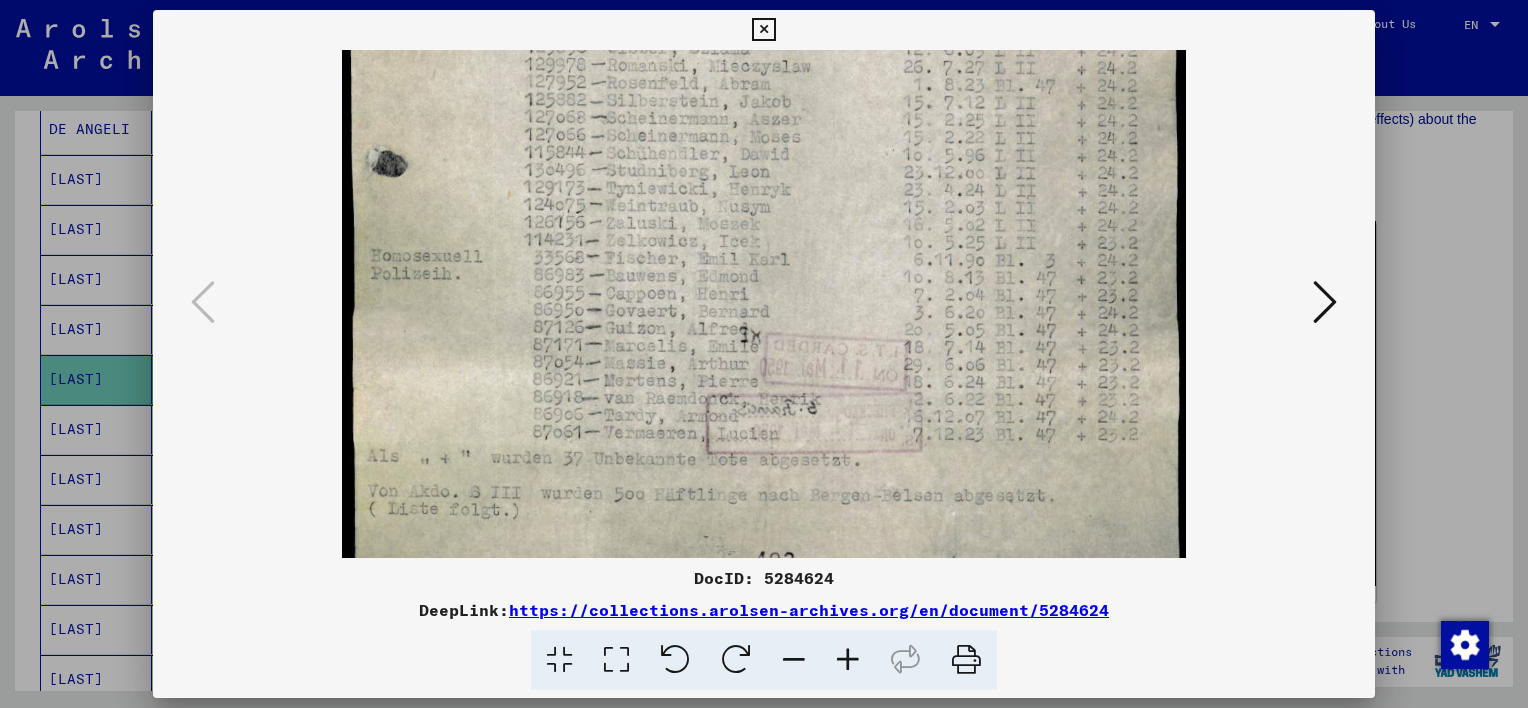 drag, startPoint x: 780, startPoint y: 323, endPoint x: 780, endPoint y: 228, distance: 95 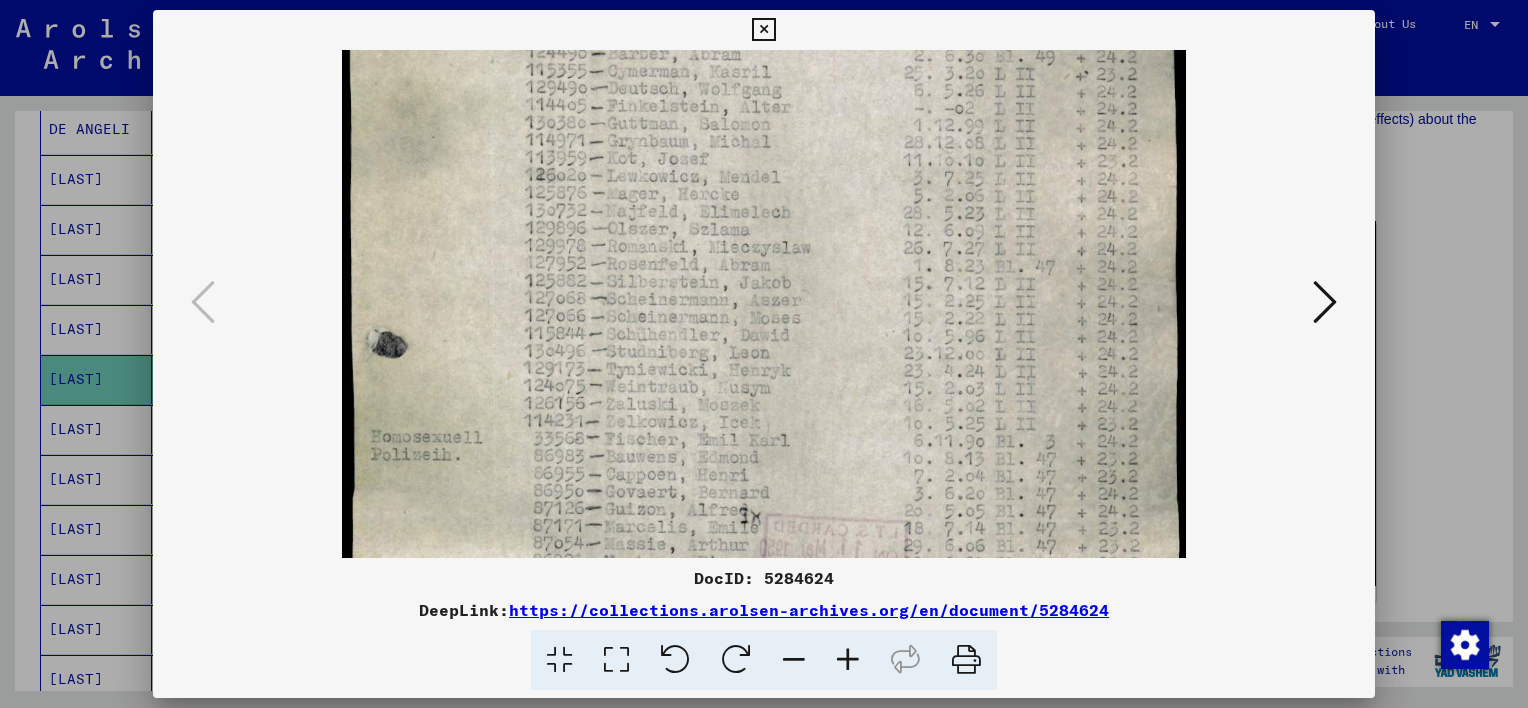 drag, startPoint x: 840, startPoint y: 199, endPoint x: 874, endPoint y: 260, distance: 69.83552 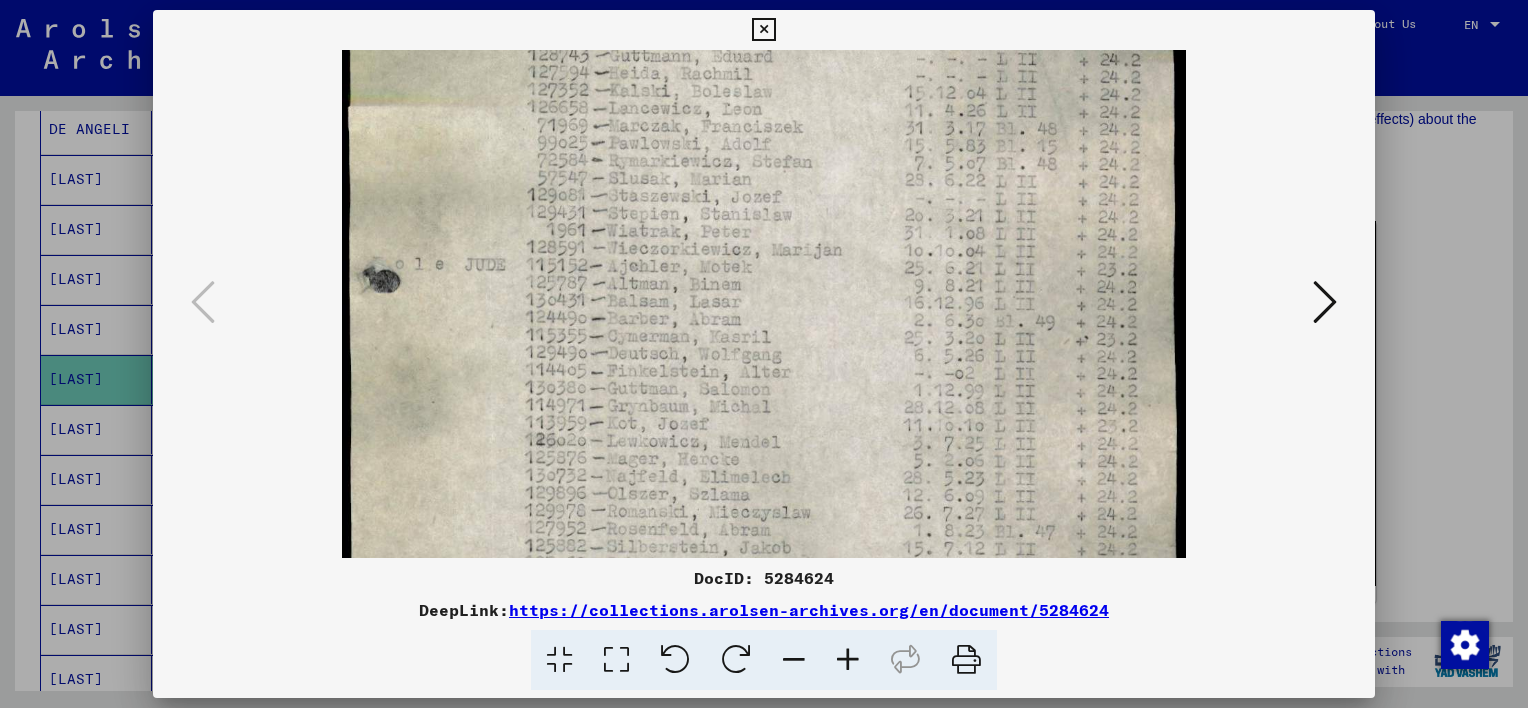drag, startPoint x: 834, startPoint y: 182, endPoint x: 839, endPoint y: 310, distance: 128.09763 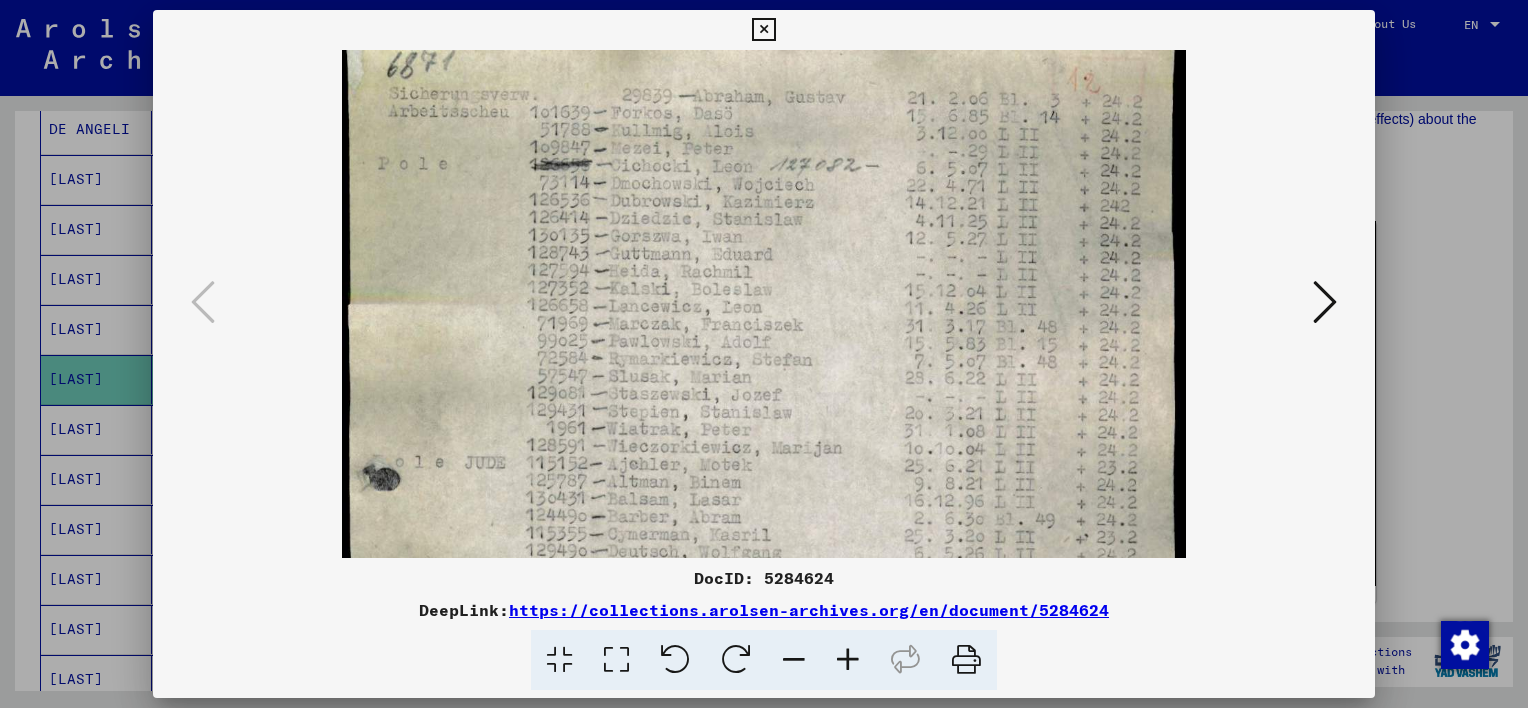 scroll, scrollTop: 6, scrollLeft: 0, axis: vertical 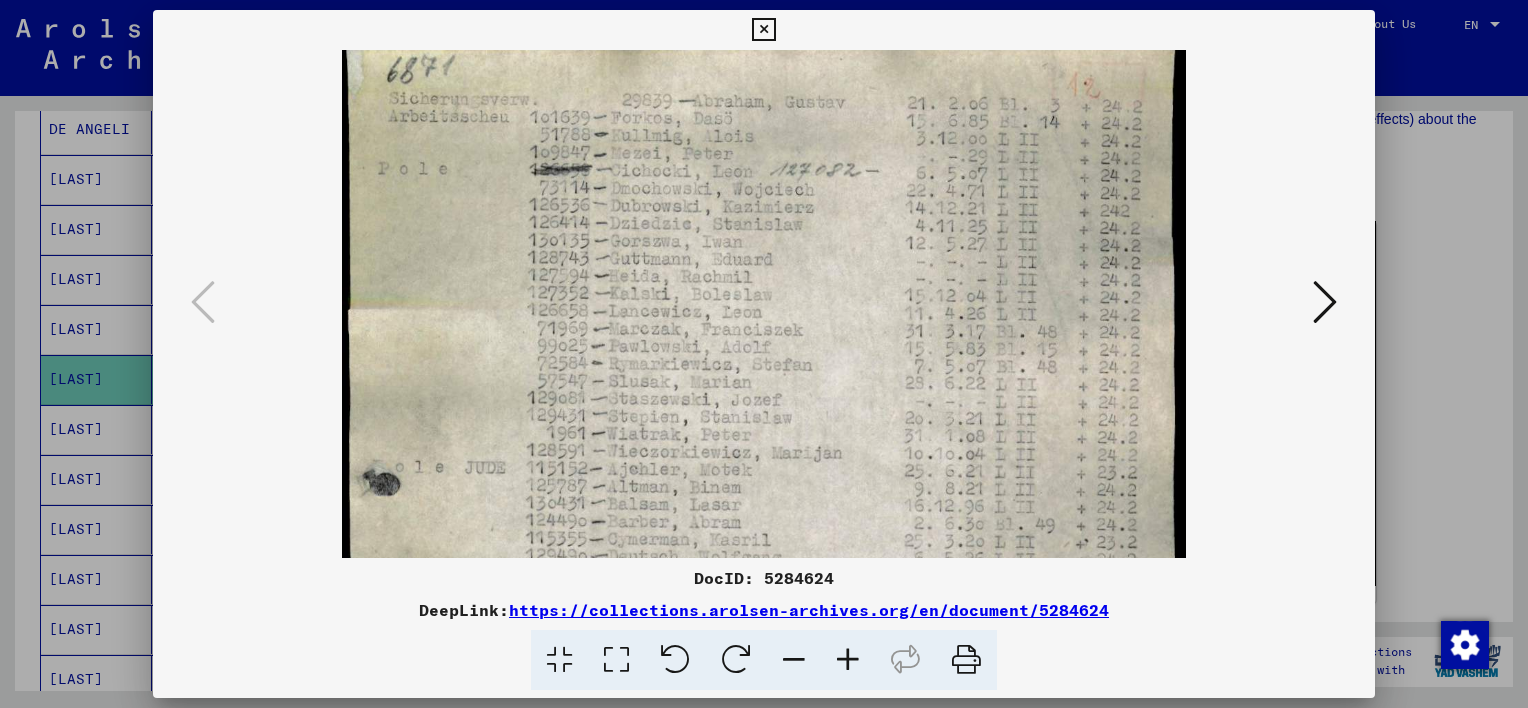 drag, startPoint x: 830, startPoint y: 403, endPoint x: 837, endPoint y: 425, distance: 23.086792 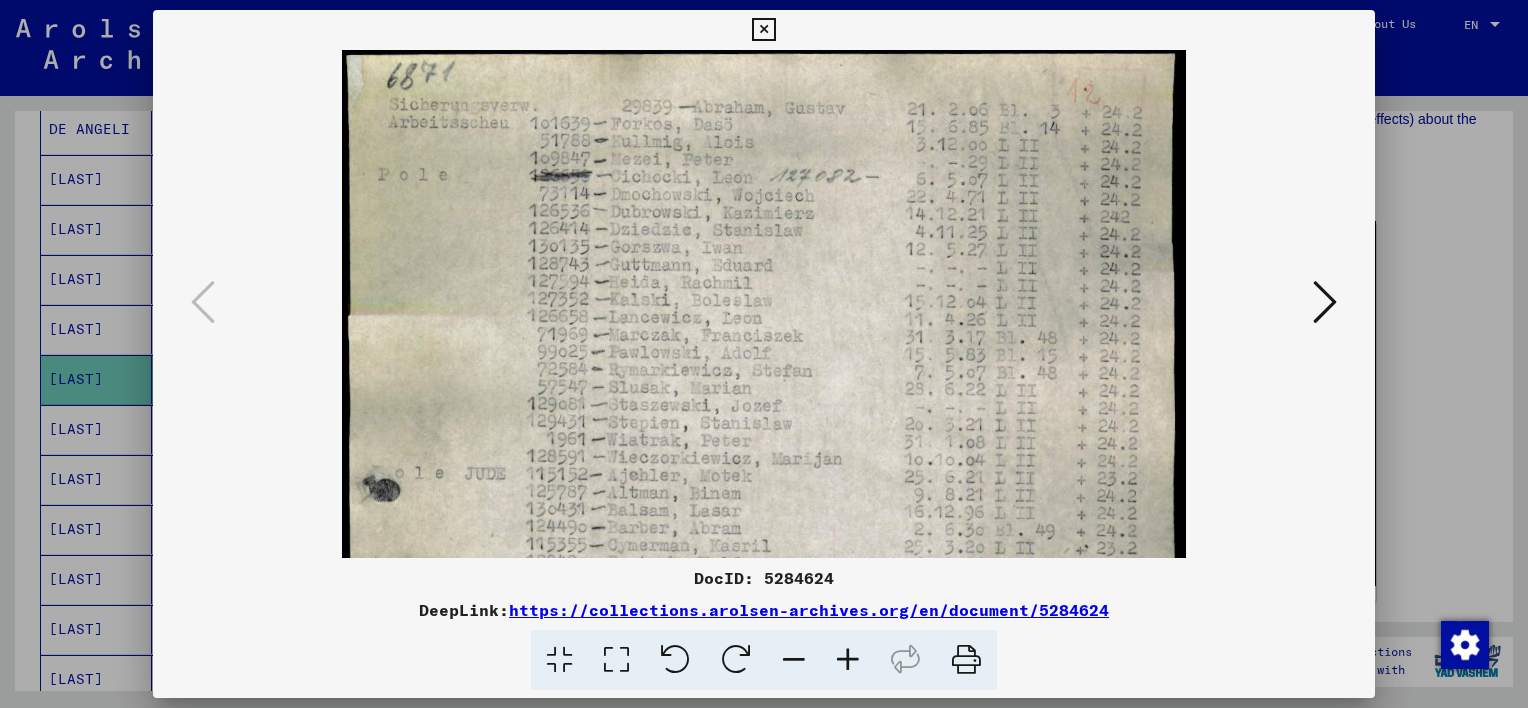 drag, startPoint x: 575, startPoint y: 272, endPoint x: 590, endPoint y: 318, distance: 48.38388 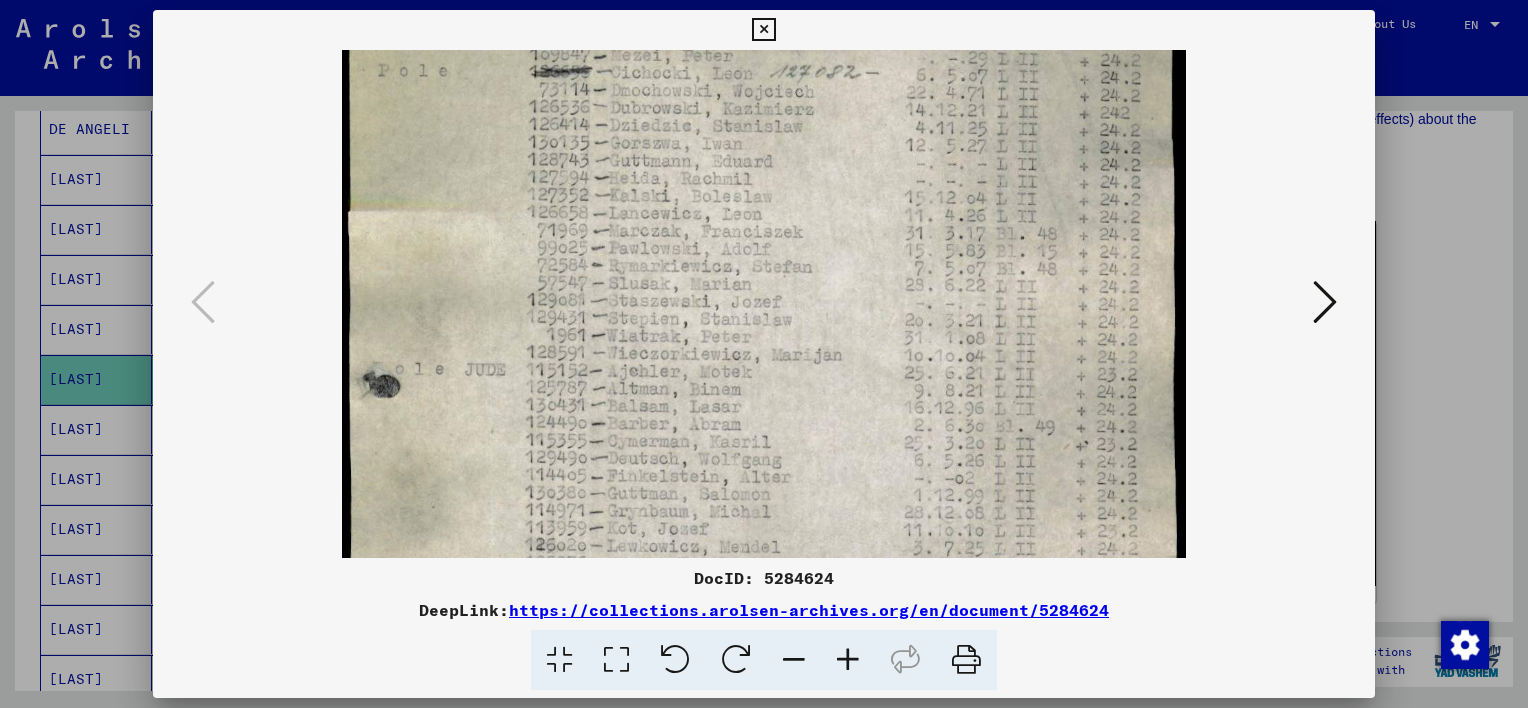 drag, startPoint x: 497, startPoint y: 289, endPoint x: 495, endPoint y: 193, distance: 96.02083 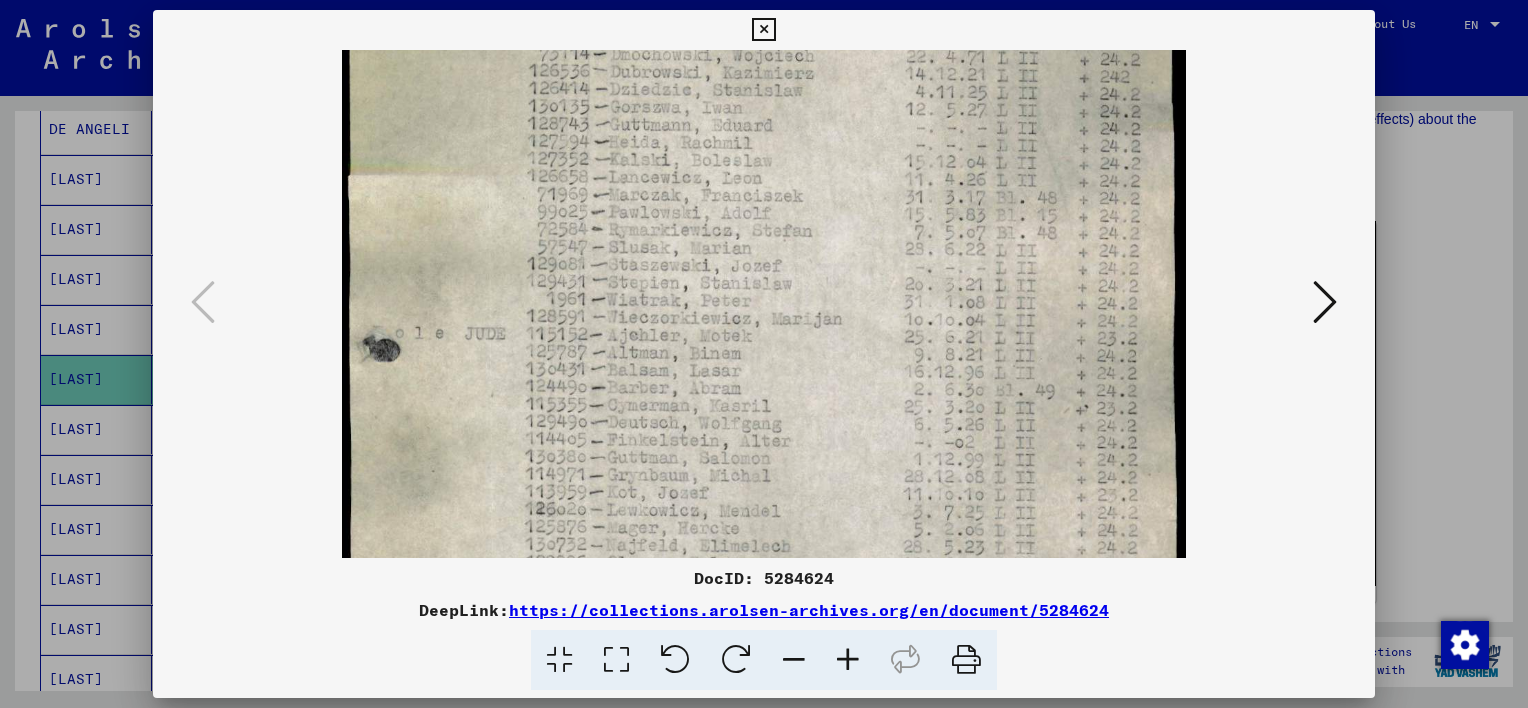 drag, startPoint x: 551, startPoint y: 357, endPoint x: 546, endPoint y: 324, distance: 33.37664 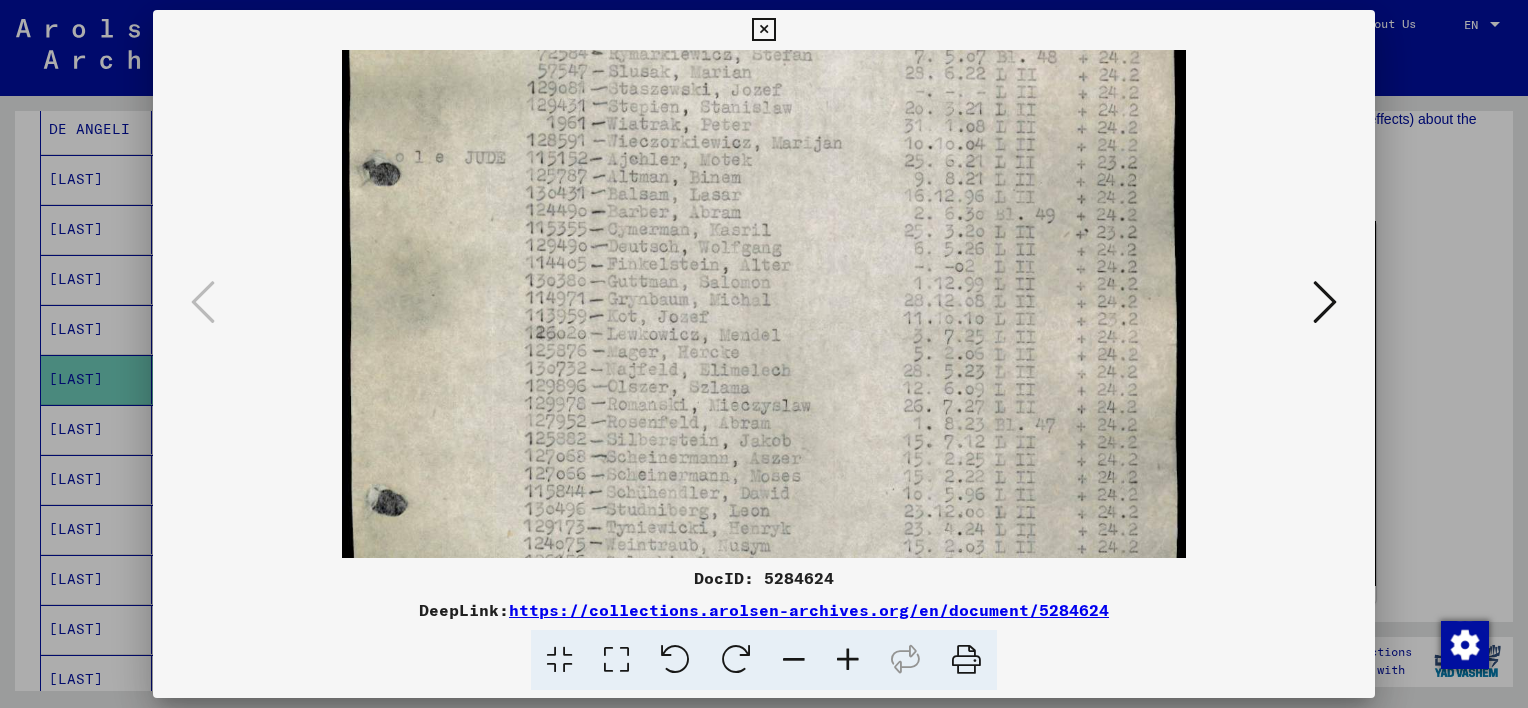drag, startPoint x: 448, startPoint y: 392, endPoint x: 448, endPoint y: 146, distance: 246 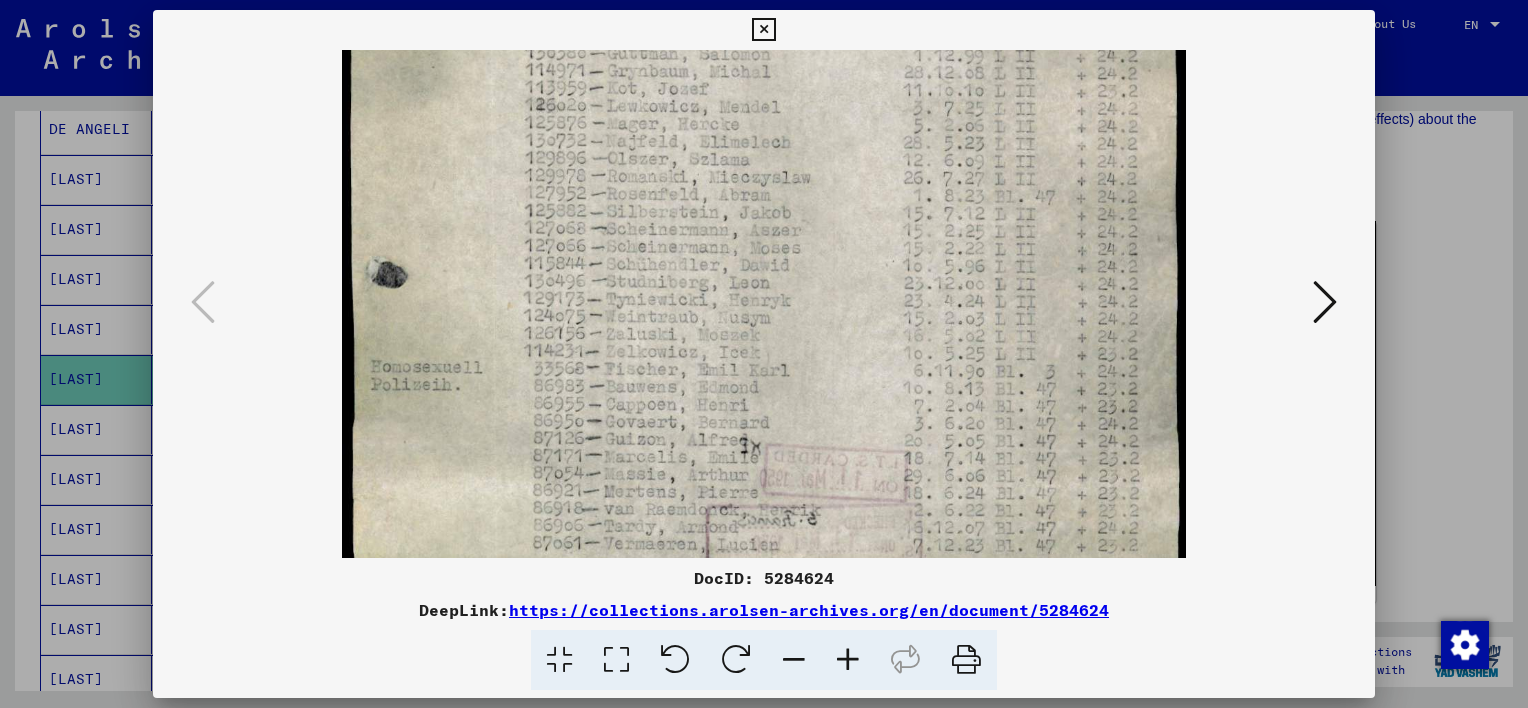 drag, startPoint x: 461, startPoint y: 366, endPoint x: 460, endPoint y: 156, distance: 210.00238 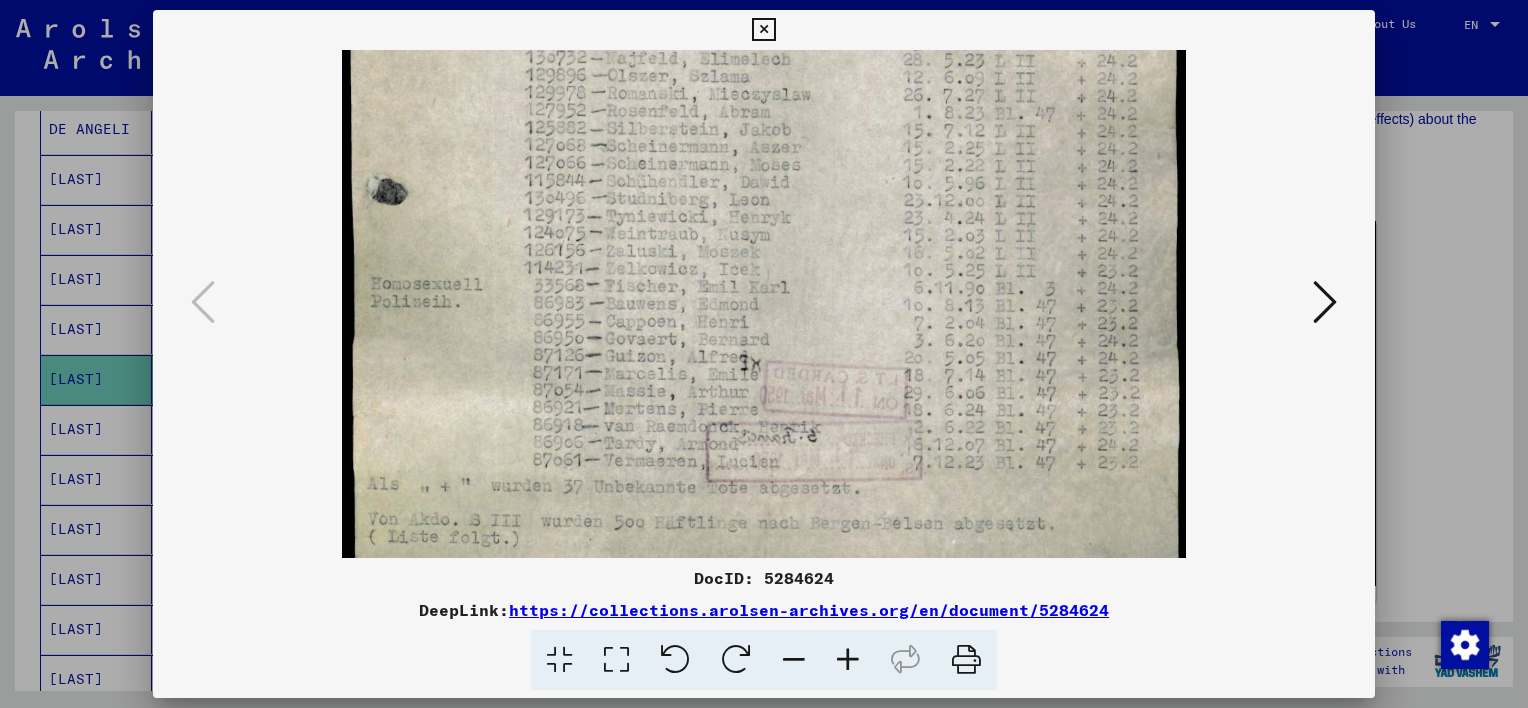 scroll, scrollTop: 645, scrollLeft: 0, axis: vertical 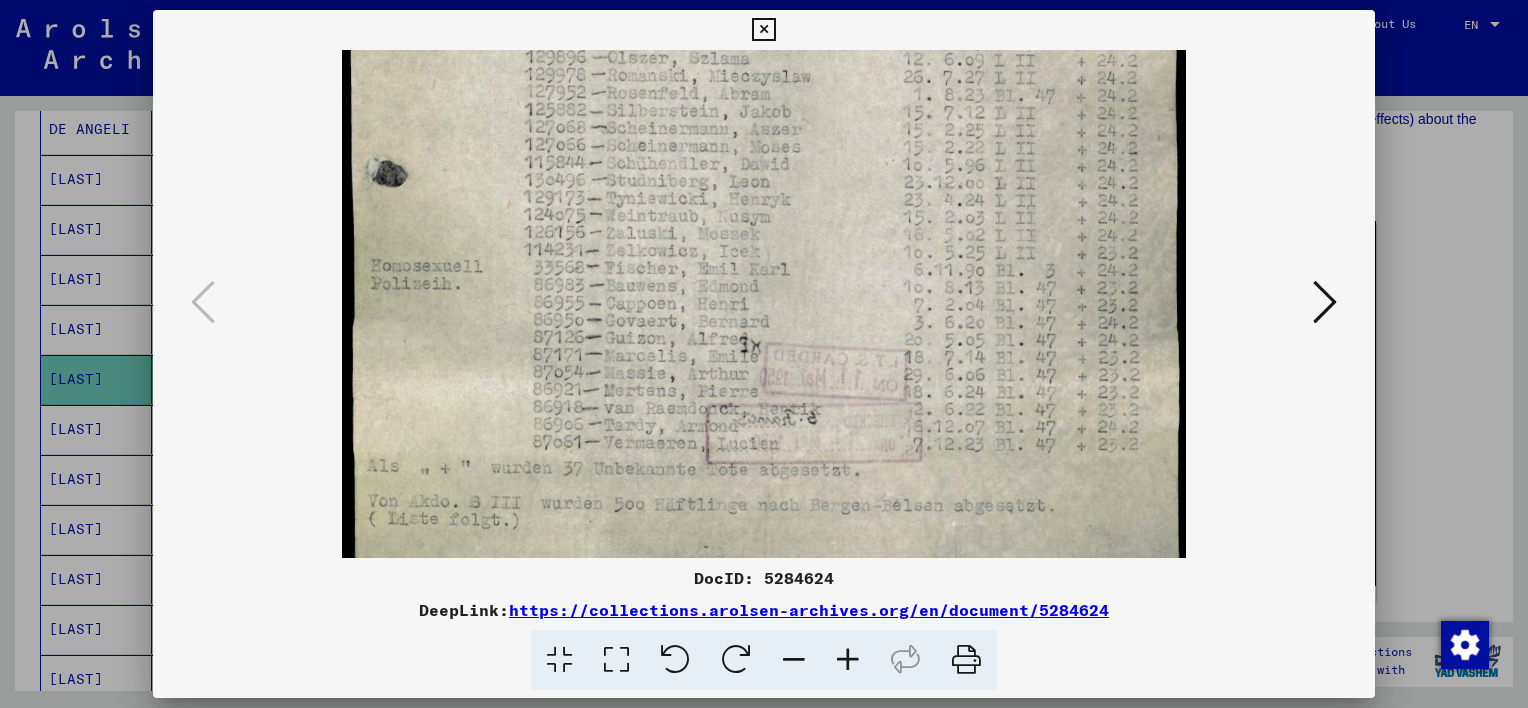 drag, startPoint x: 494, startPoint y: 356, endPoint x: 493, endPoint y: 302, distance: 54.00926 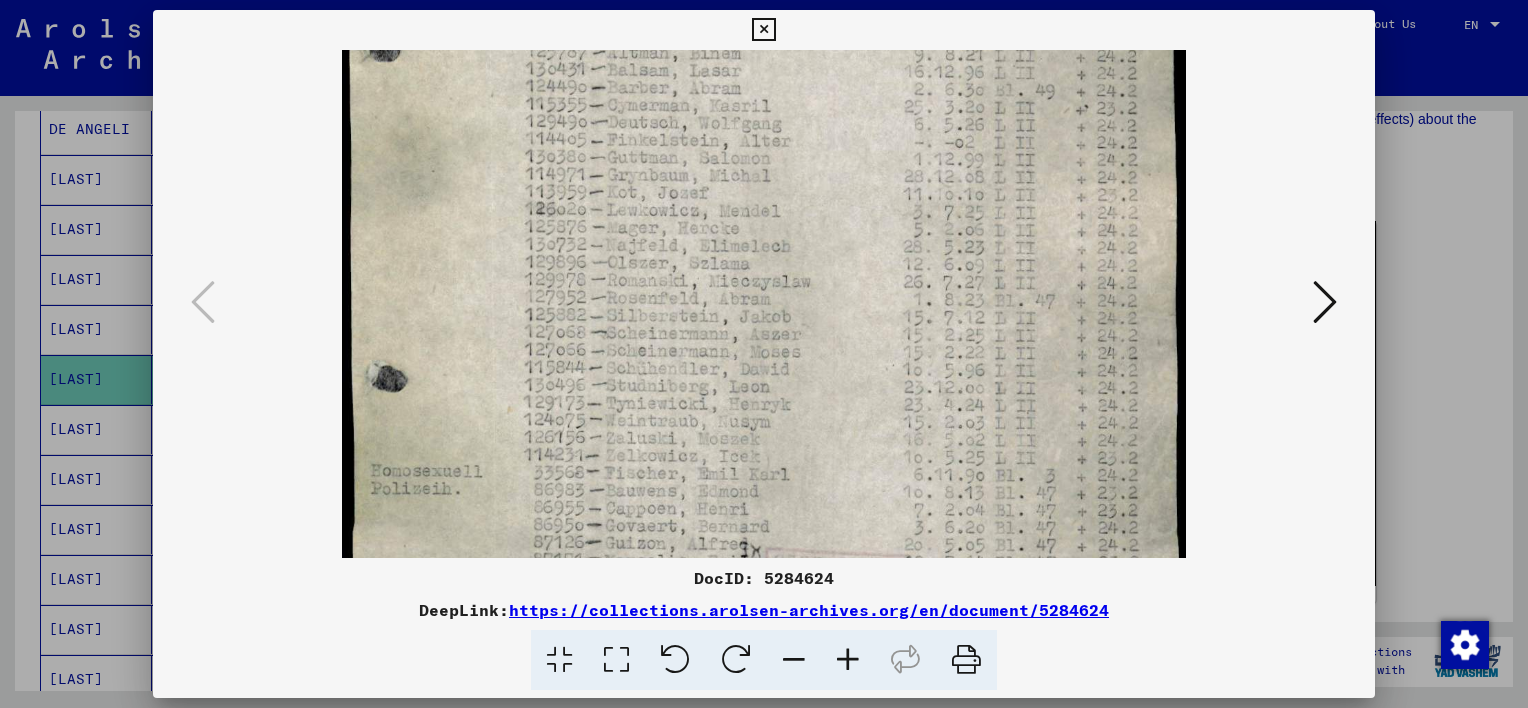 drag, startPoint x: 516, startPoint y: 137, endPoint x: 527, endPoint y: 351, distance: 214.28252 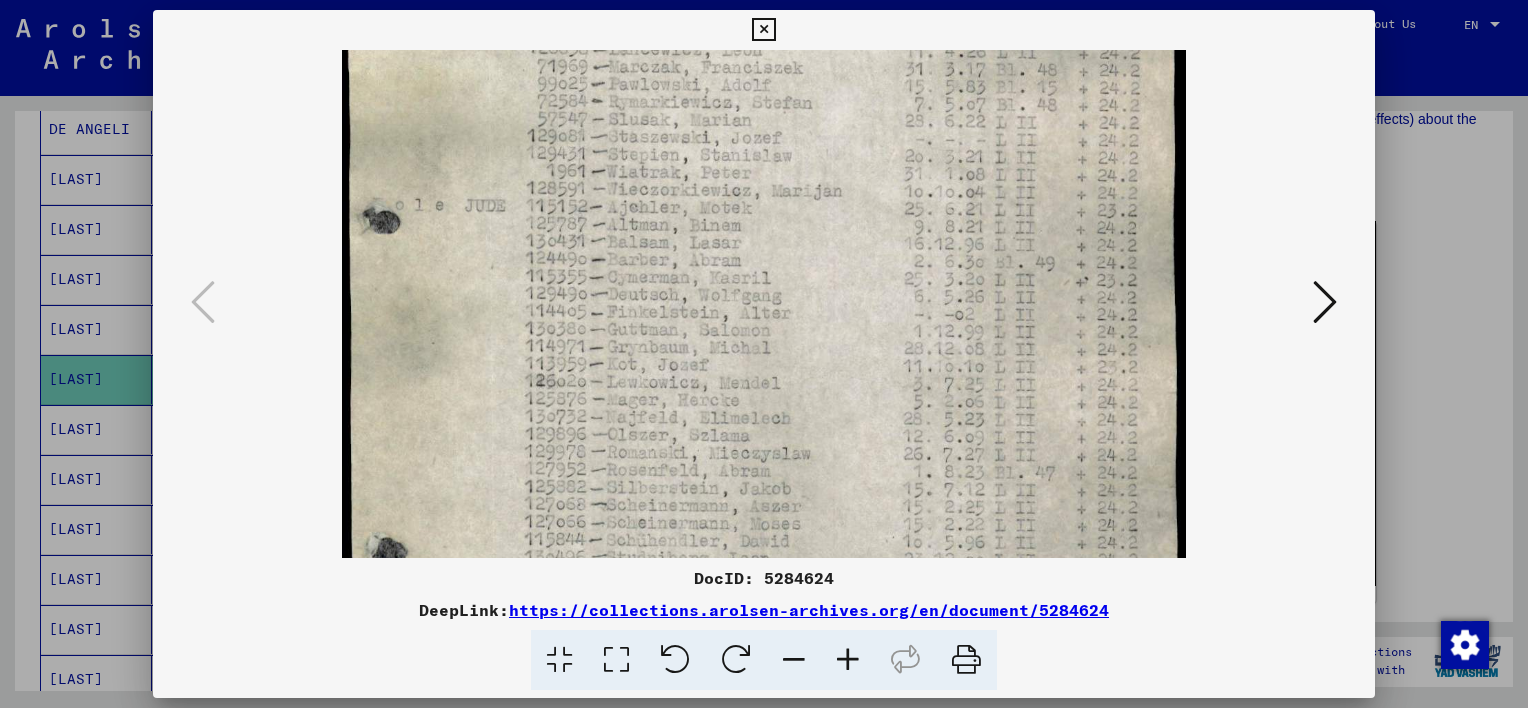 drag, startPoint x: 494, startPoint y: 248, endPoint x: 496, endPoint y: 330, distance: 82.02438 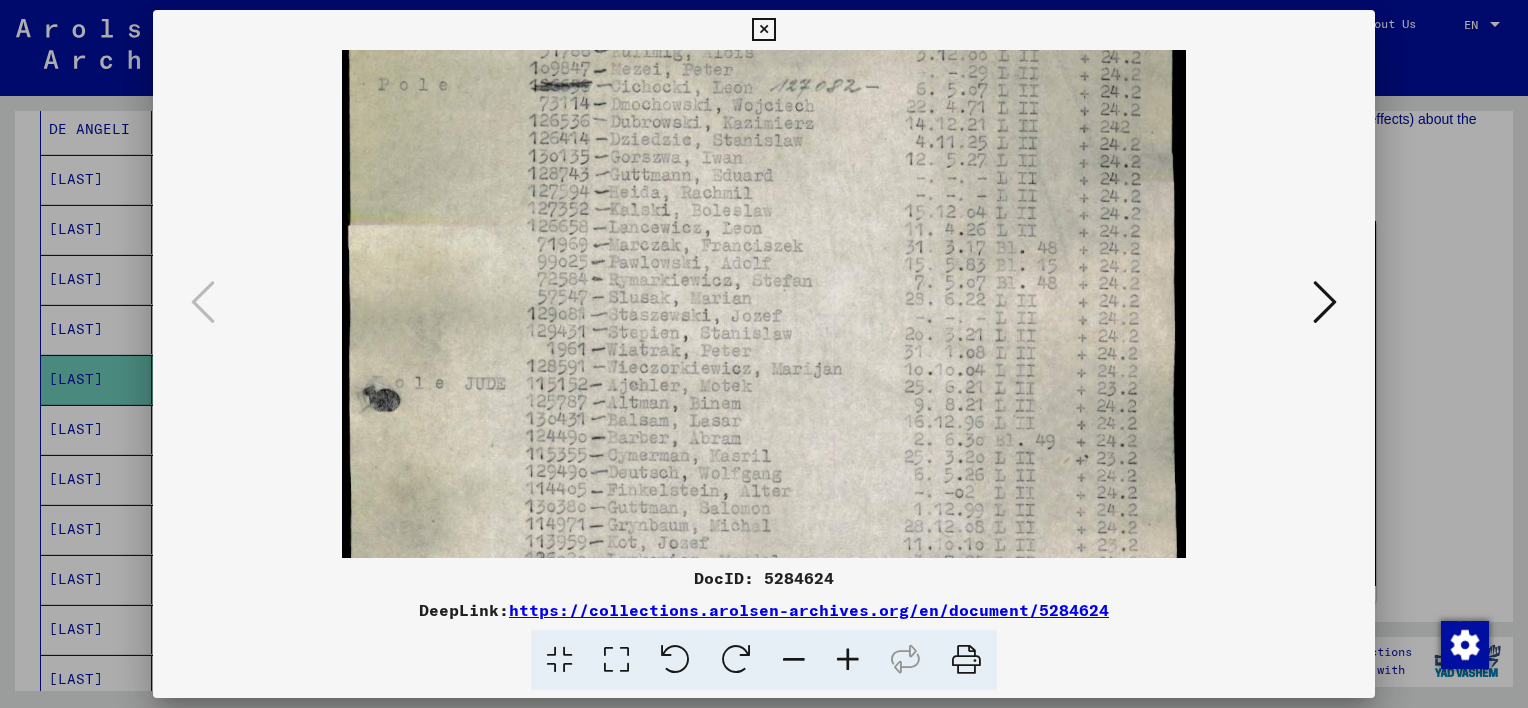 drag, startPoint x: 504, startPoint y: 291, endPoint x: 507, endPoint y: 384, distance: 93.04838 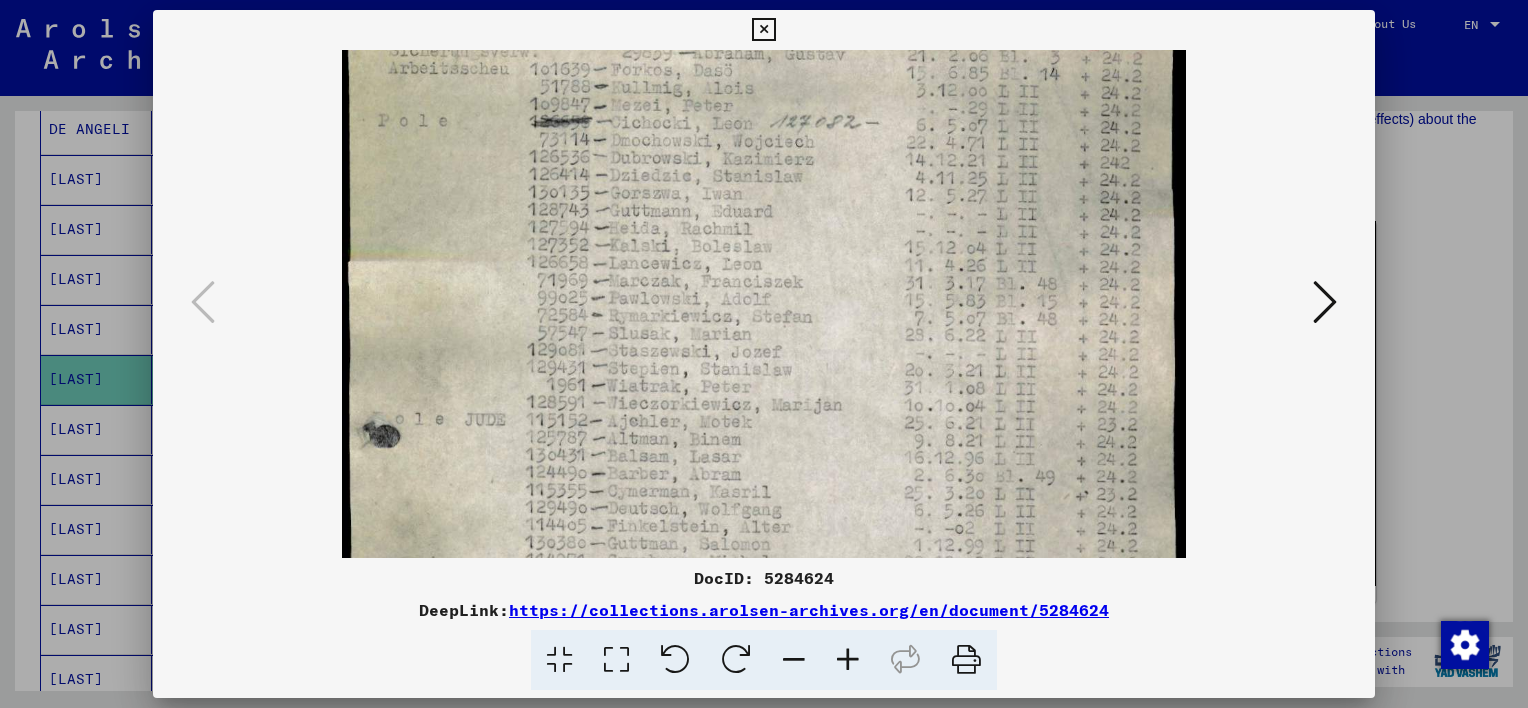 drag, startPoint x: 477, startPoint y: 243, endPoint x: 488, endPoint y: 115, distance: 128.47179 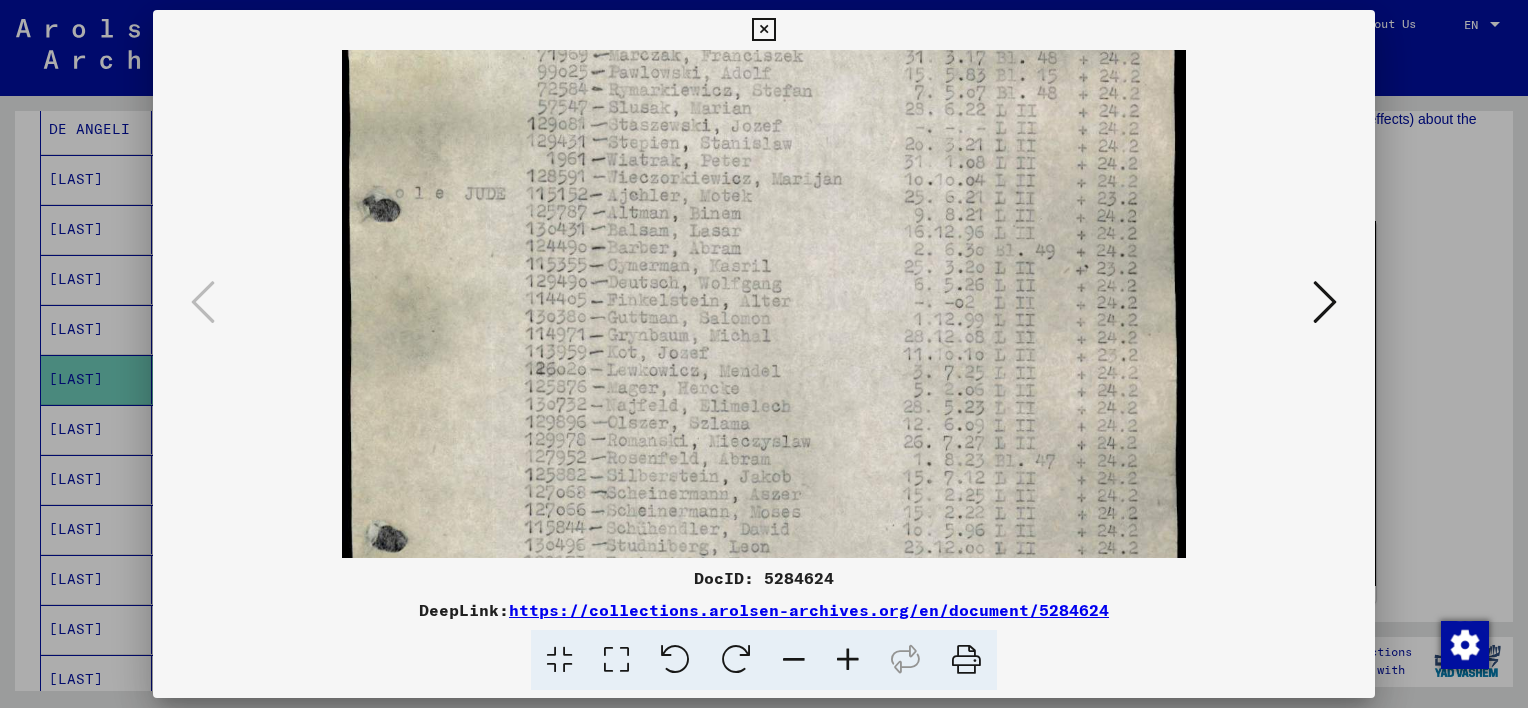drag, startPoint x: 529, startPoint y: 343, endPoint x: 538, endPoint y: 202, distance: 141.28694 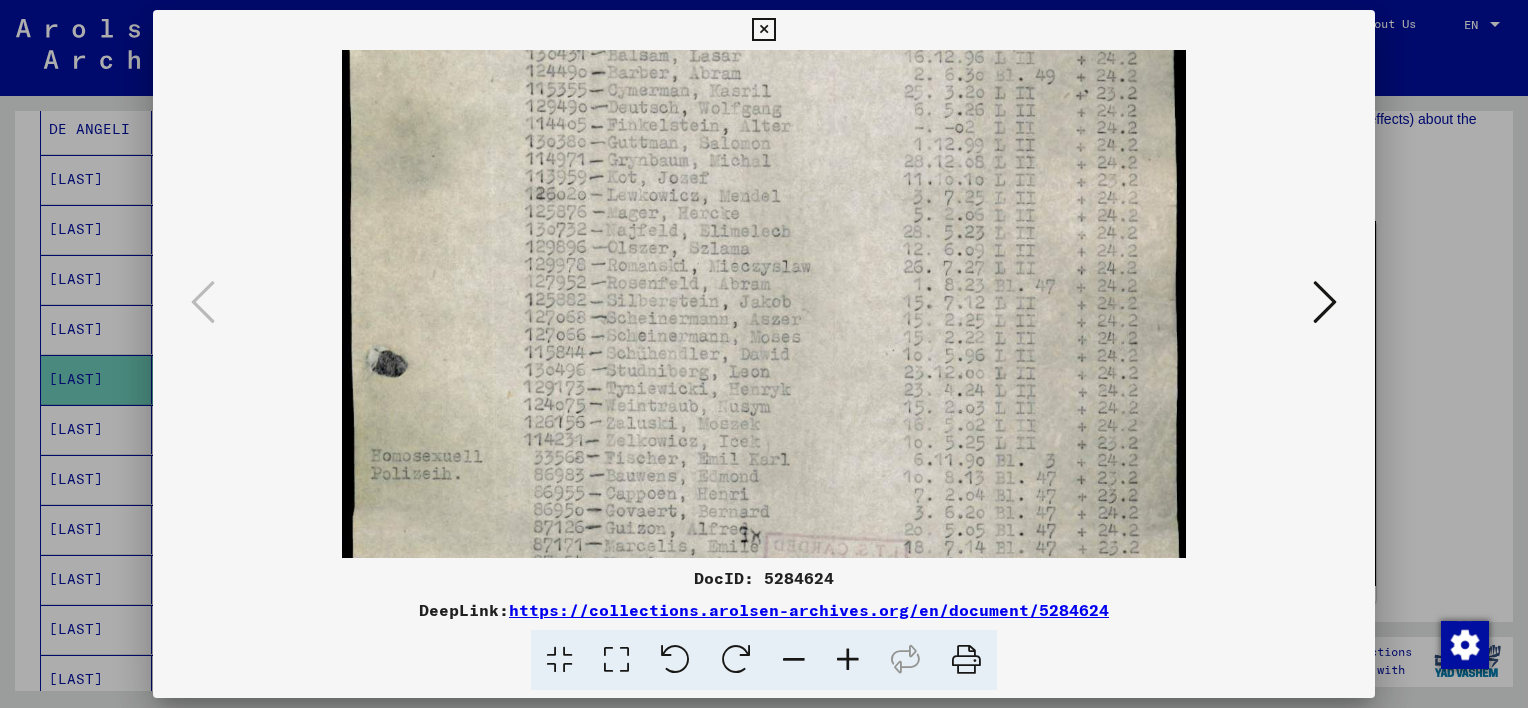 drag, startPoint x: 497, startPoint y: 361, endPoint x: 459, endPoint y: 194, distance: 171.2688 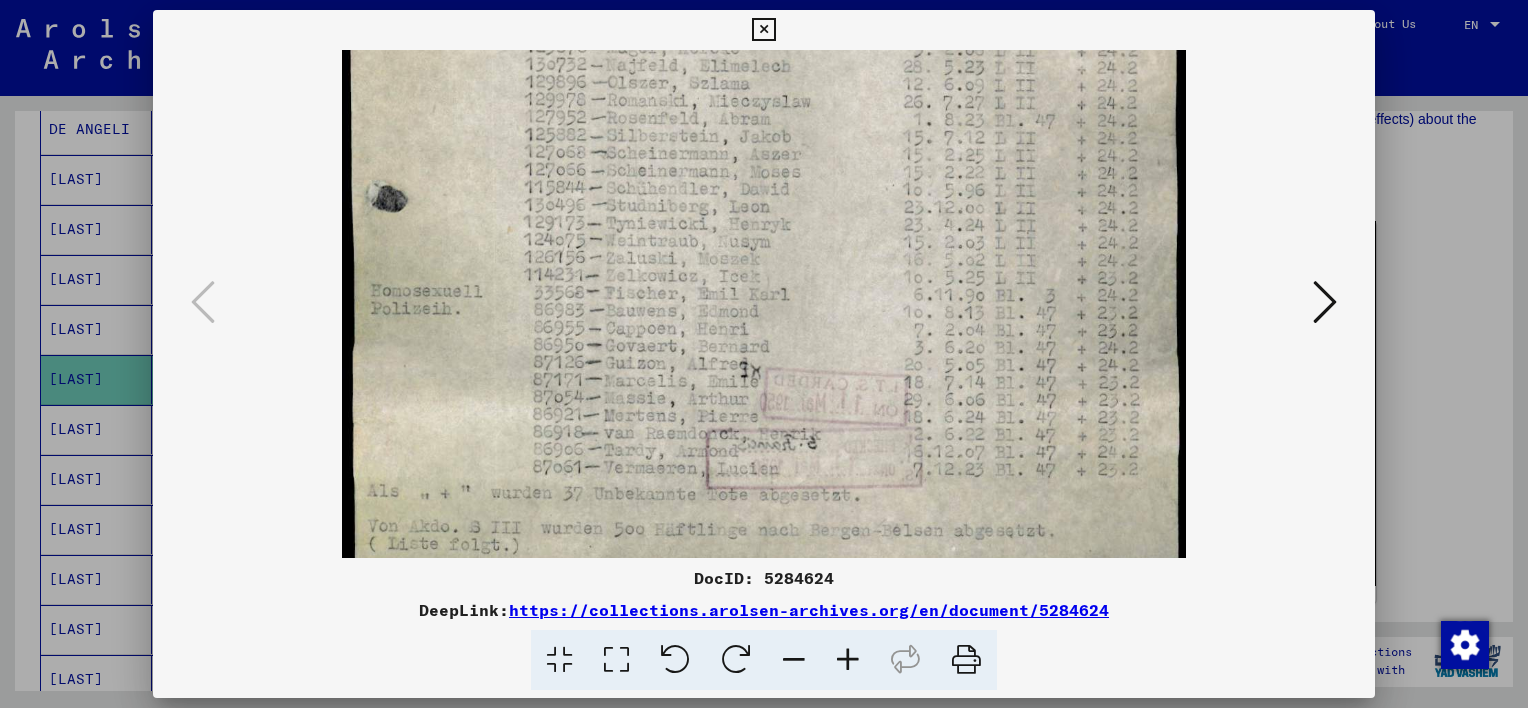 drag, startPoint x: 431, startPoint y: 330, endPoint x: 439, endPoint y: 170, distance: 160.19987 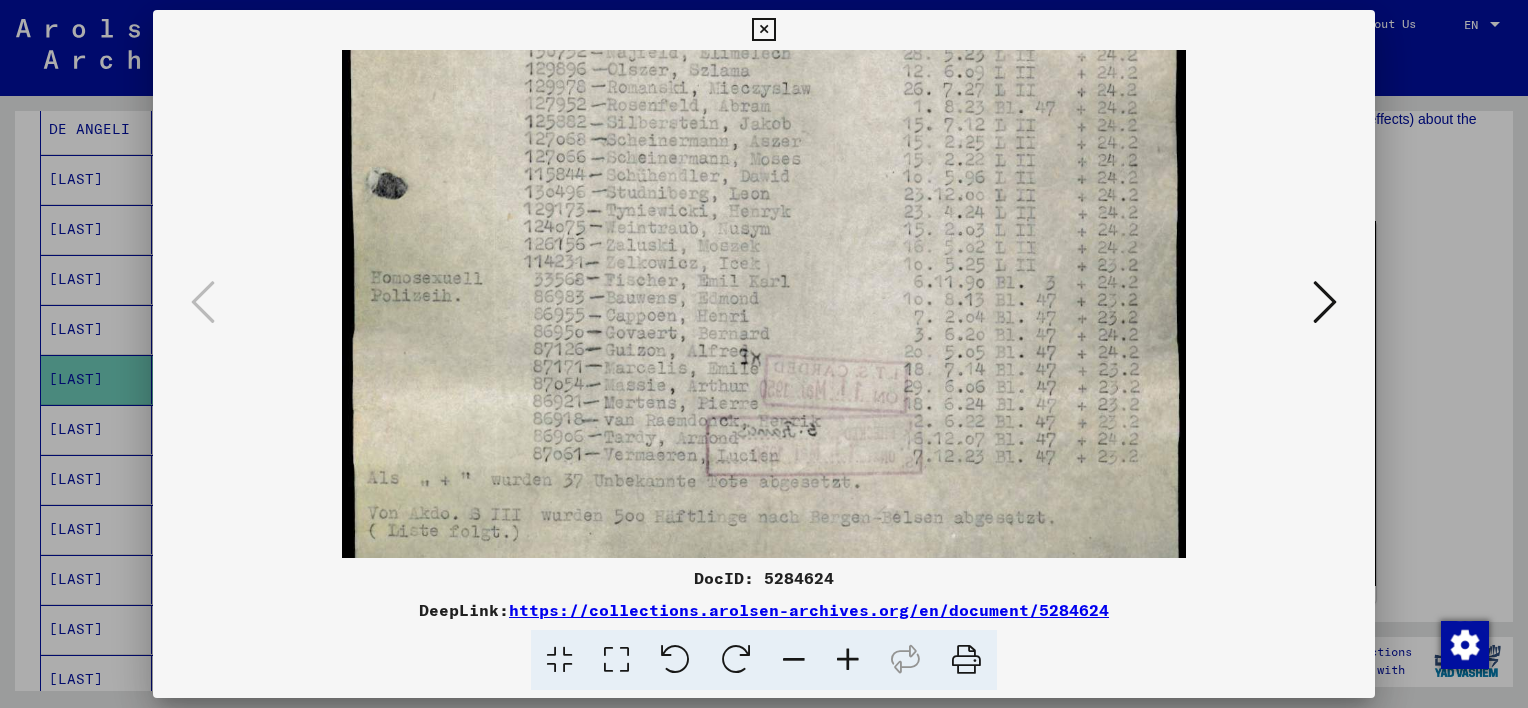 click at bounding box center [763, 30] 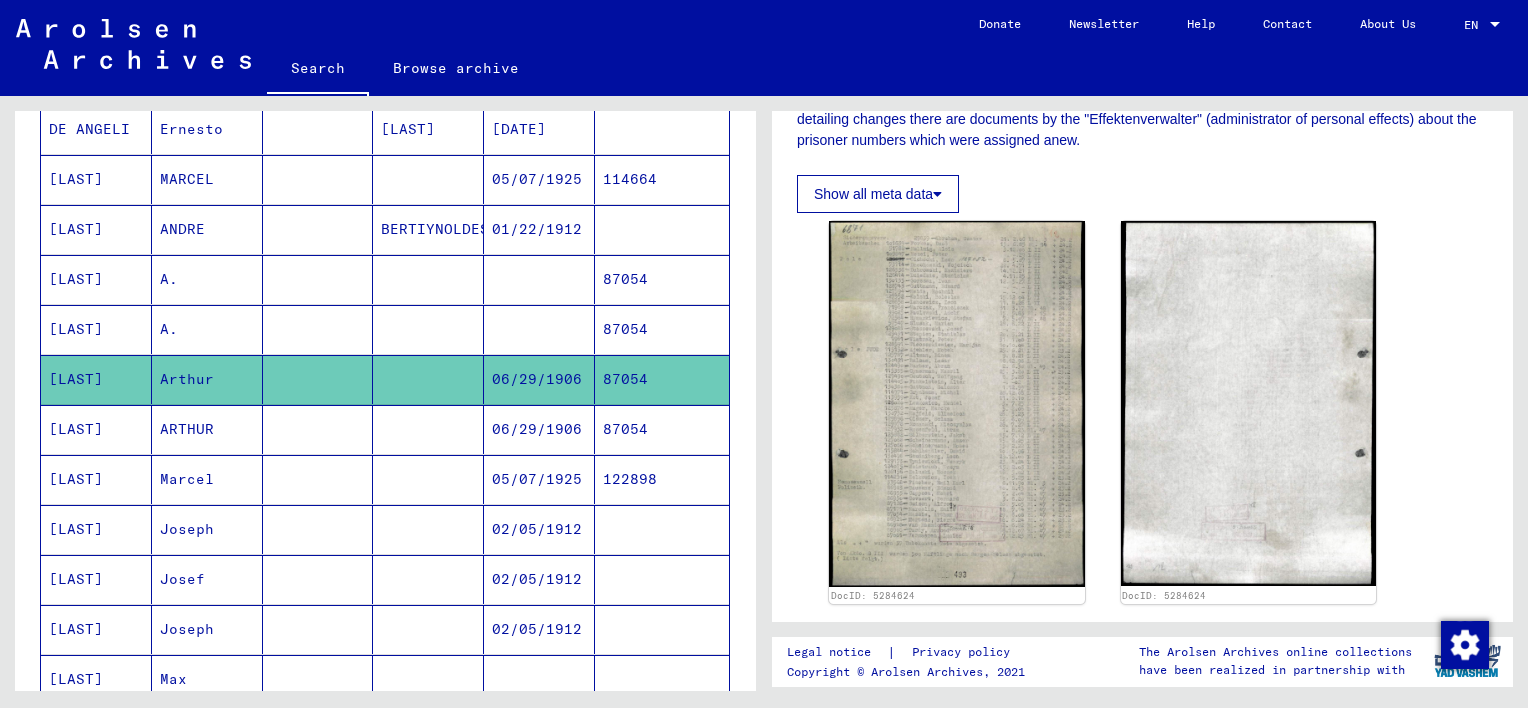 click on "87054" at bounding box center [662, 479] 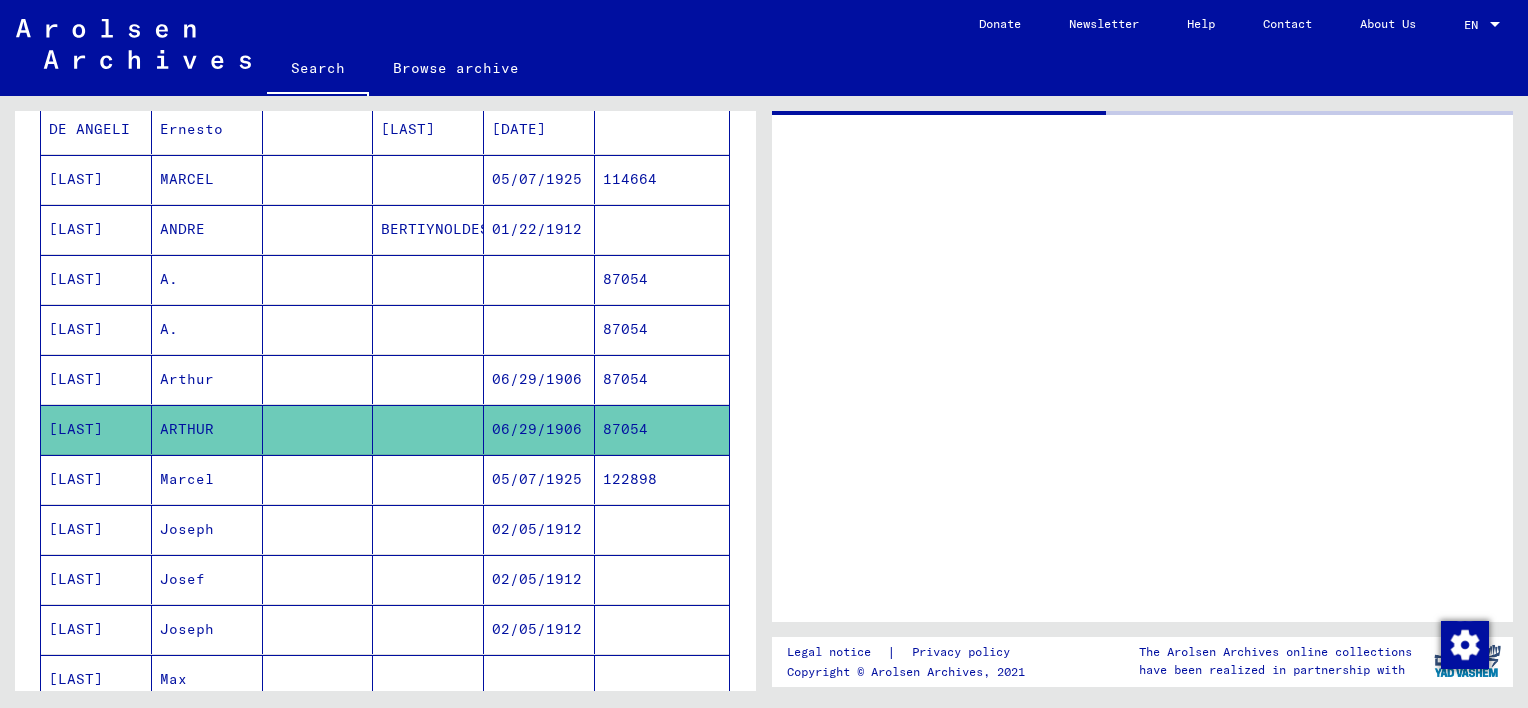 scroll, scrollTop: 0, scrollLeft: 0, axis: both 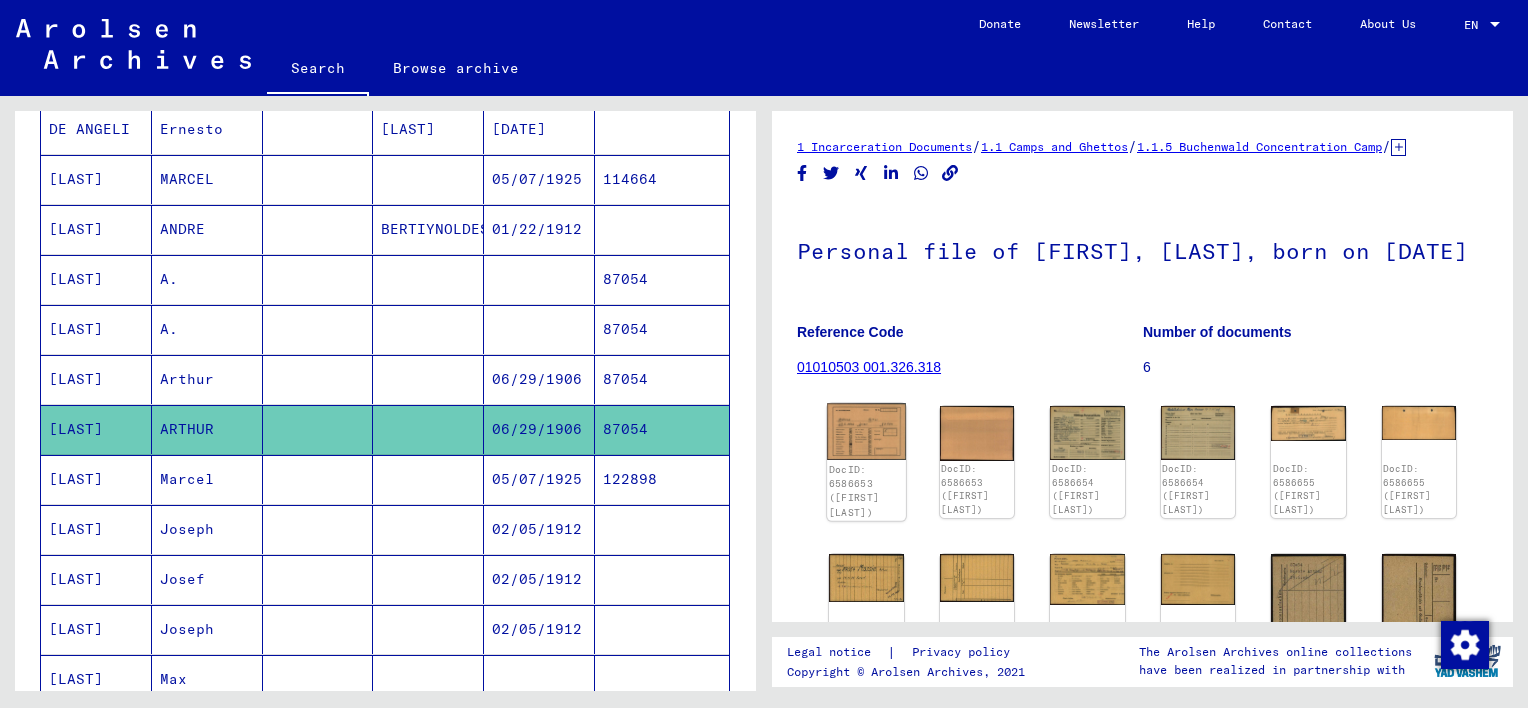 click 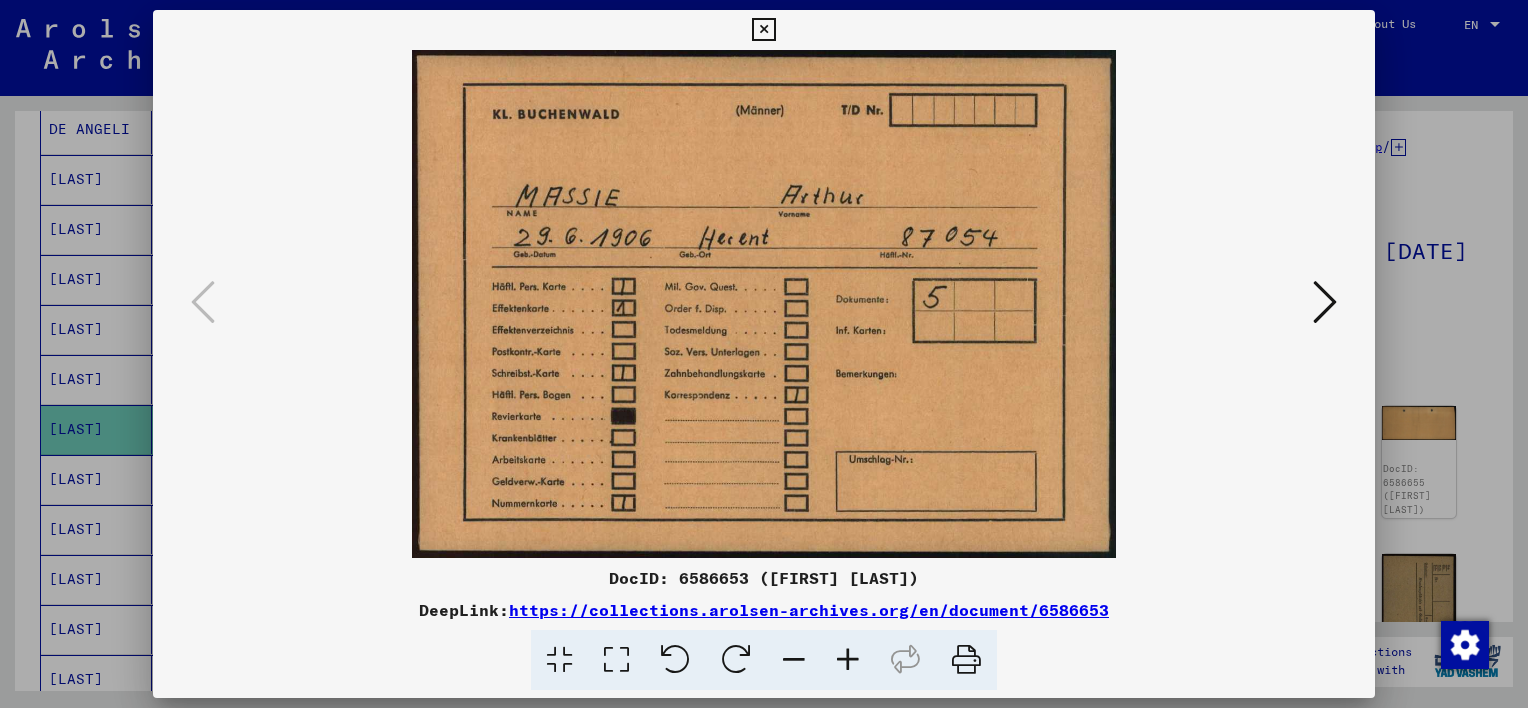 click at bounding box center [1325, 302] 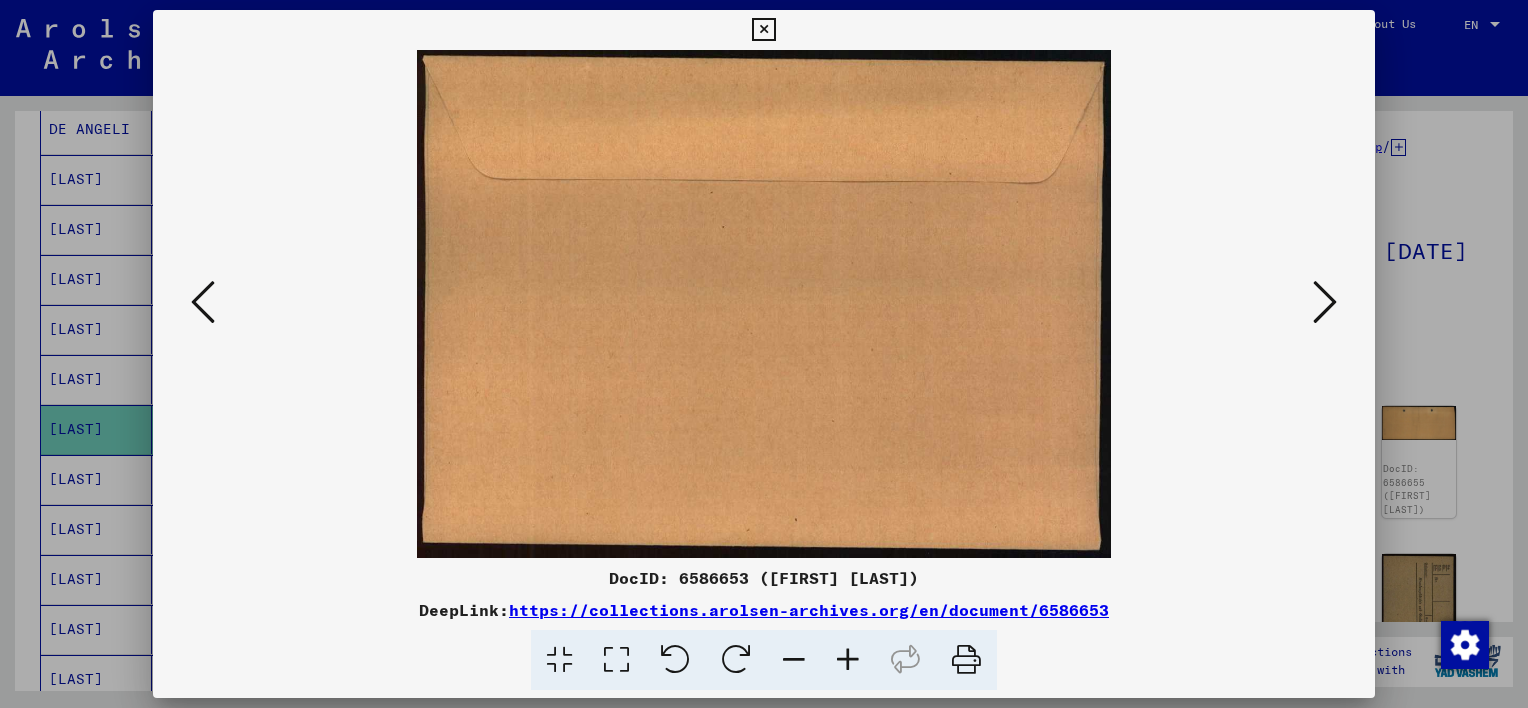 click at bounding box center (1325, 302) 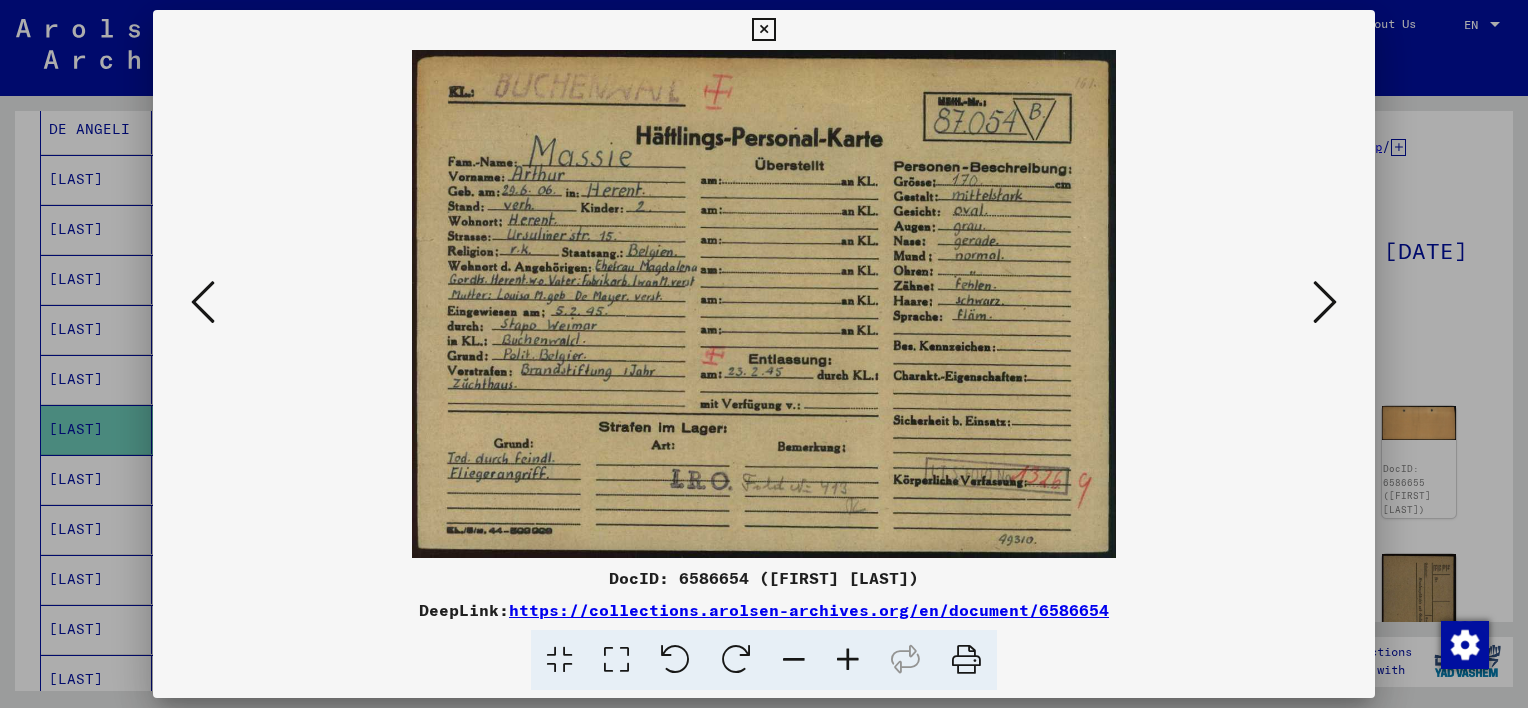 click at bounding box center [764, 304] 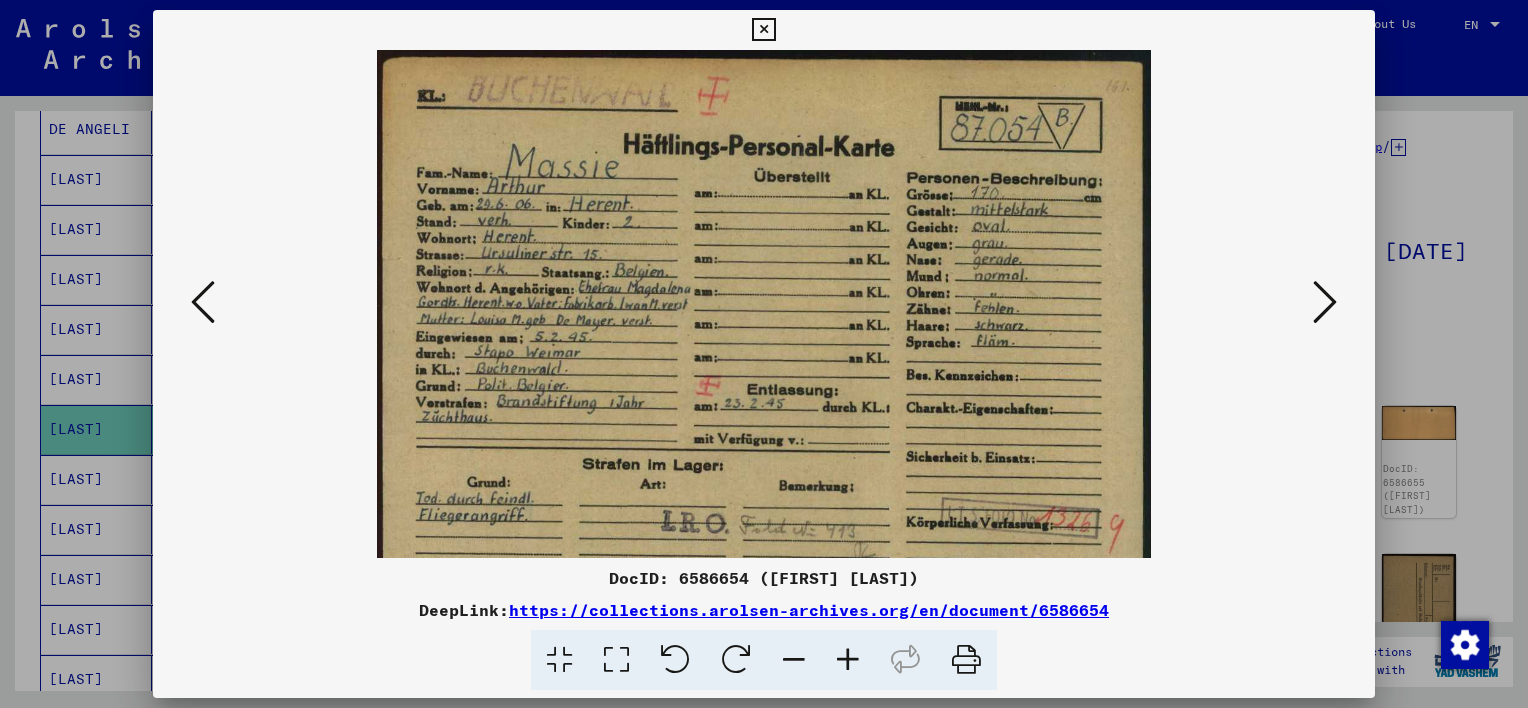 click at bounding box center (848, 660) 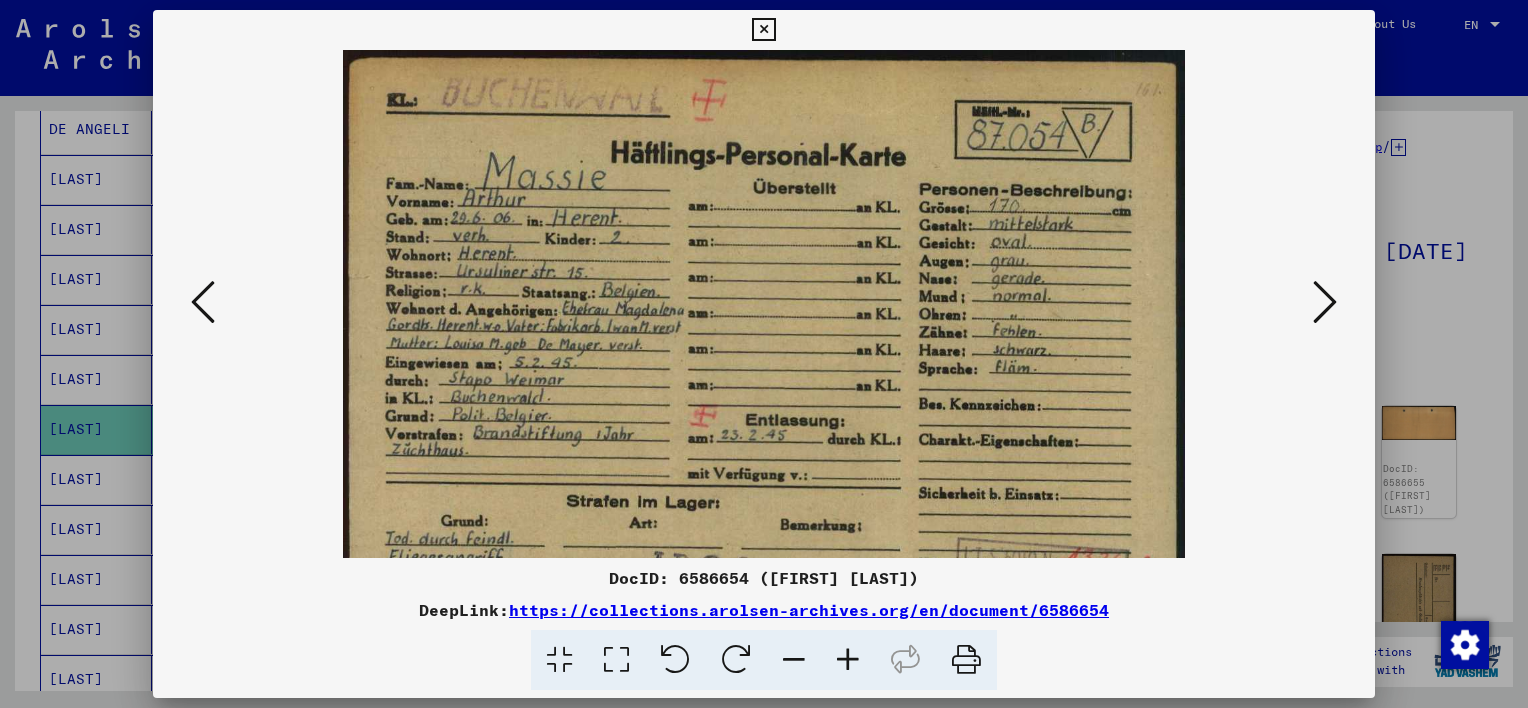 click at bounding box center [848, 660] 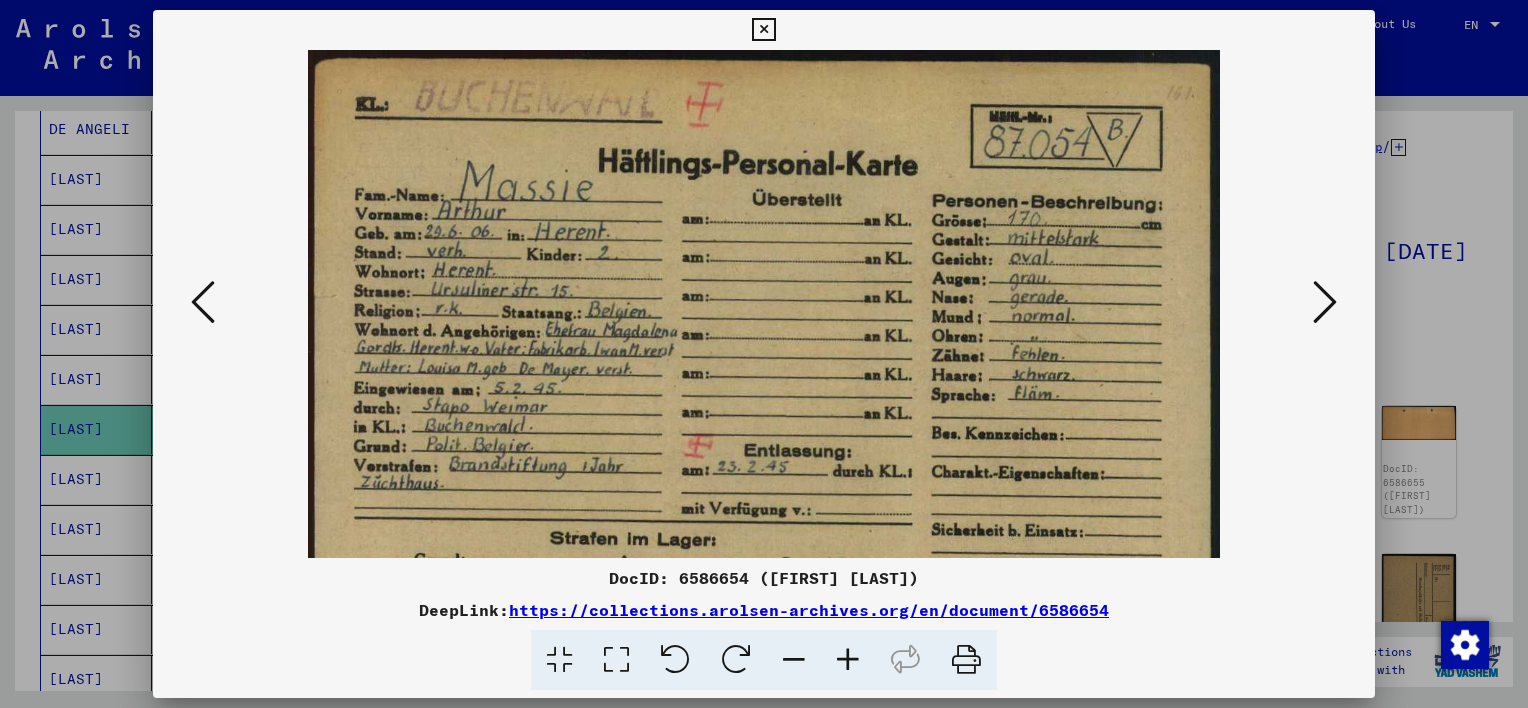 click at bounding box center (848, 660) 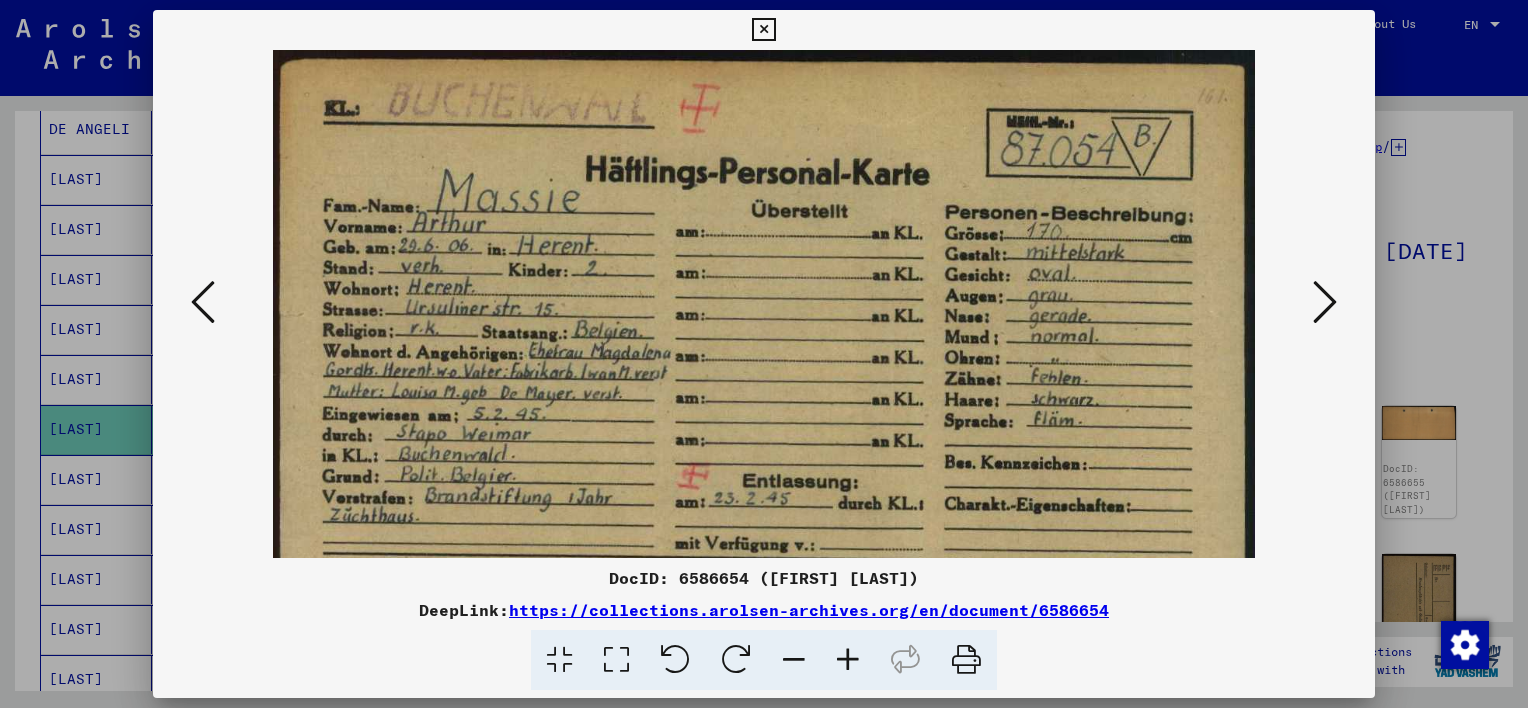 click at bounding box center [848, 660] 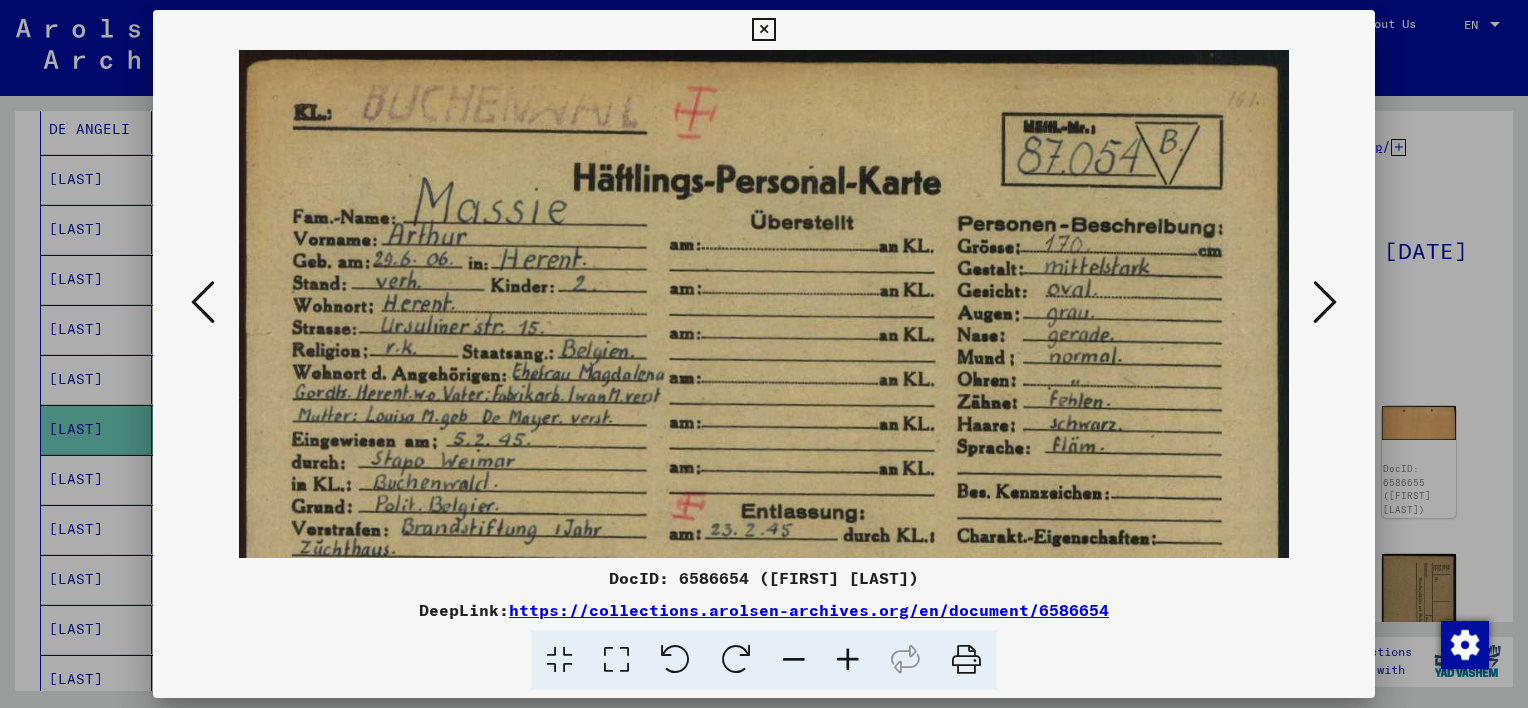 click at bounding box center [848, 660] 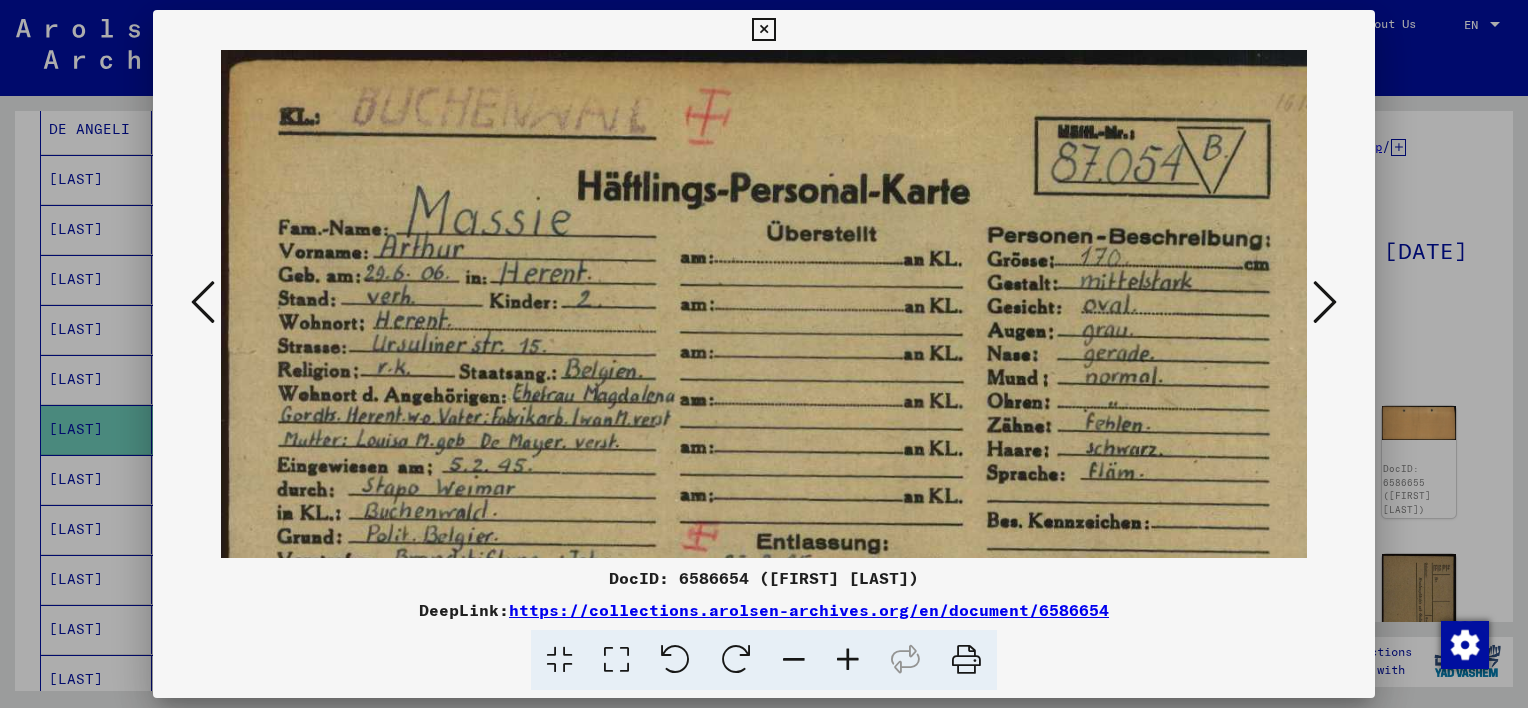 click at bounding box center [848, 660] 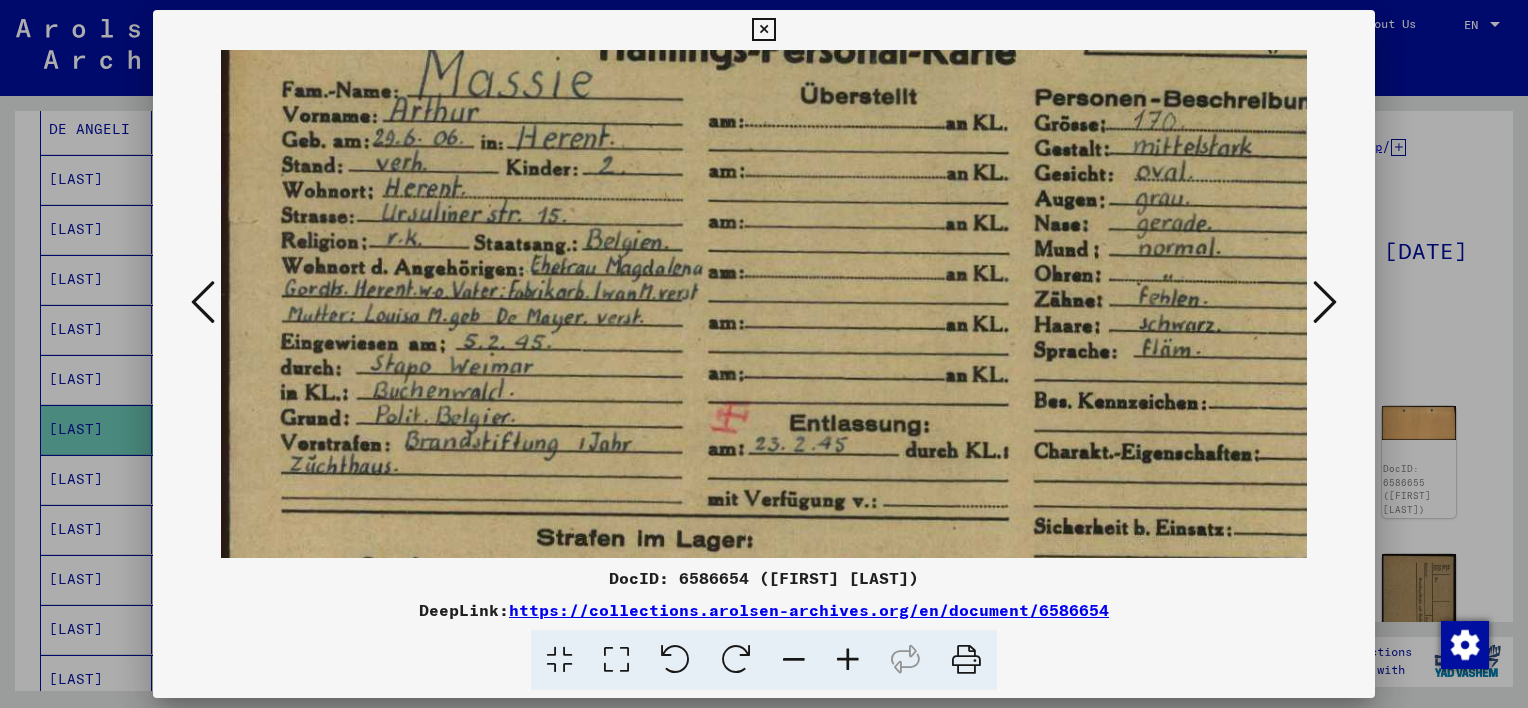 drag, startPoint x: 758, startPoint y: 496, endPoint x: 788, endPoint y: 352, distance: 147.09181 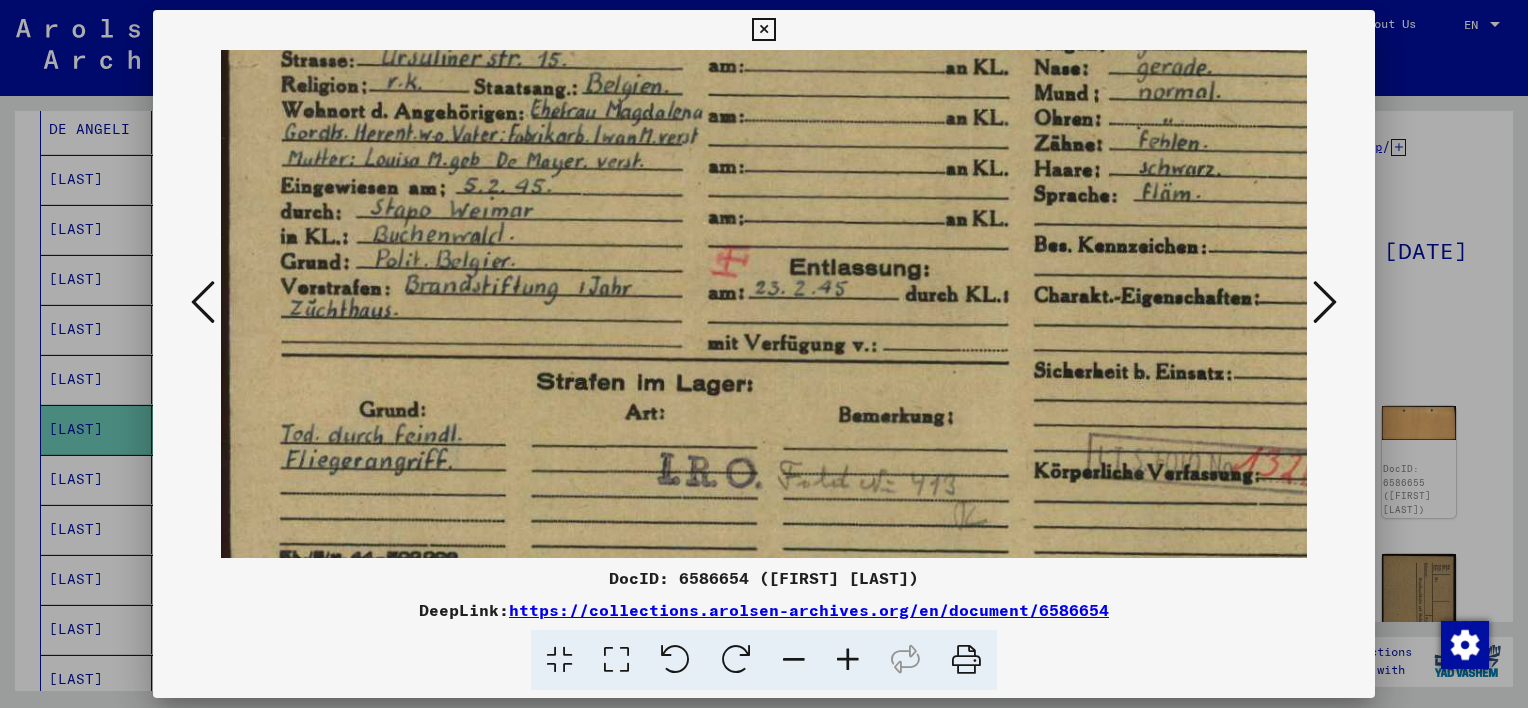 scroll, scrollTop: 308, scrollLeft: 1, axis: both 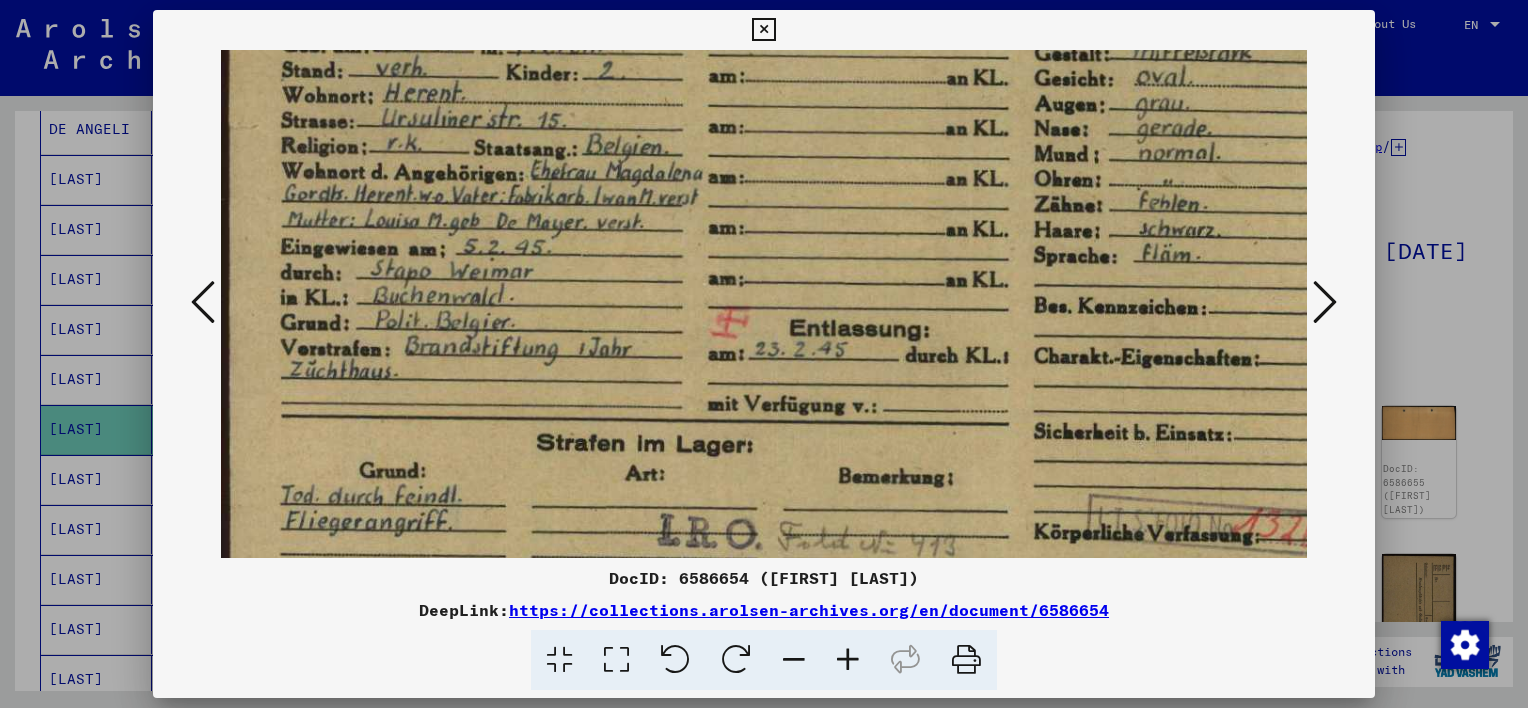 drag, startPoint x: 510, startPoint y: 205, endPoint x: 577, endPoint y: 124, distance: 105.11898 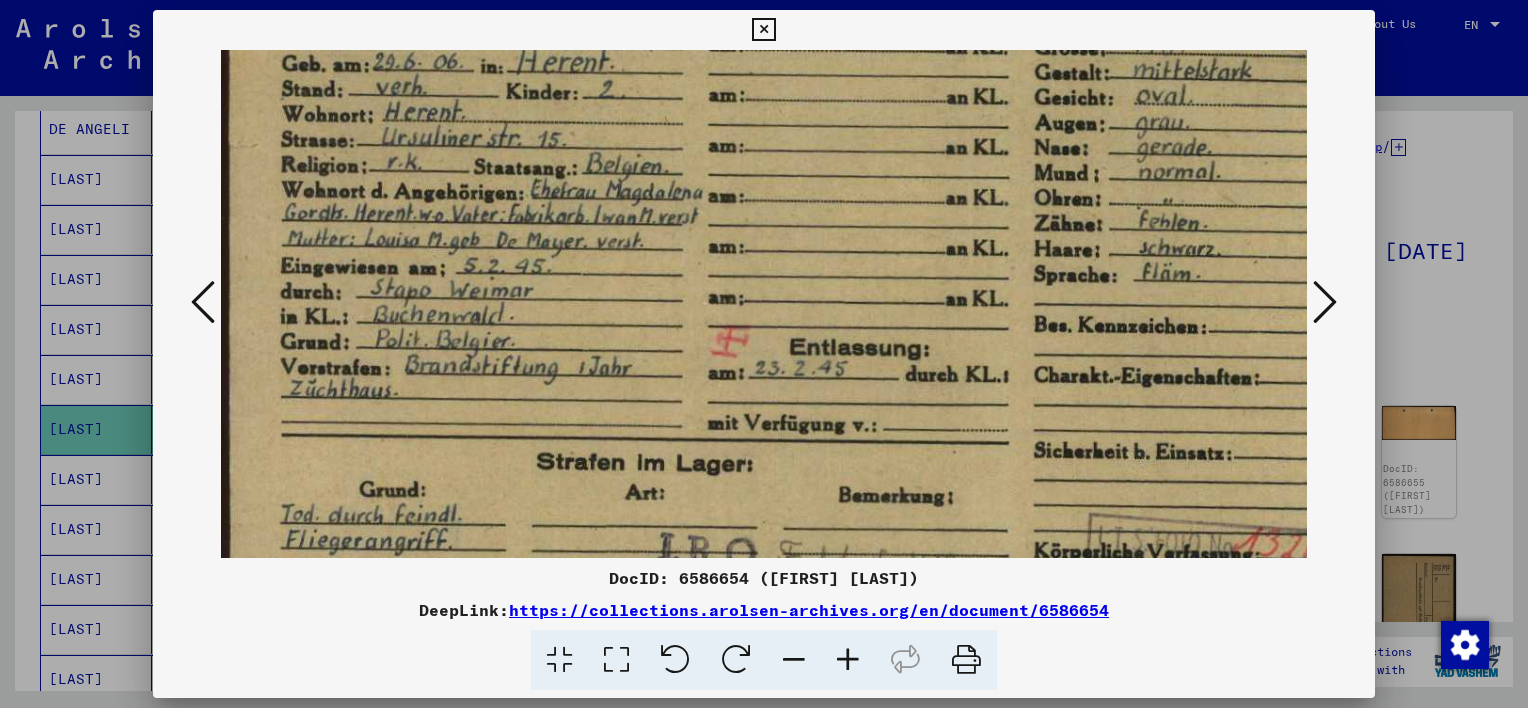 scroll, scrollTop: 217, scrollLeft: 1, axis: both 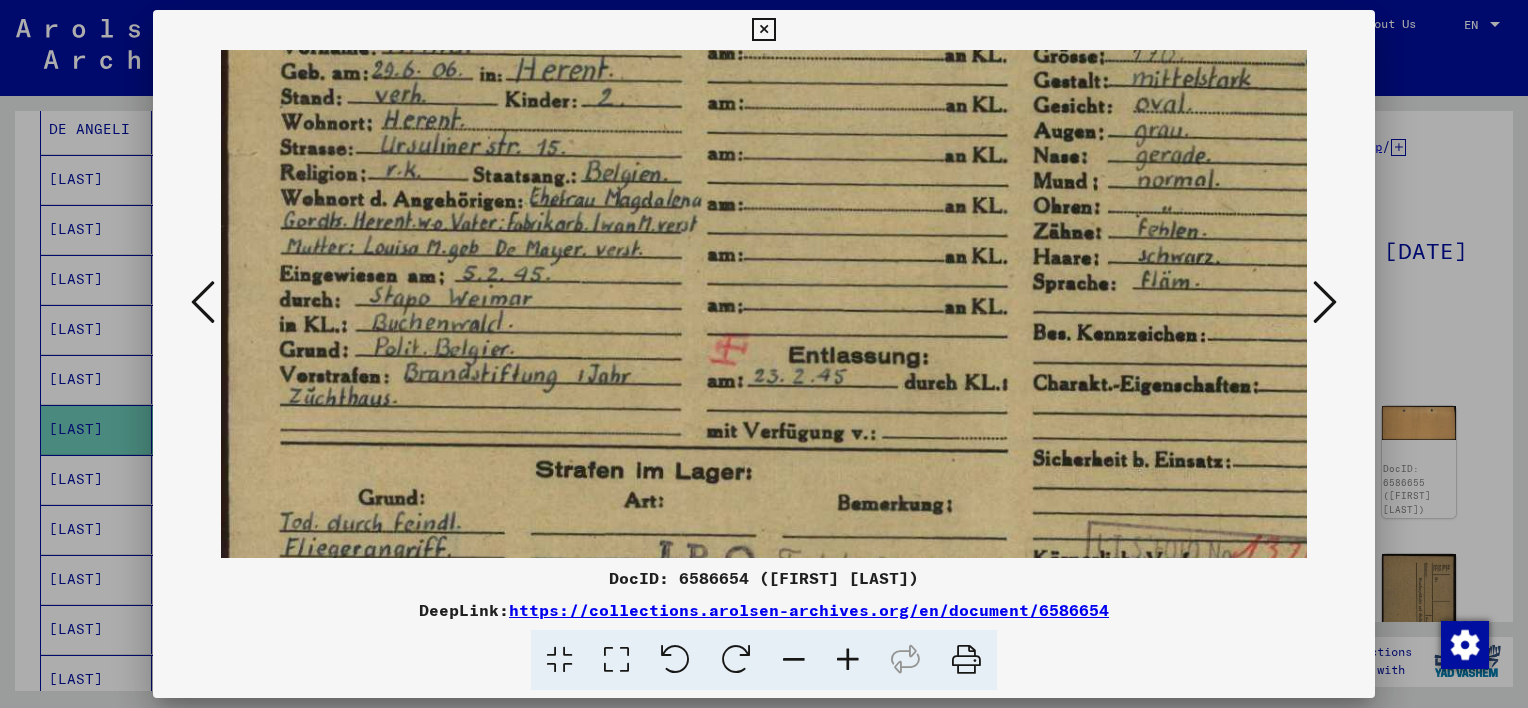 drag, startPoint x: 362, startPoint y: 255, endPoint x: 360, endPoint y: 277, distance: 22.090721 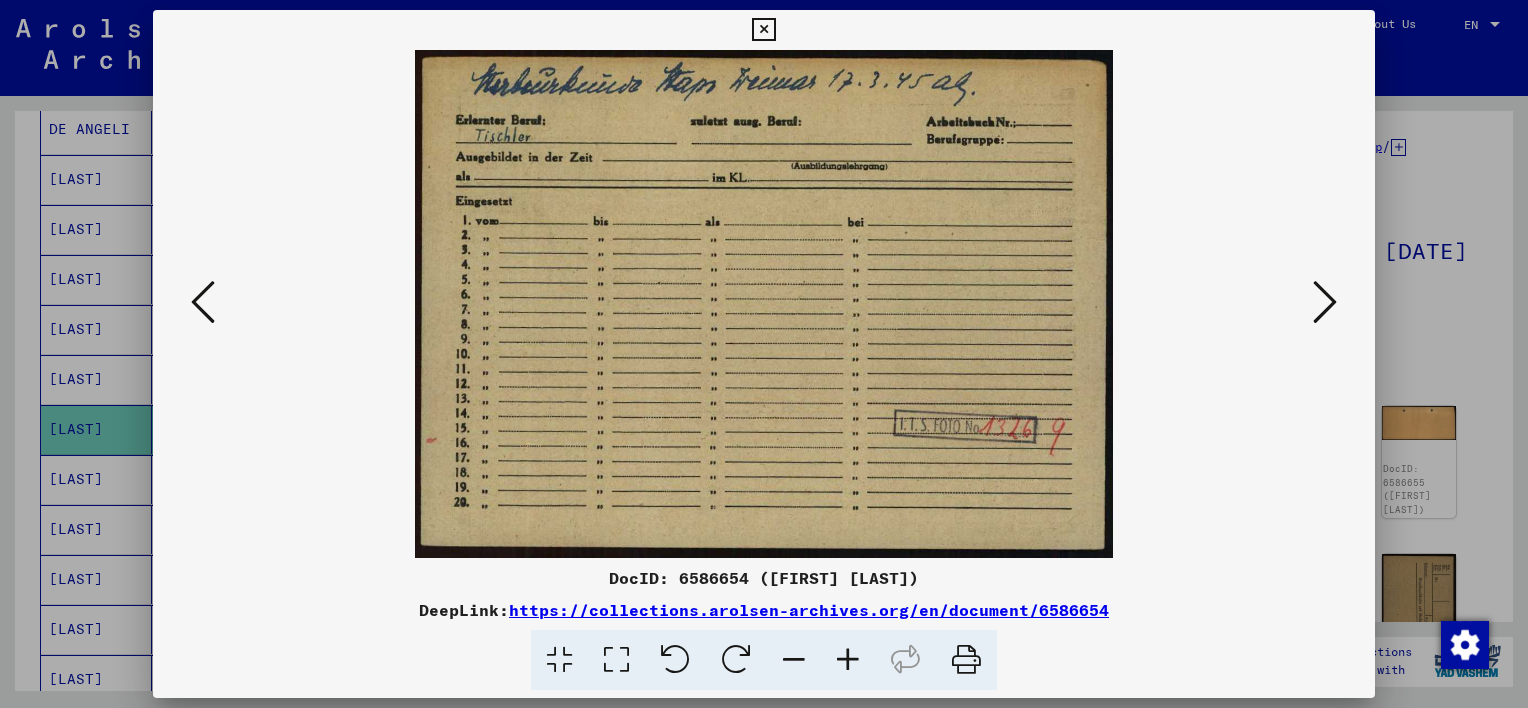 scroll, scrollTop: 0, scrollLeft: 0, axis: both 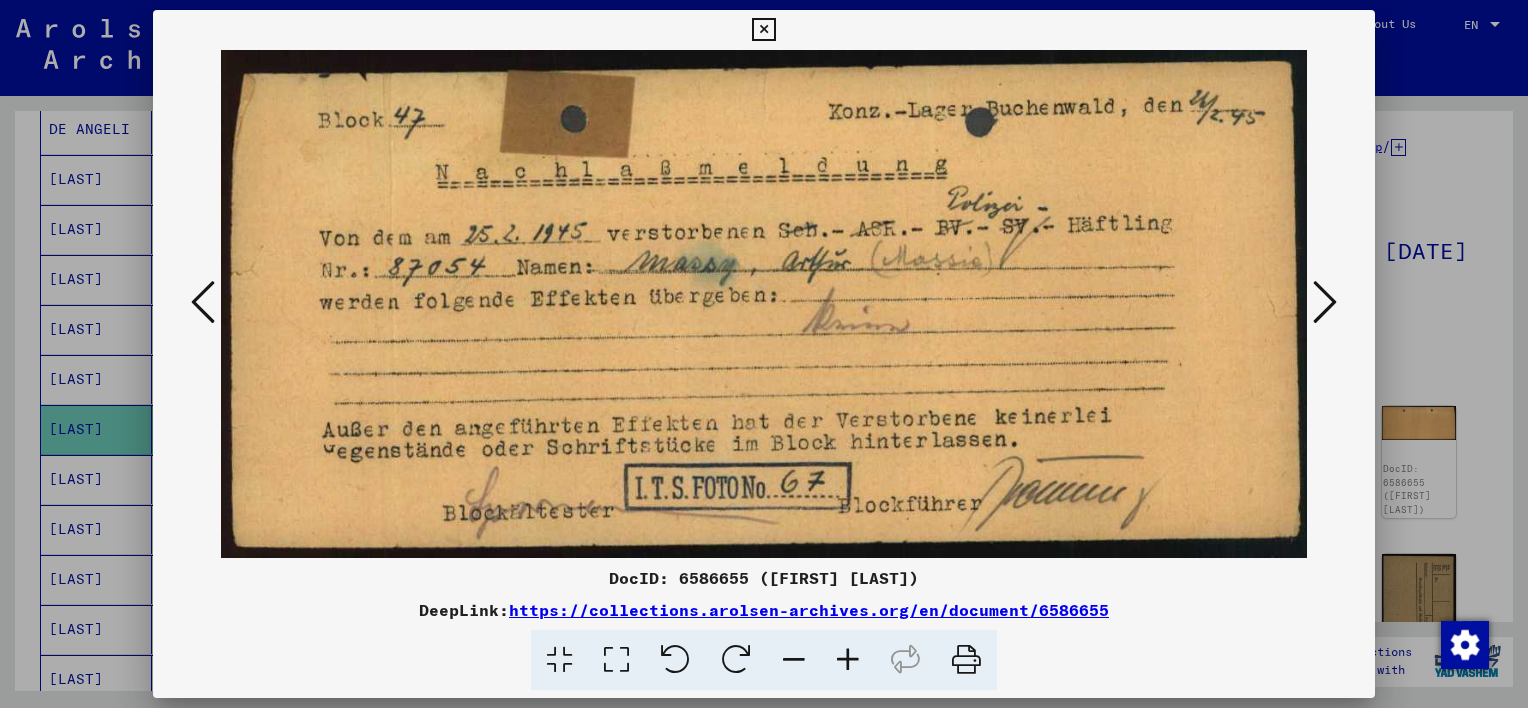 click at bounding box center [1325, 302] 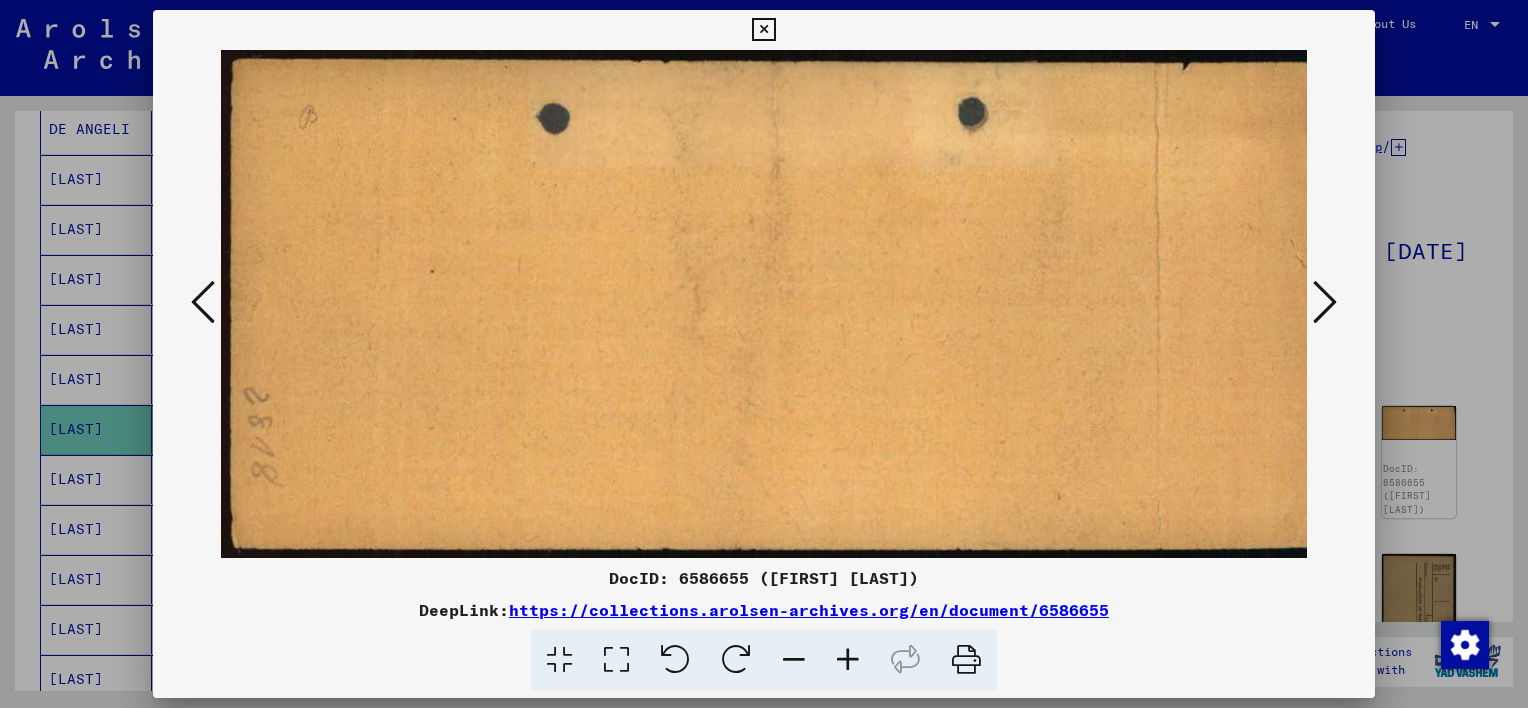 click at bounding box center (1325, 302) 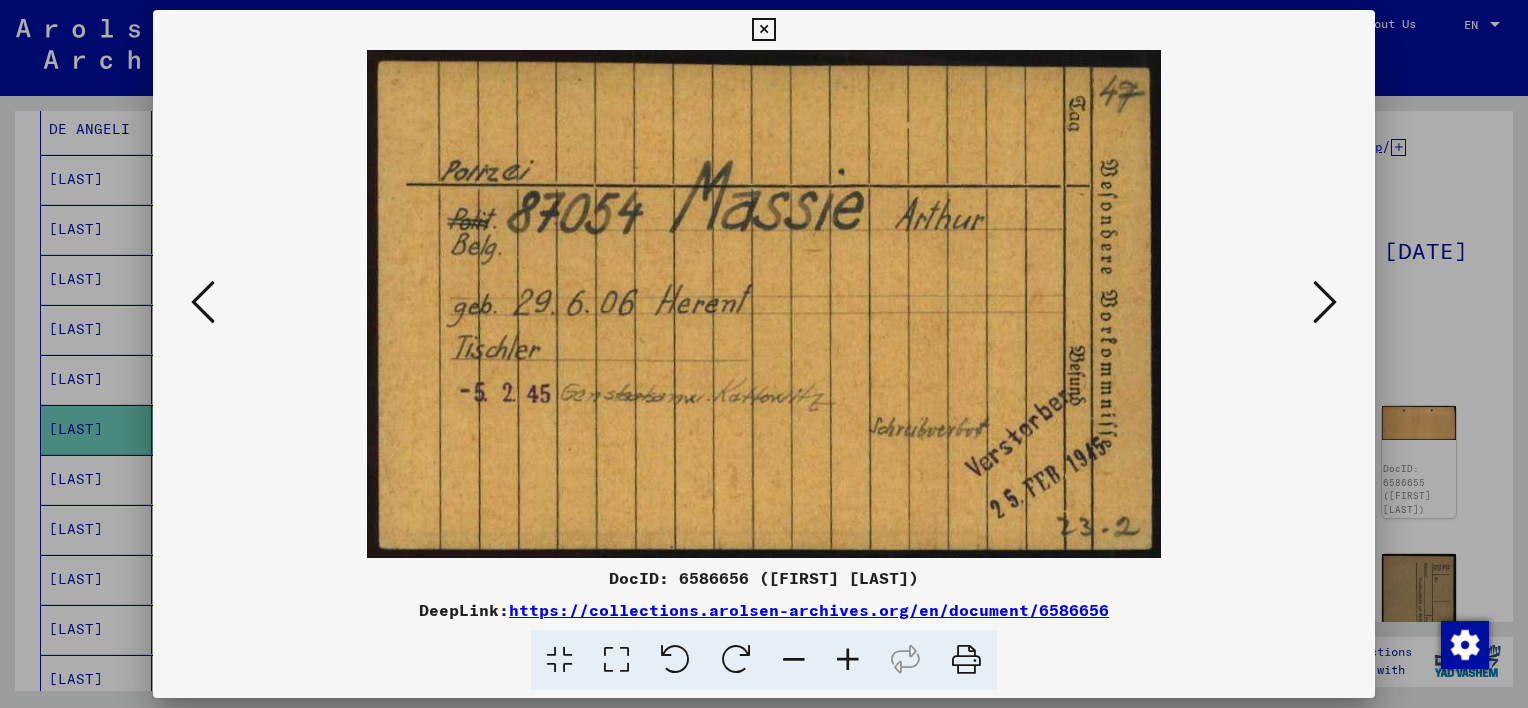 click at bounding box center (1325, 302) 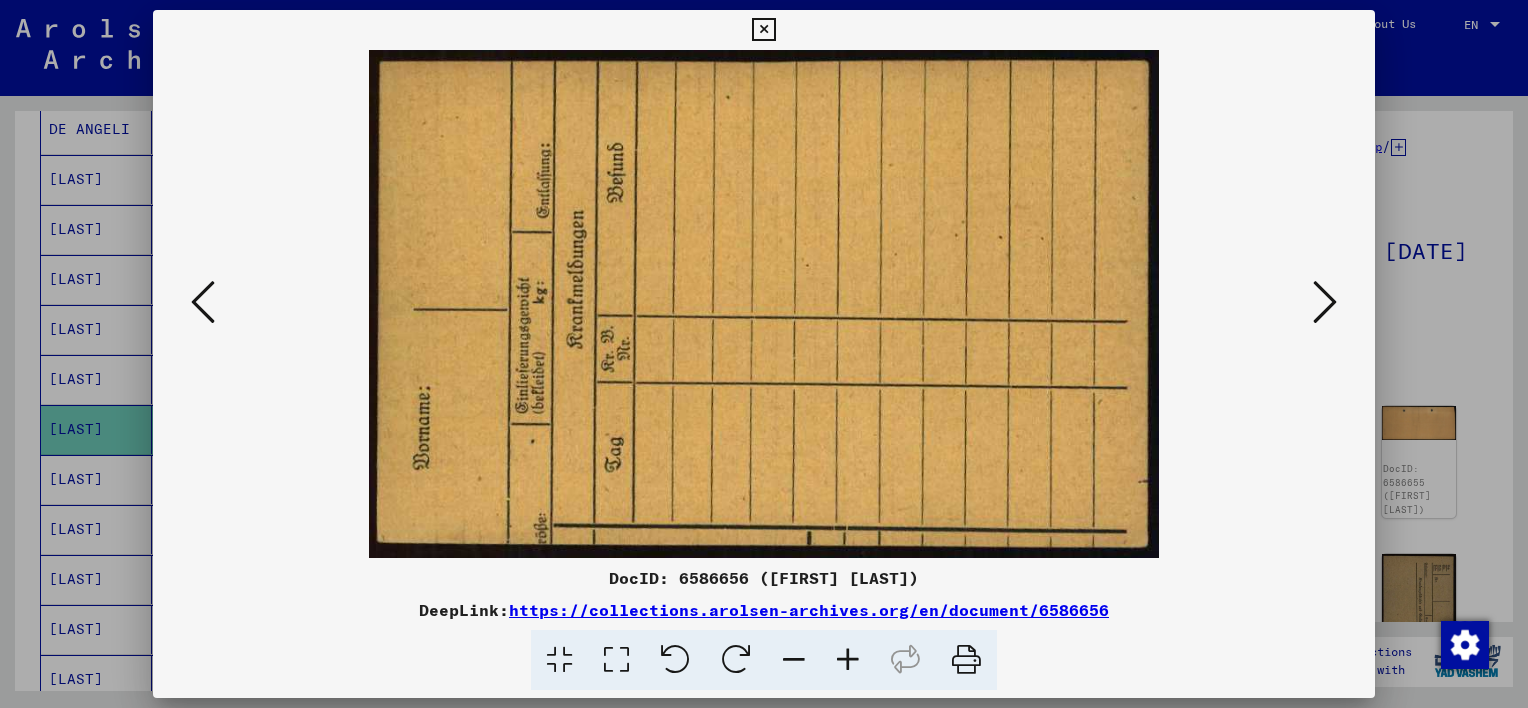 click at bounding box center [1325, 302] 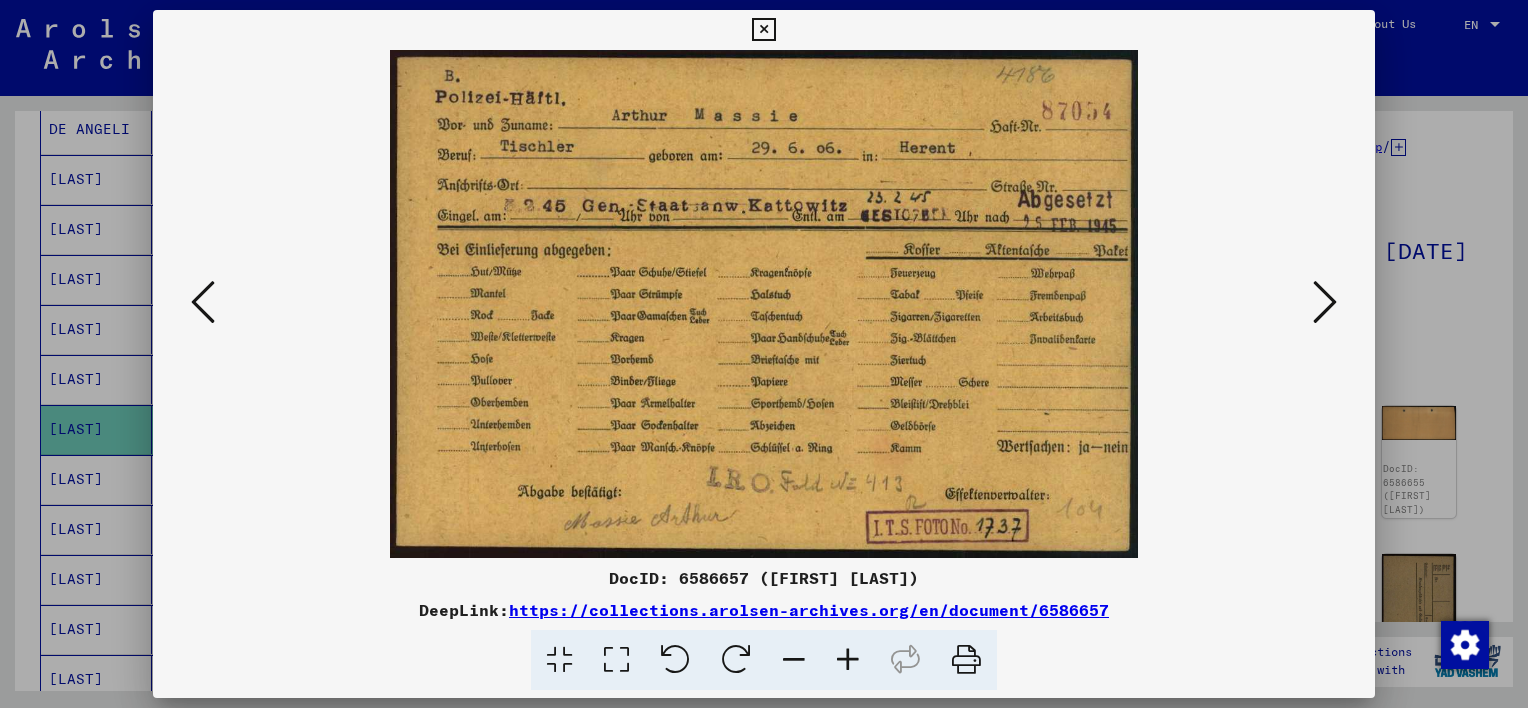 click at bounding box center (1325, 302) 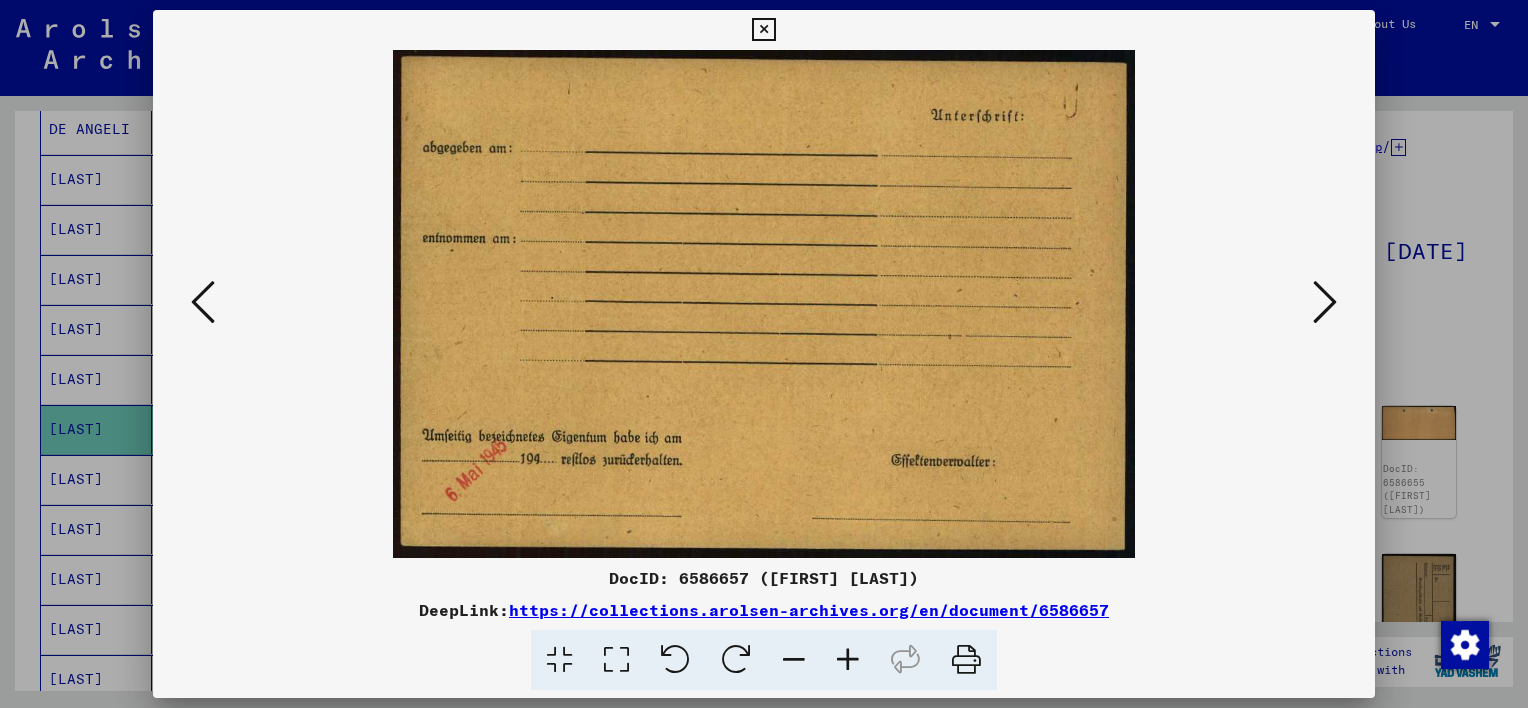 click at bounding box center (1325, 302) 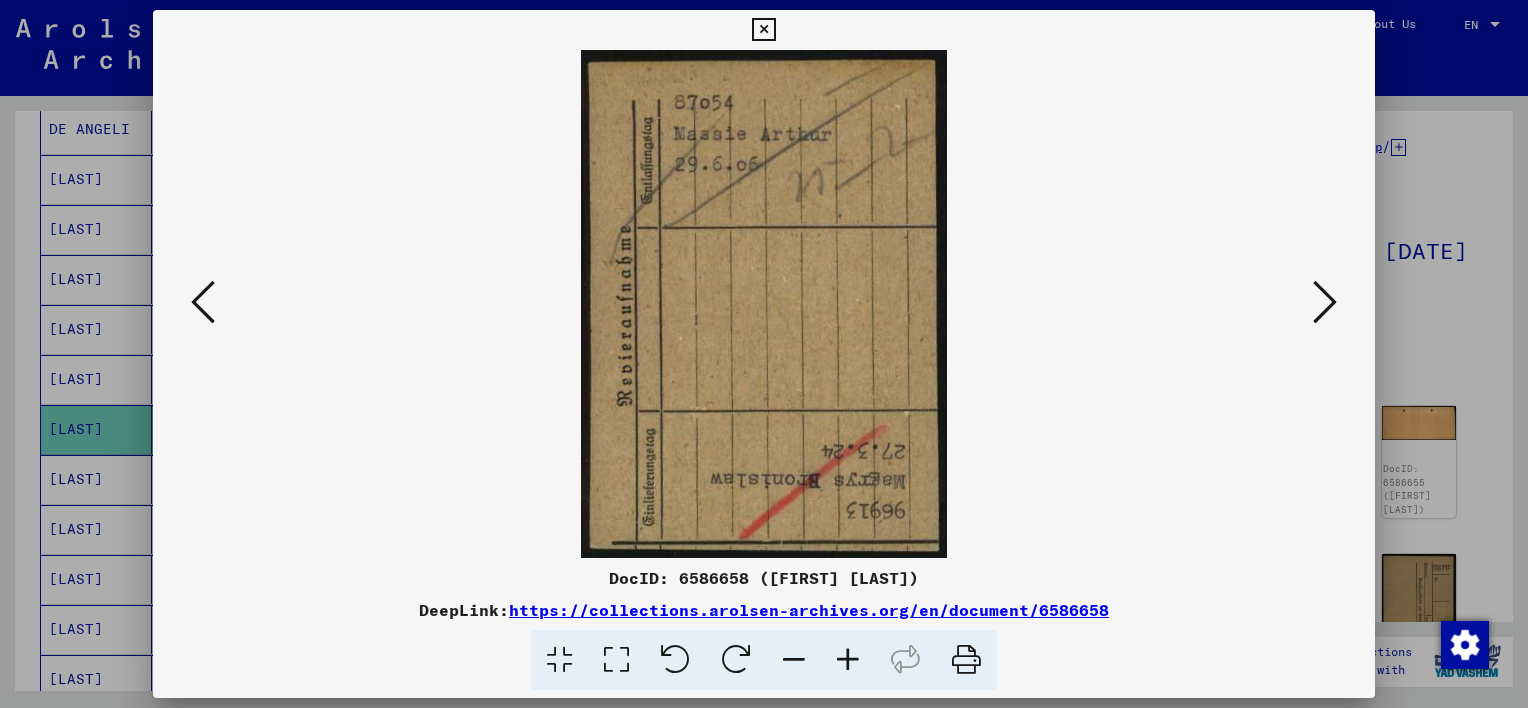 click at bounding box center [1325, 302] 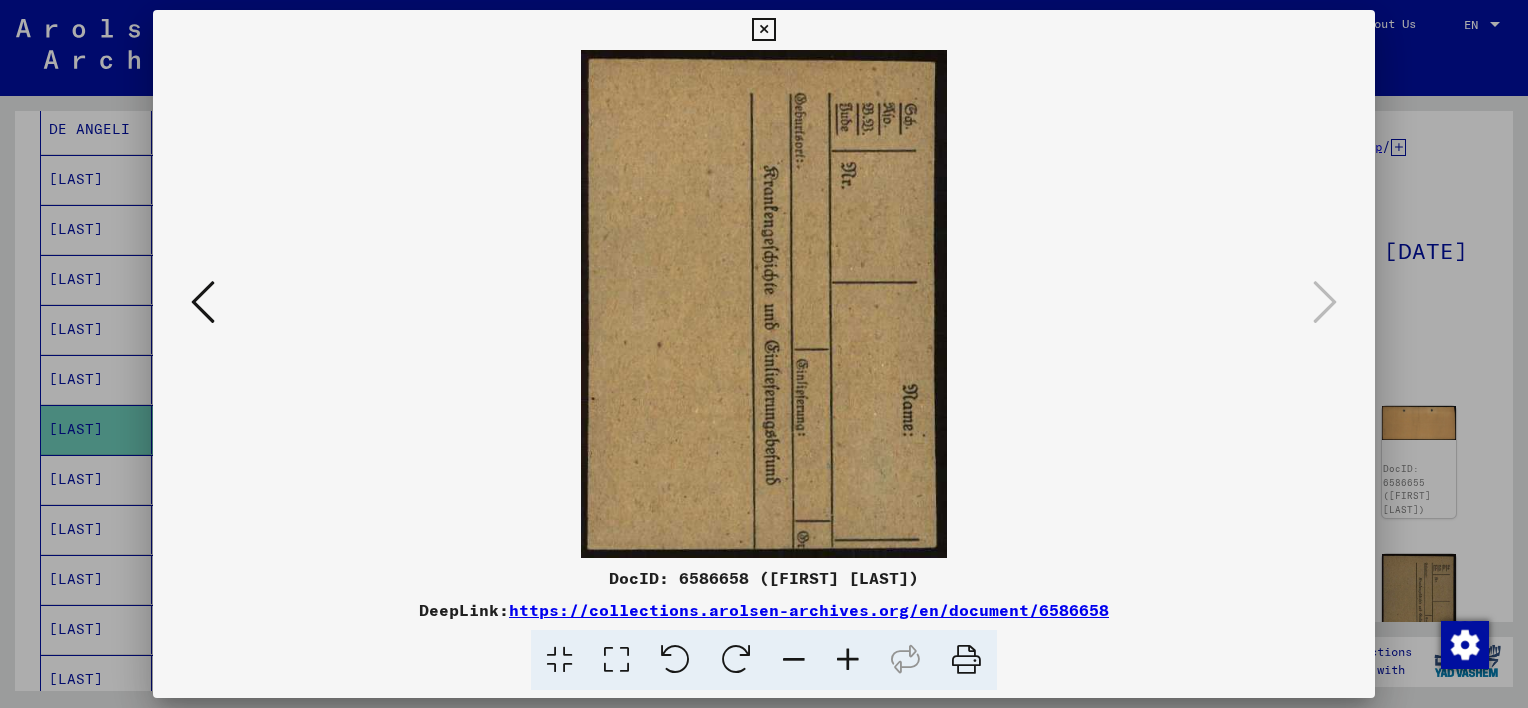 click at bounding box center [203, 302] 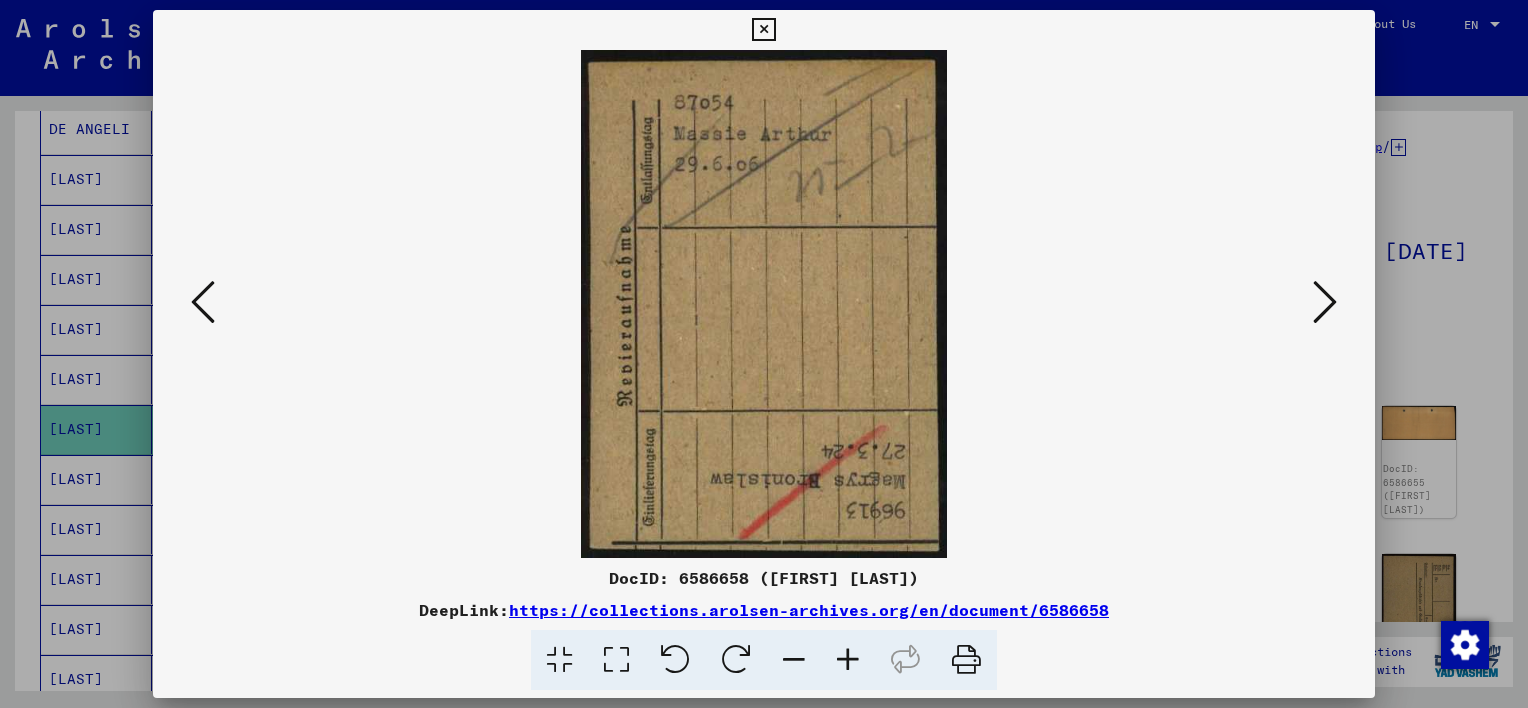 click at bounding box center [203, 302] 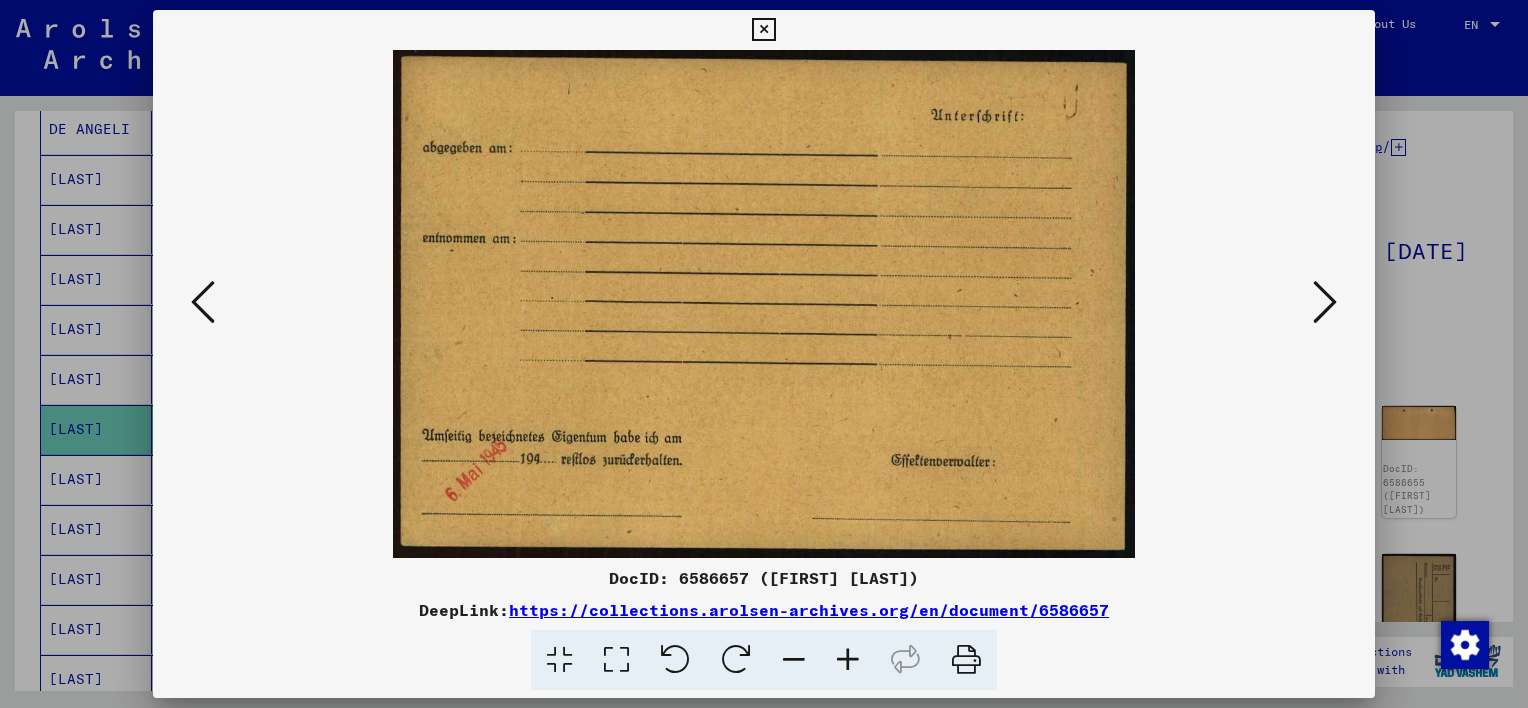 click at bounding box center (203, 302) 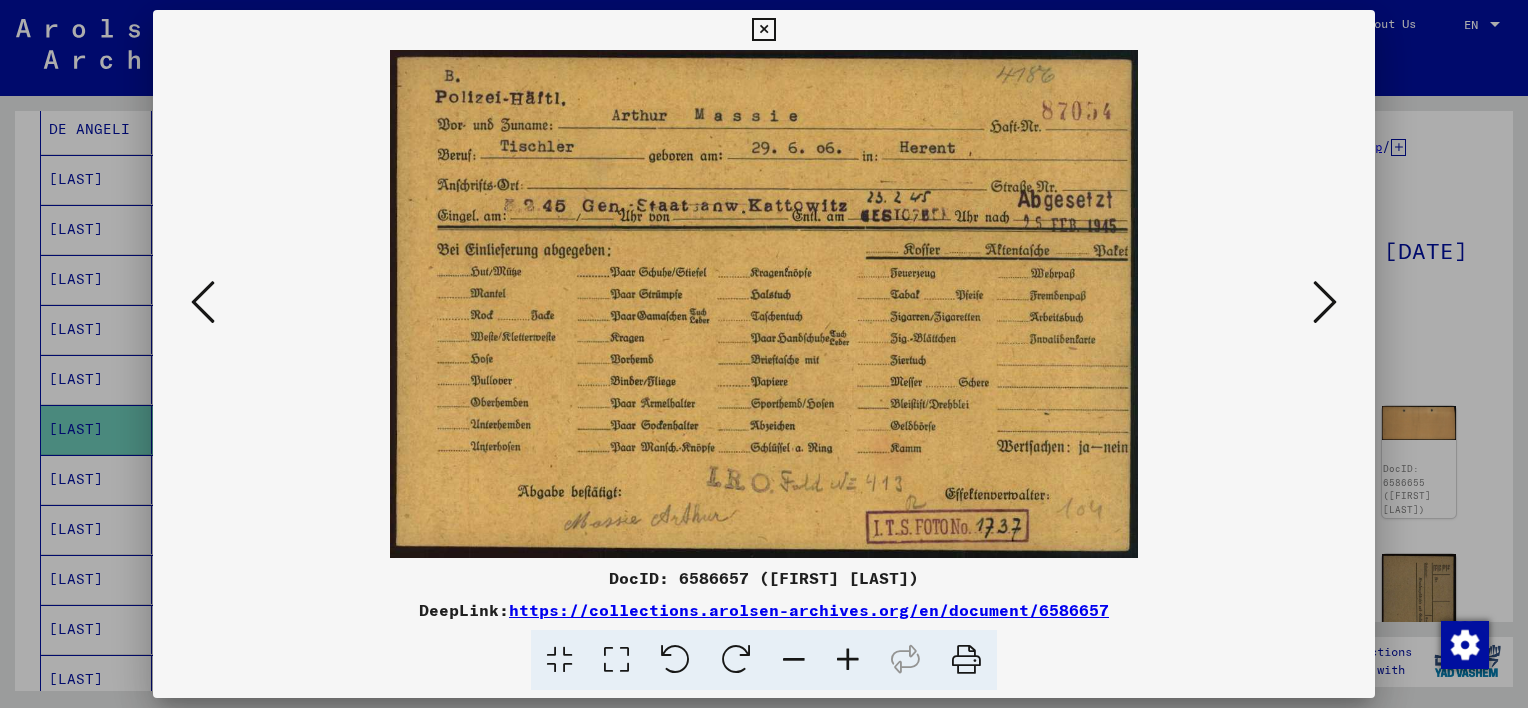 click at bounding box center [203, 302] 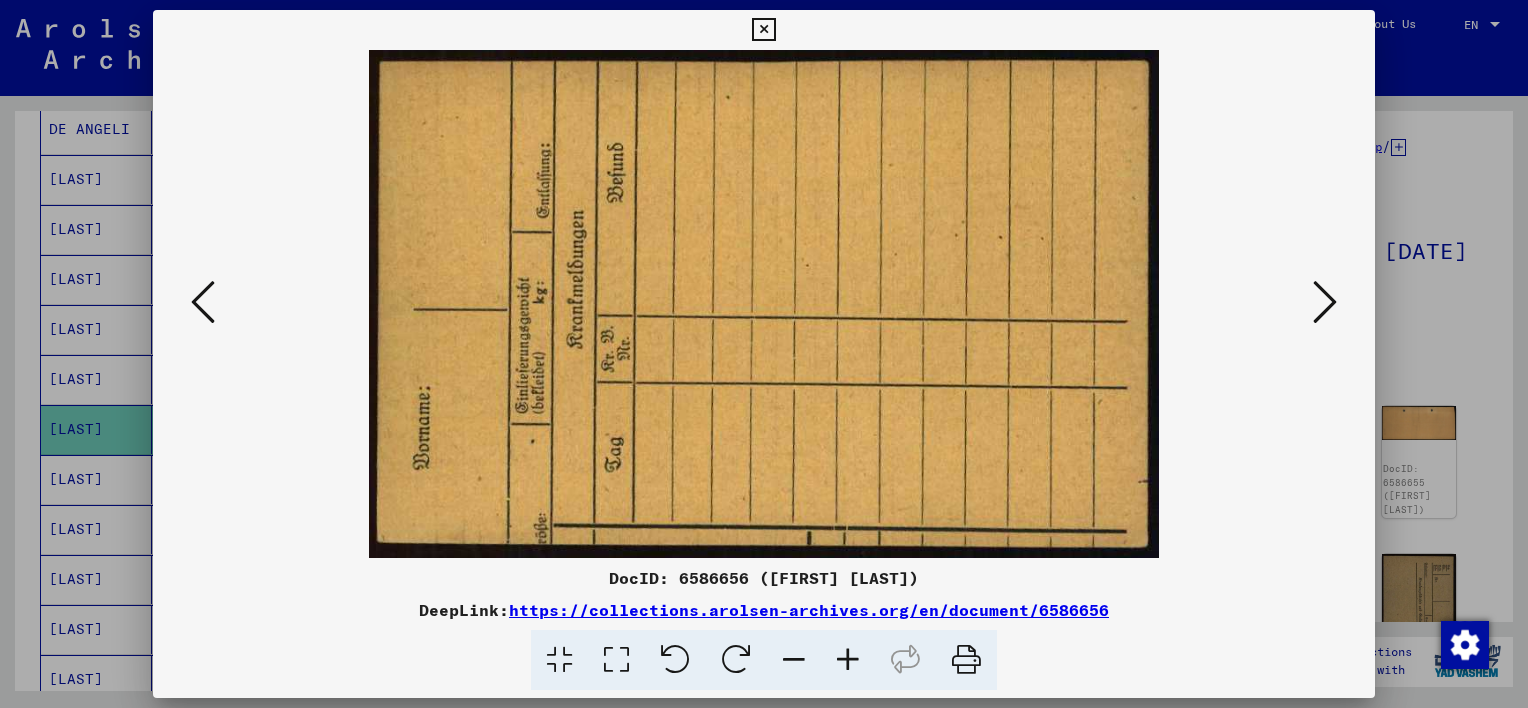 click at bounding box center [203, 302] 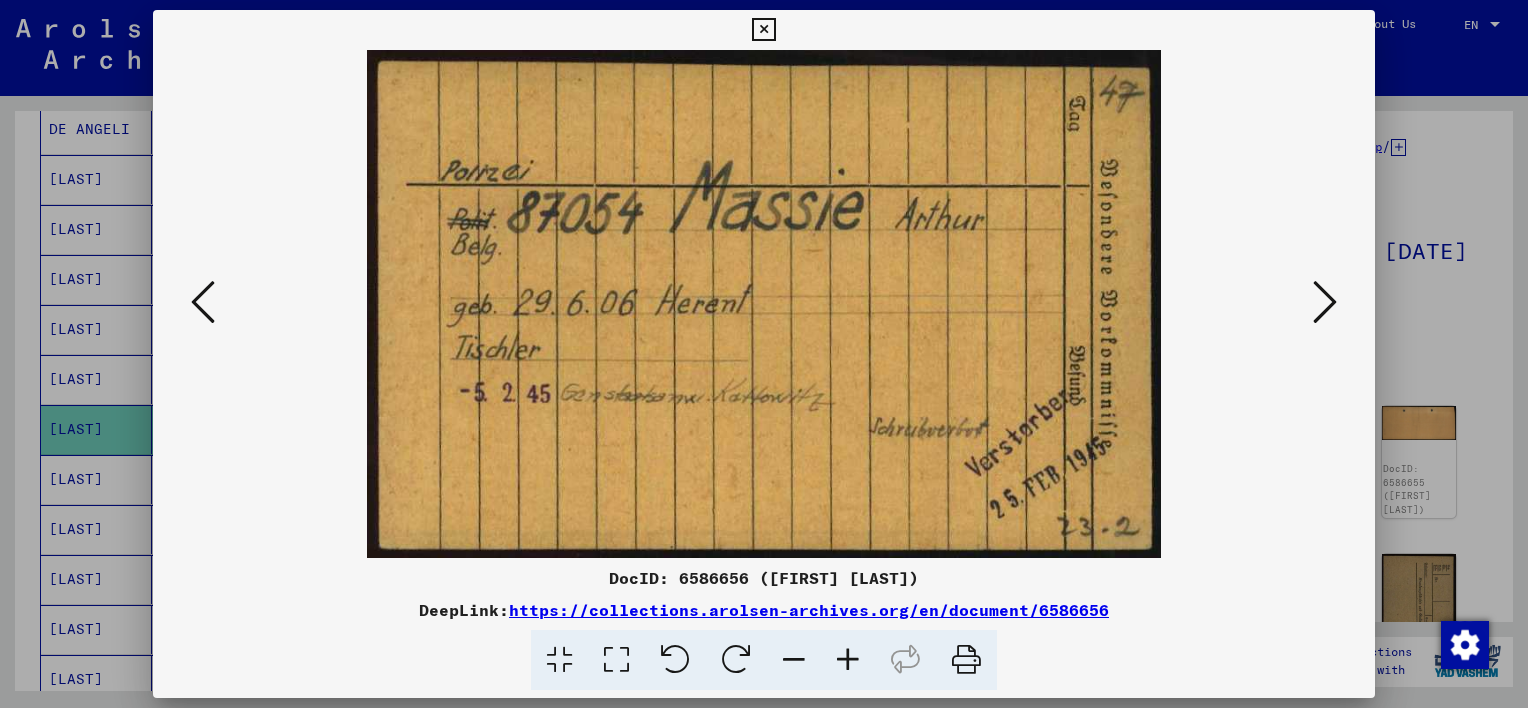 click at bounding box center (203, 302) 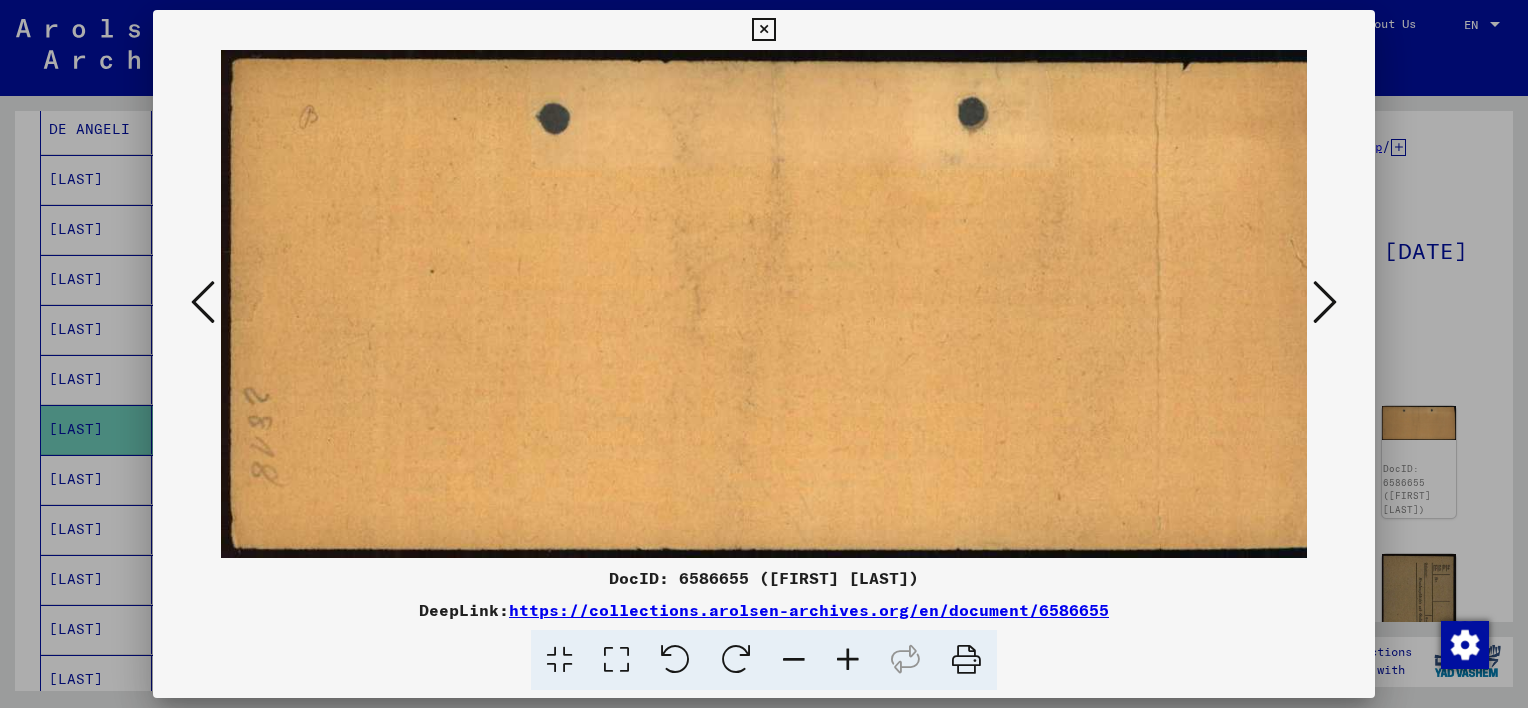 click at bounding box center [203, 302] 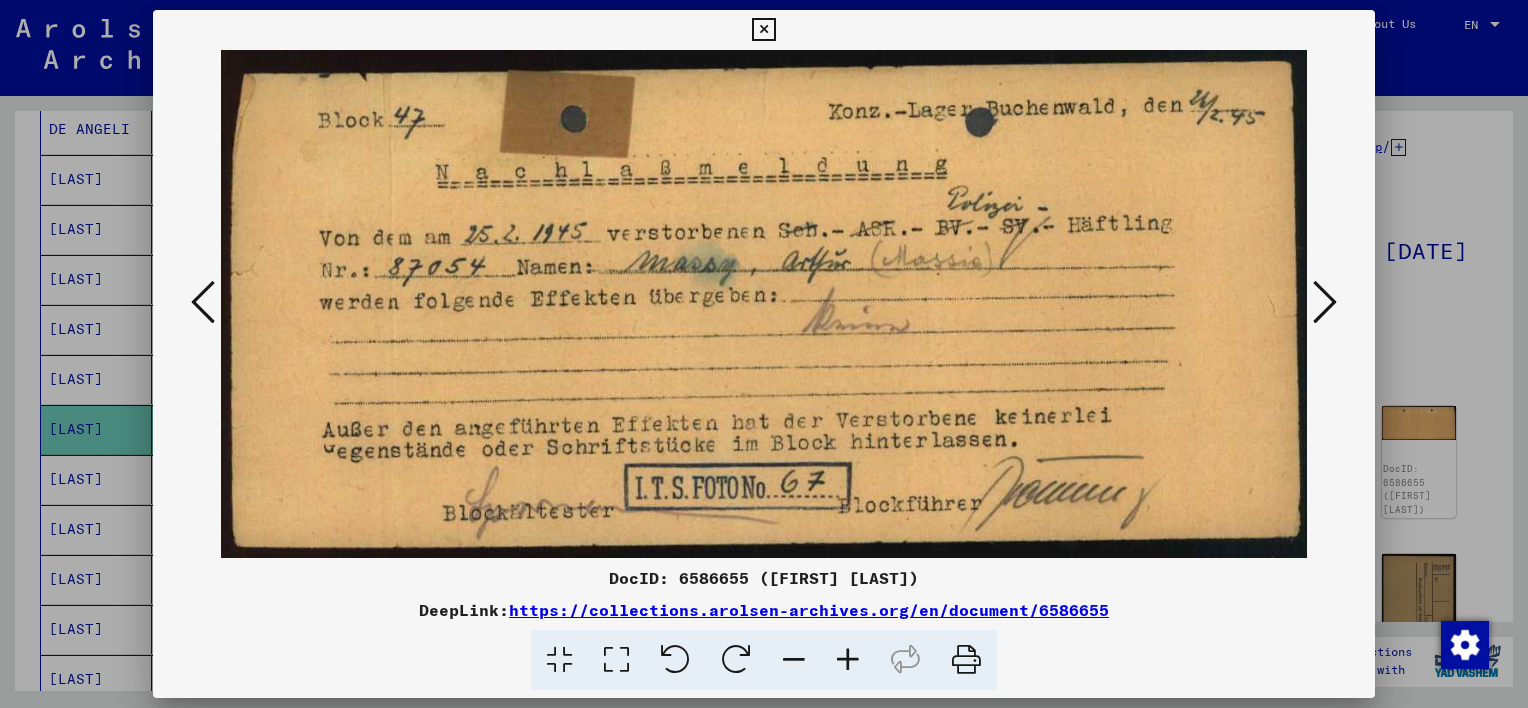click at bounding box center (203, 302) 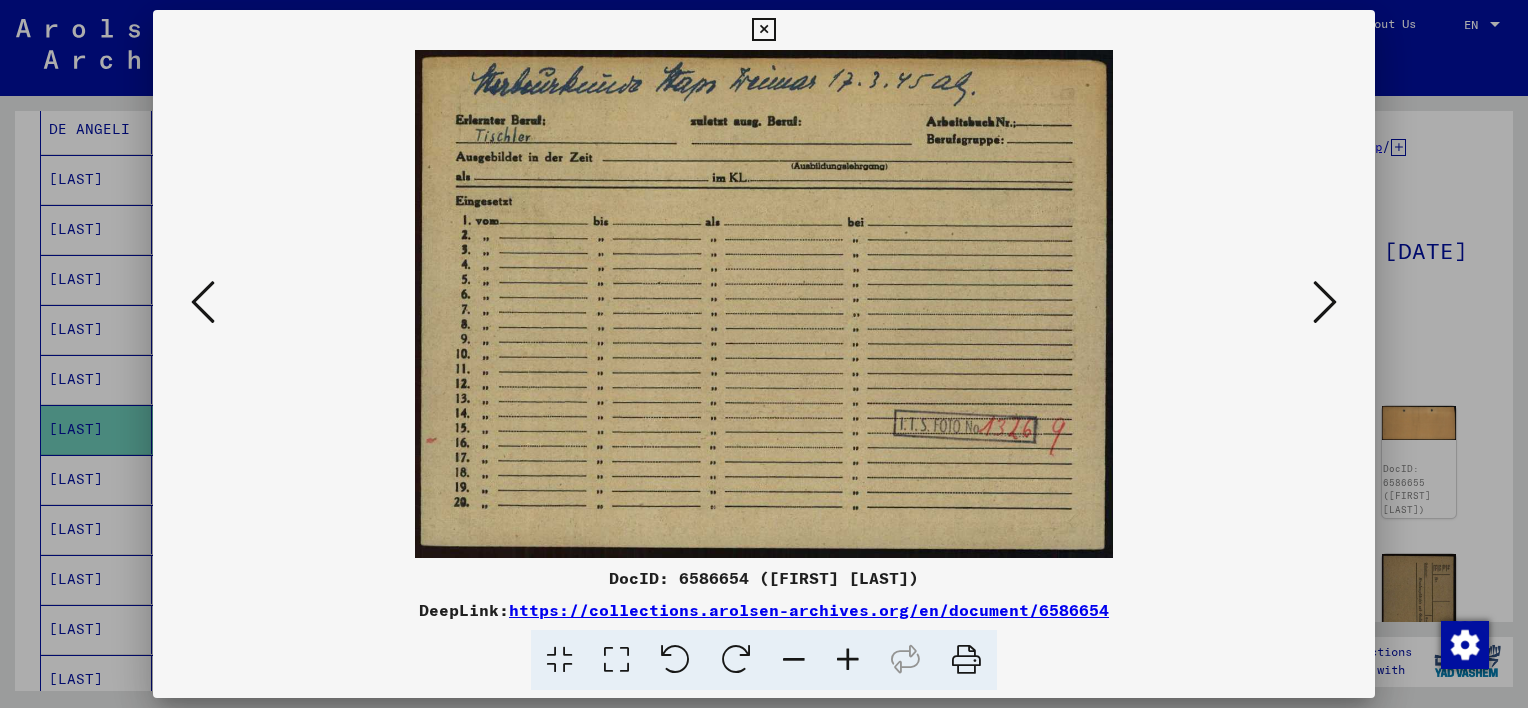 click at bounding box center (203, 302) 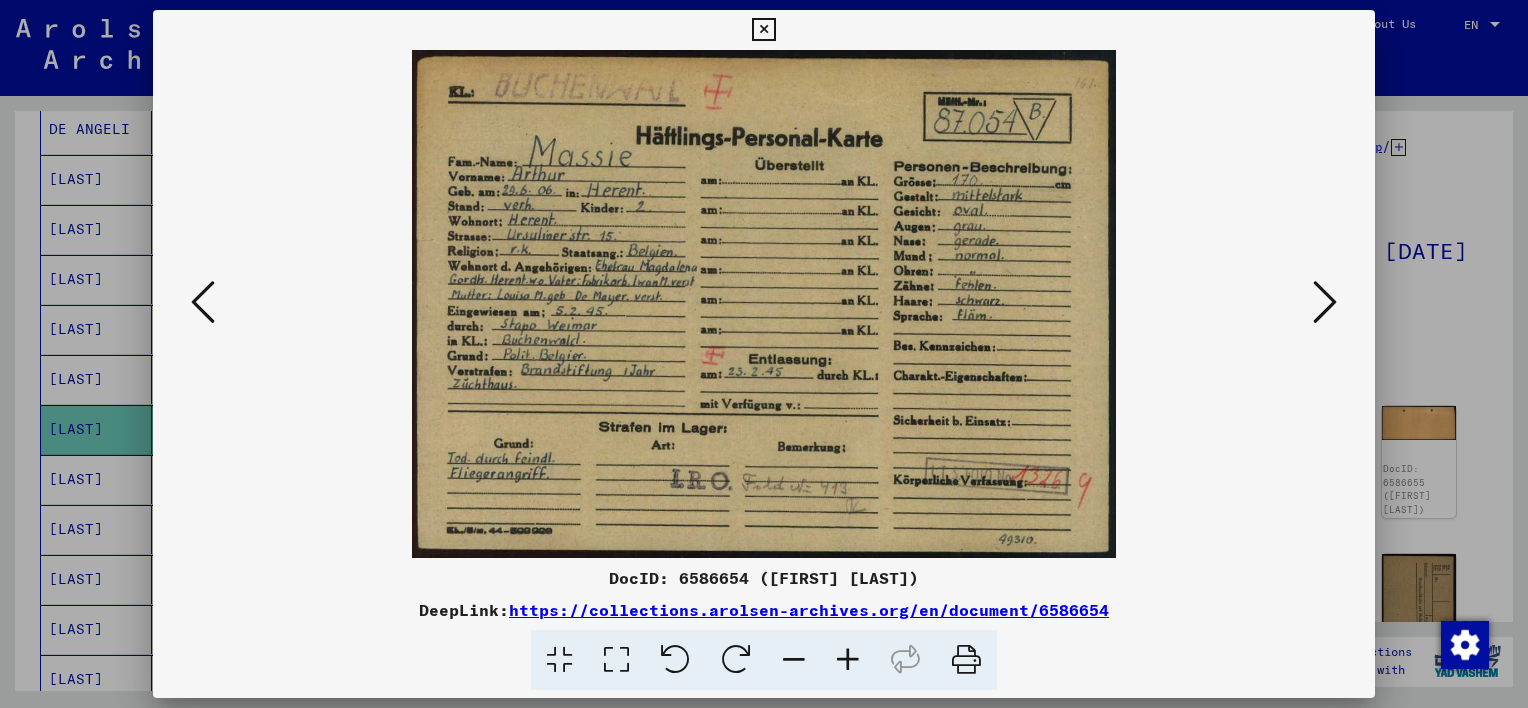 click at bounding box center (203, 302) 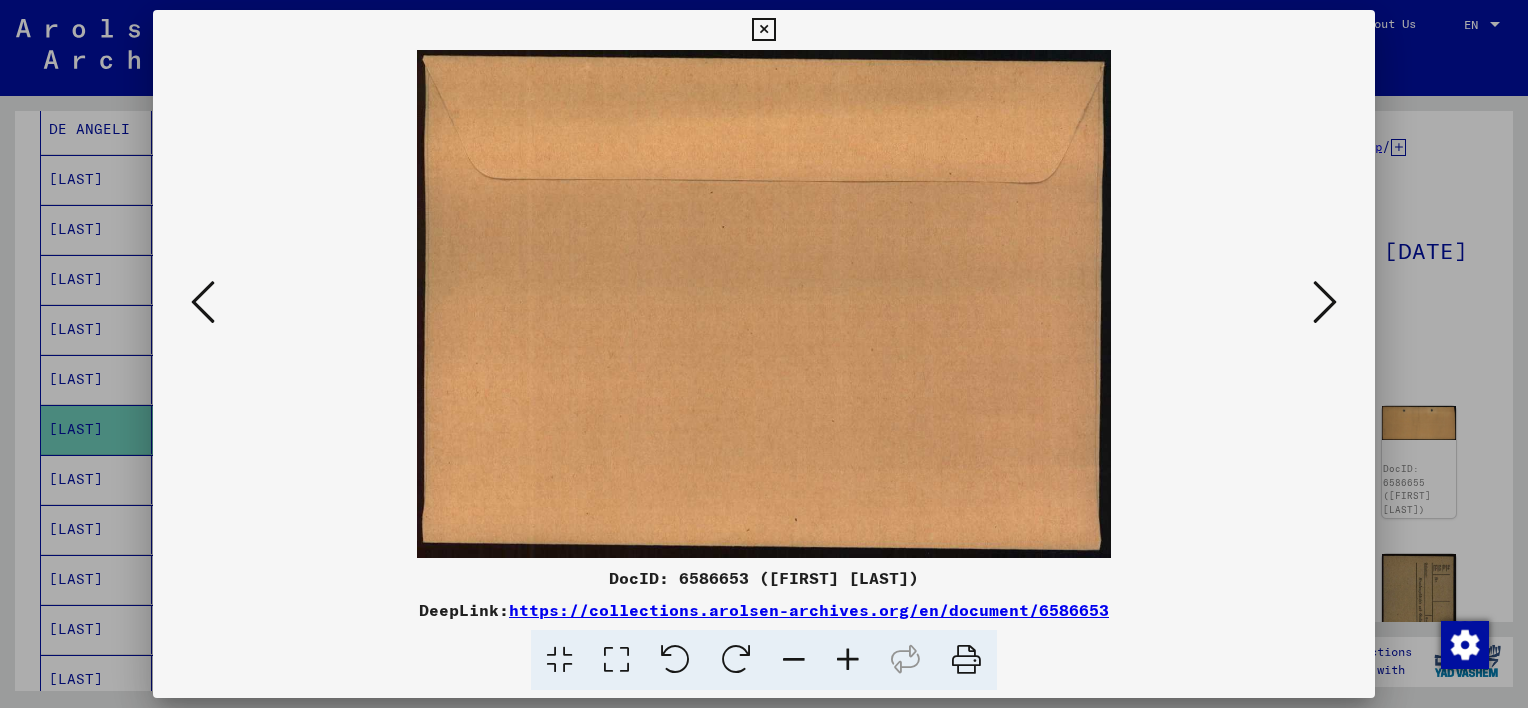 click at bounding box center [763, 30] 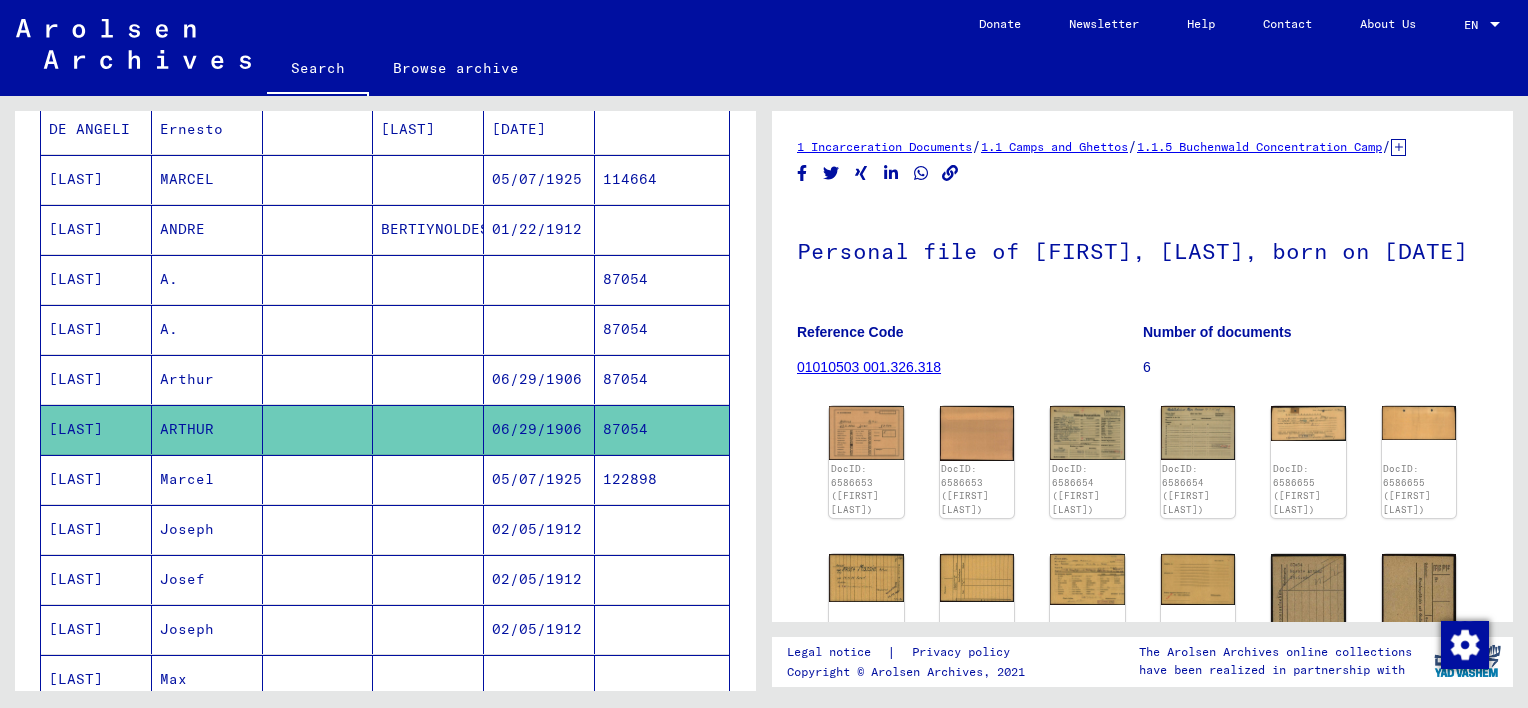 click on "87054" at bounding box center [662, 329] 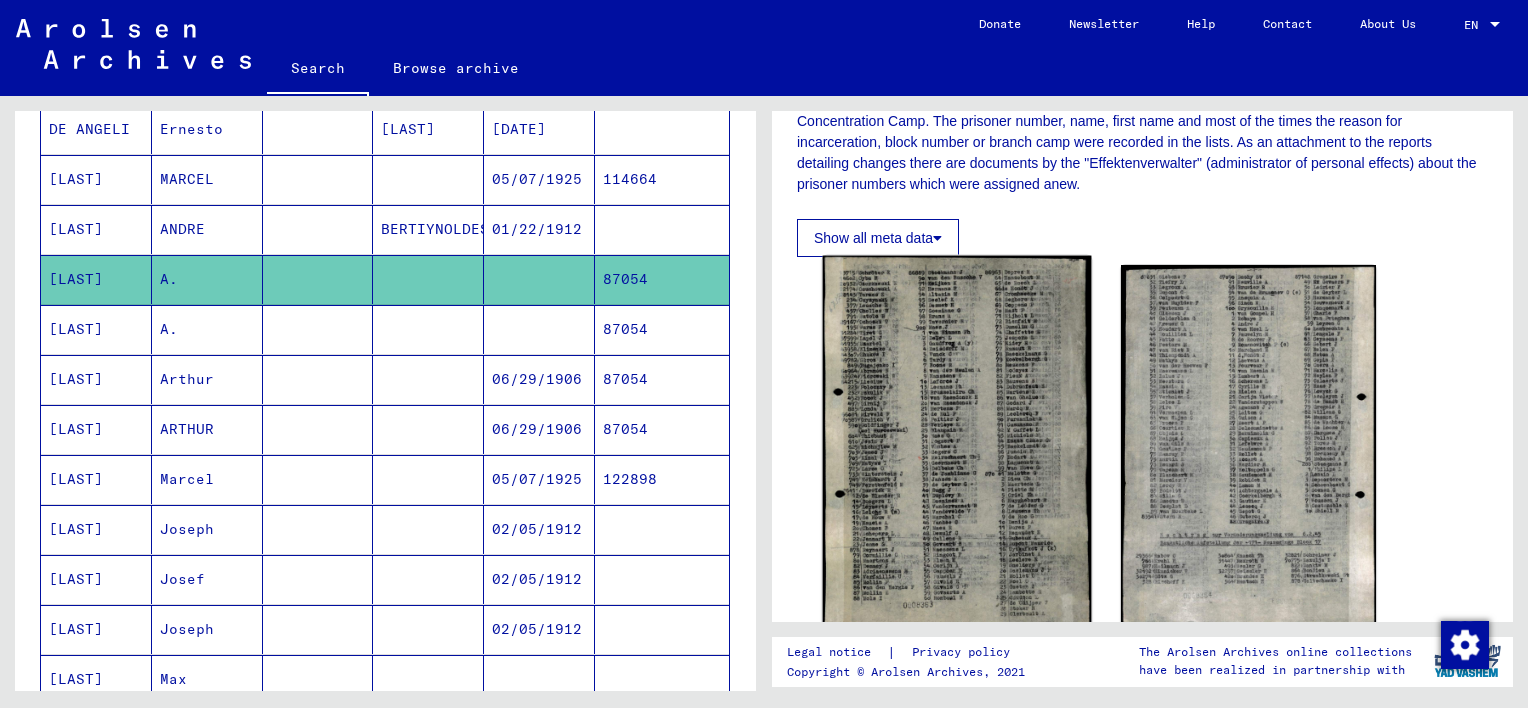 scroll, scrollTop: 400, scrollLeft: 0, axis: vertical 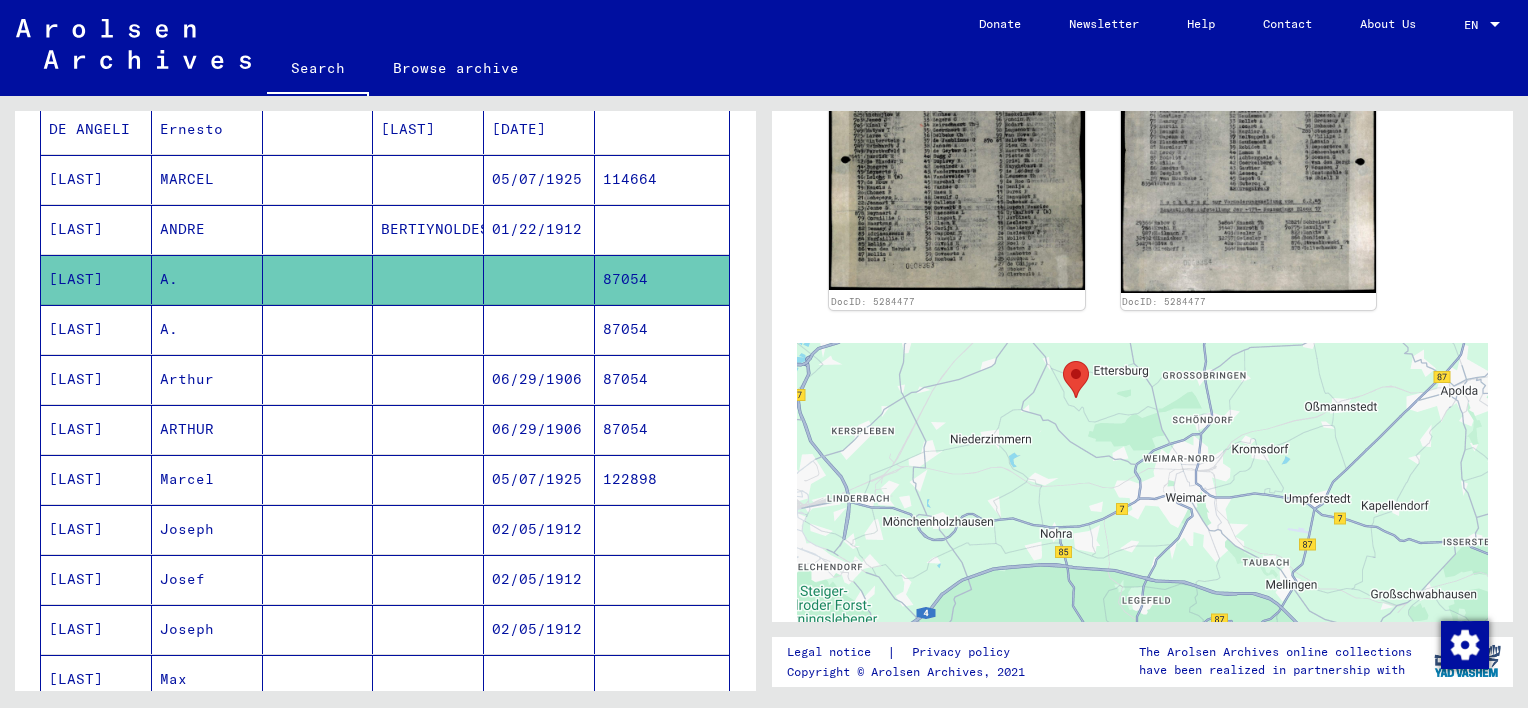click on "87054" at bounding box center (662, 379) 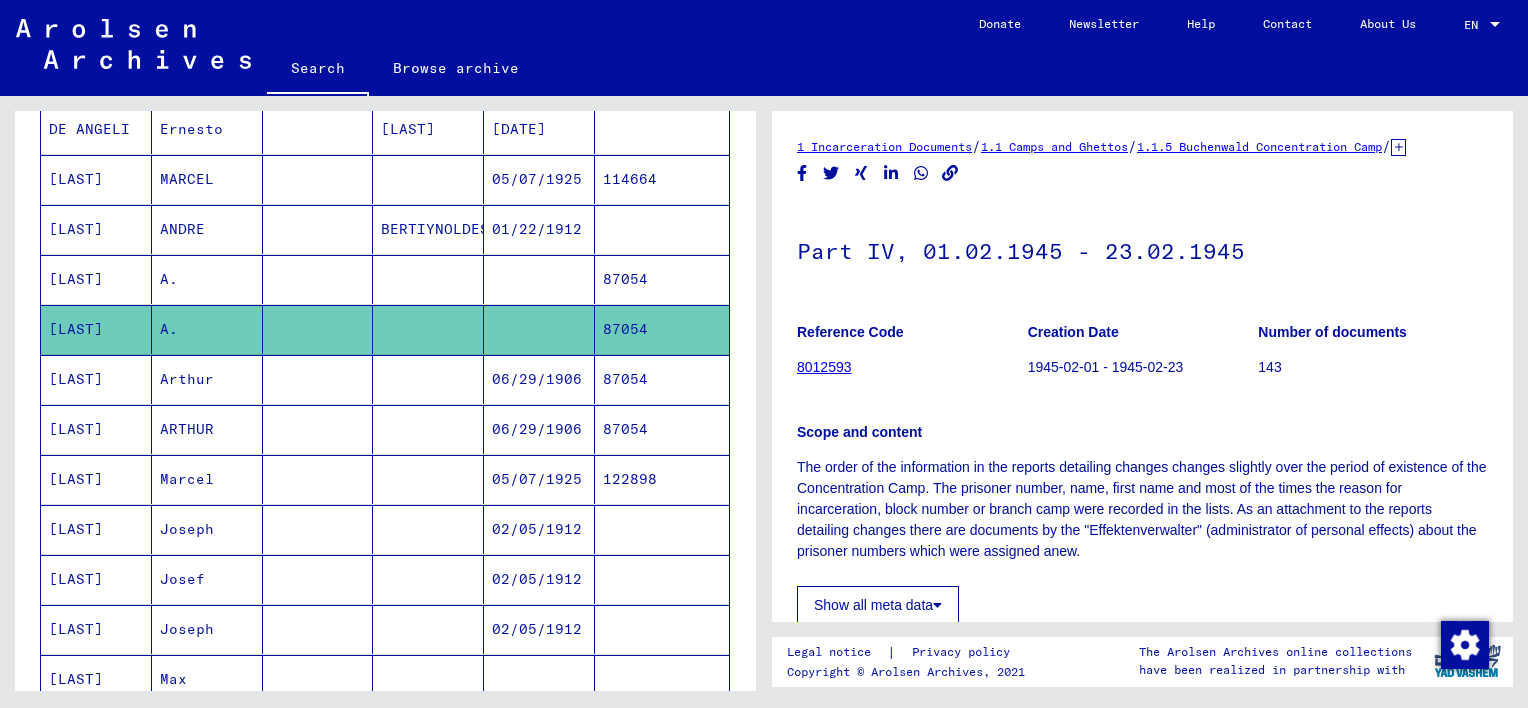 scroll, scrollTop: 0, scrollLeft: 0, axis: both 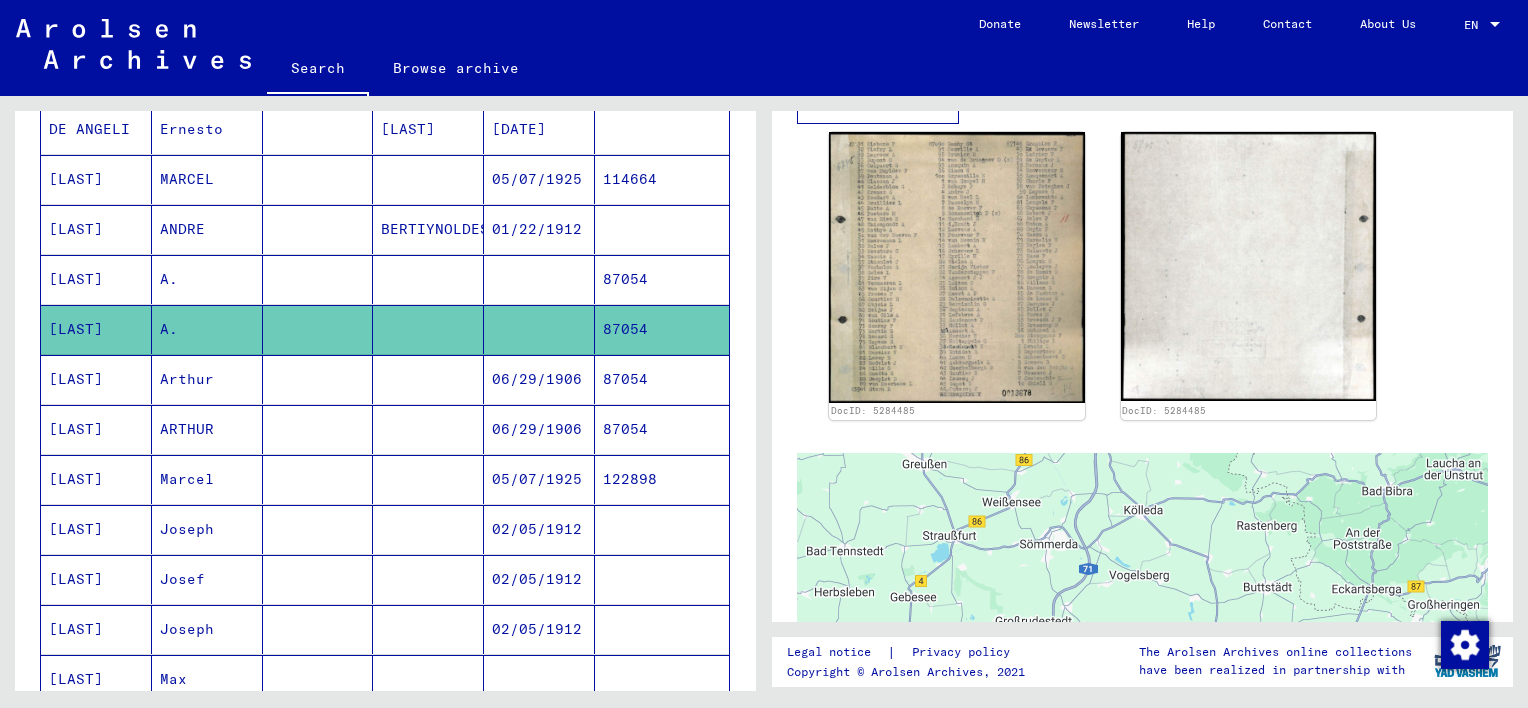 click on "87054" at bounding box center [662, 429] 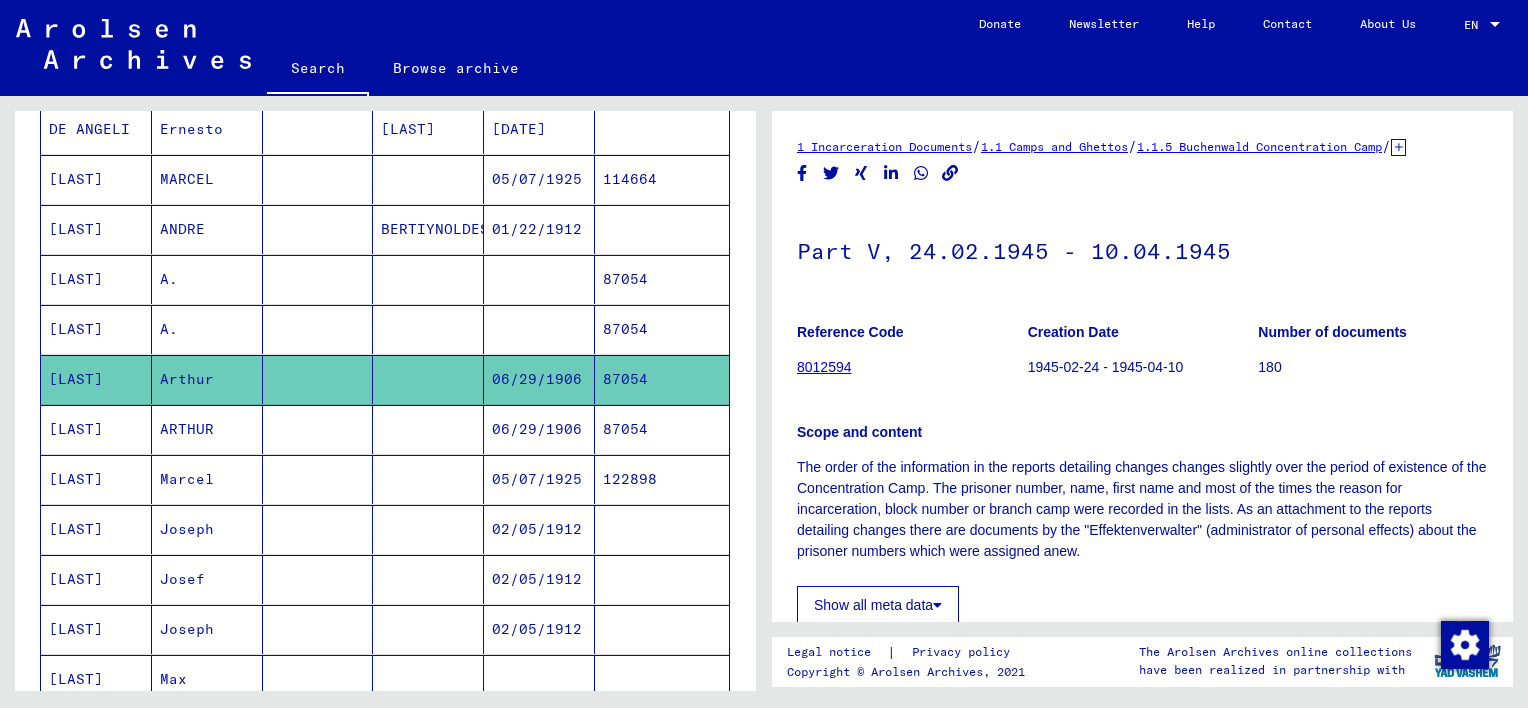 scroll, scrollTop: 0, scrollLeft: 0, axis: both 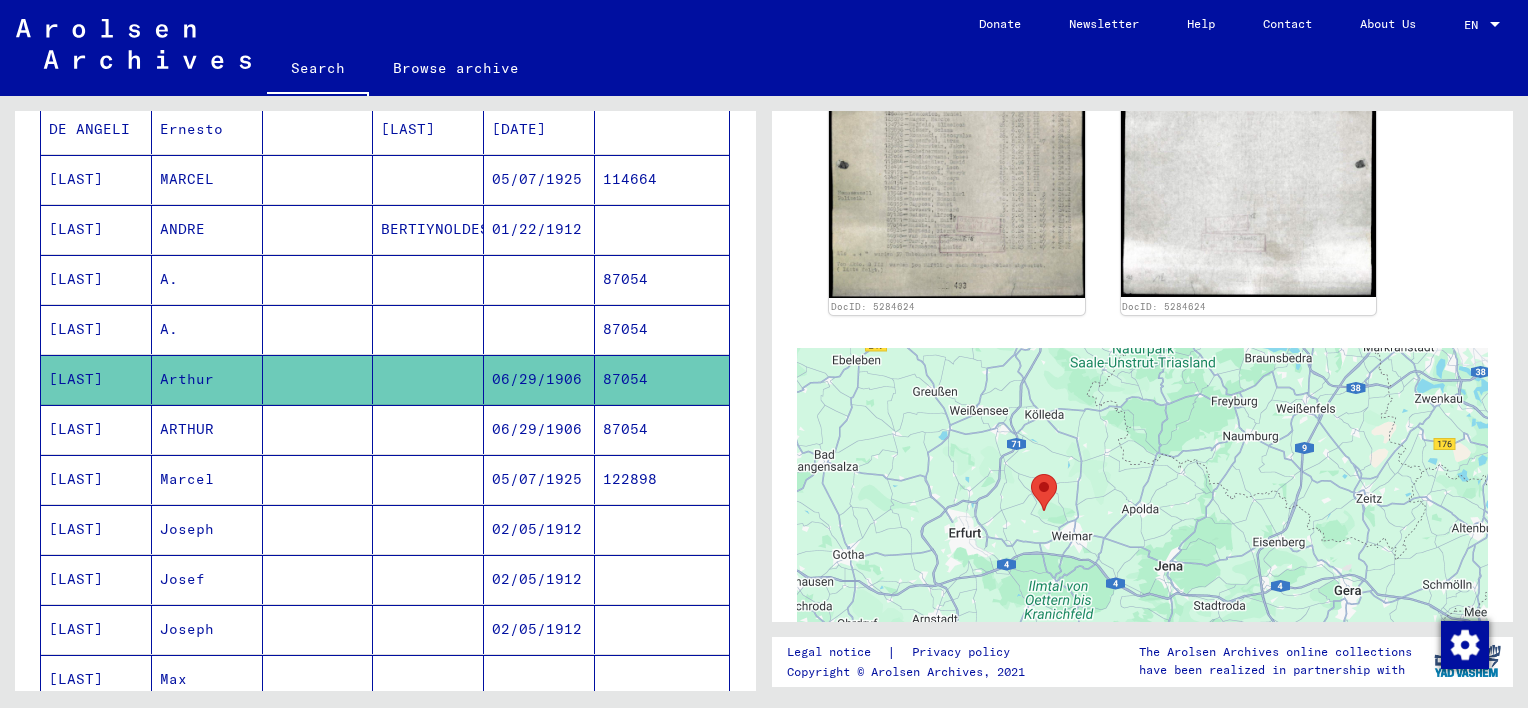 click at bounding box center (318, 479) 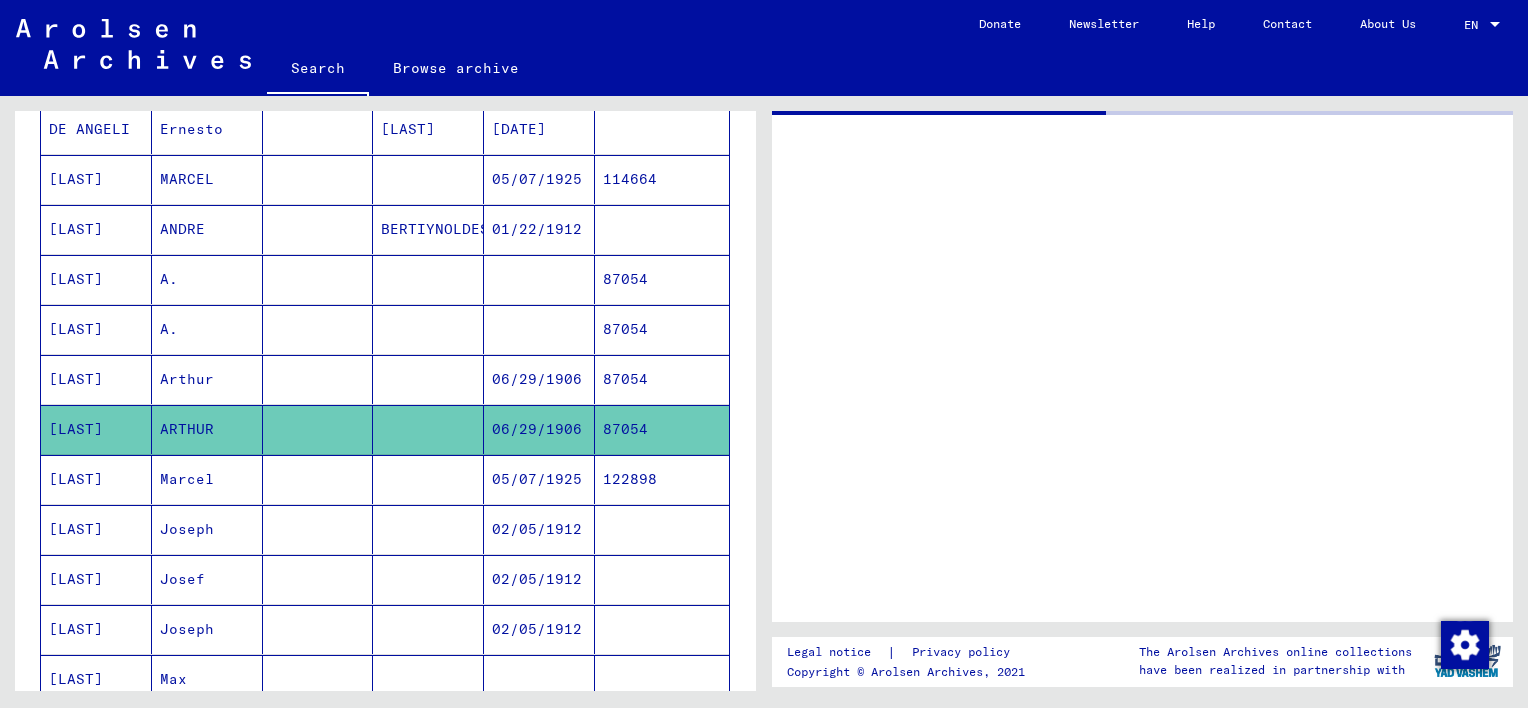 scroll, scrollTop: 0, scrollLeft: 0, axis: both 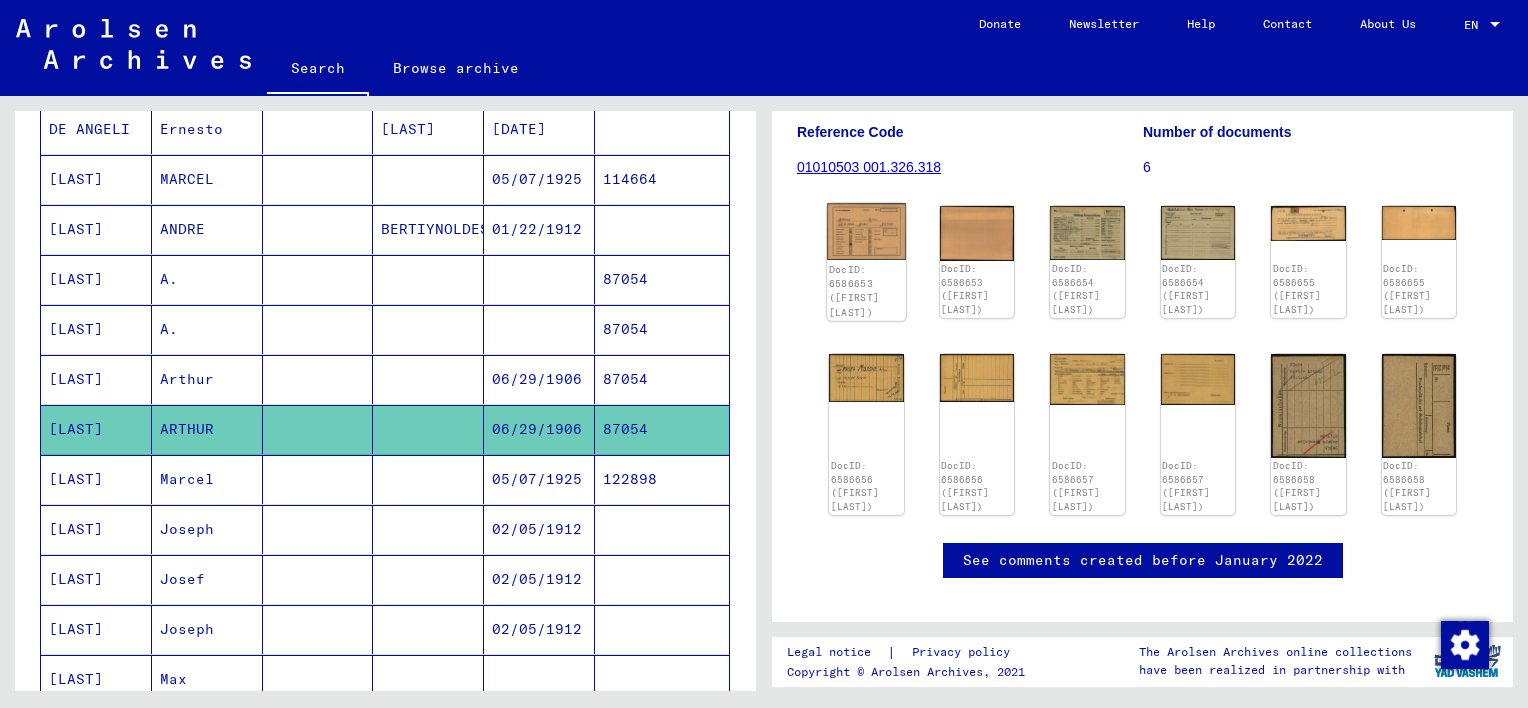 click 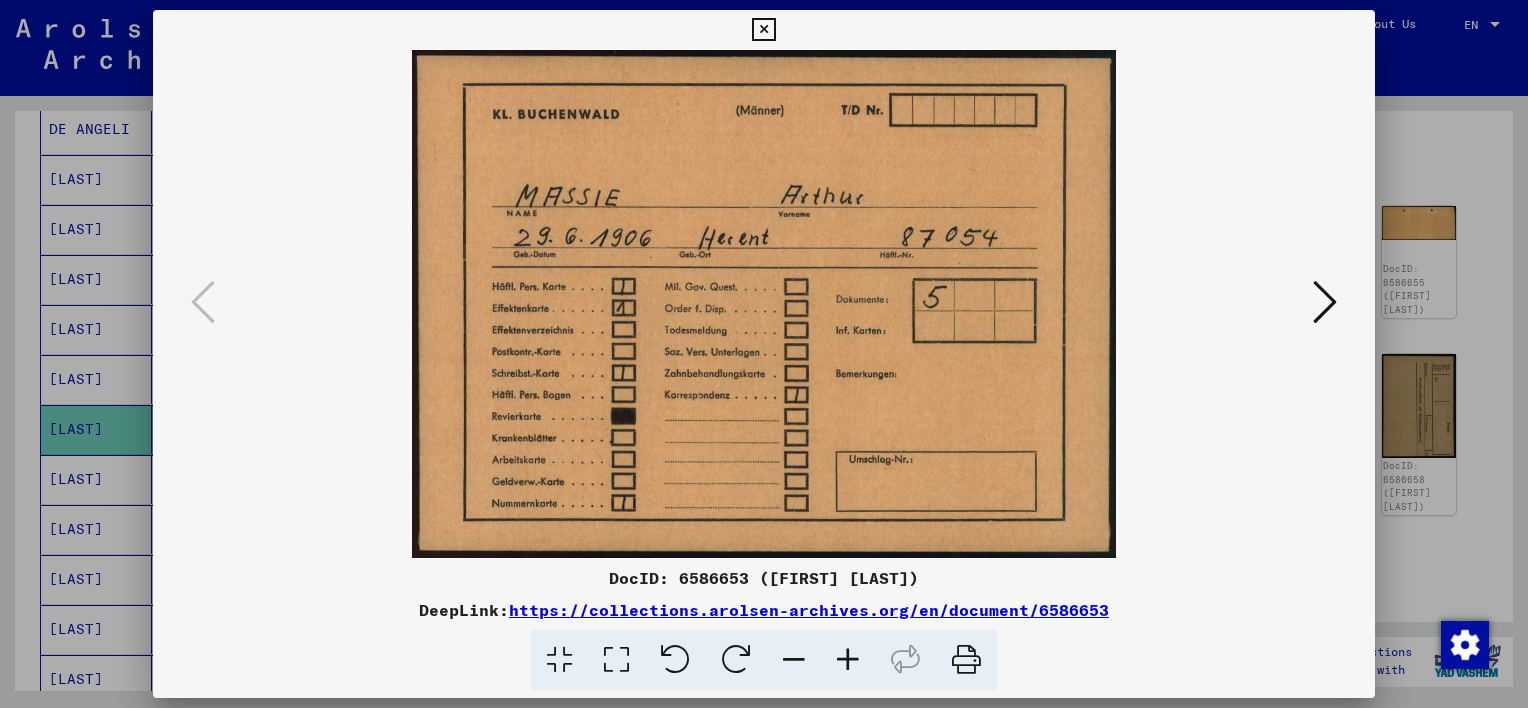 click at bounding box center (1325, 302) 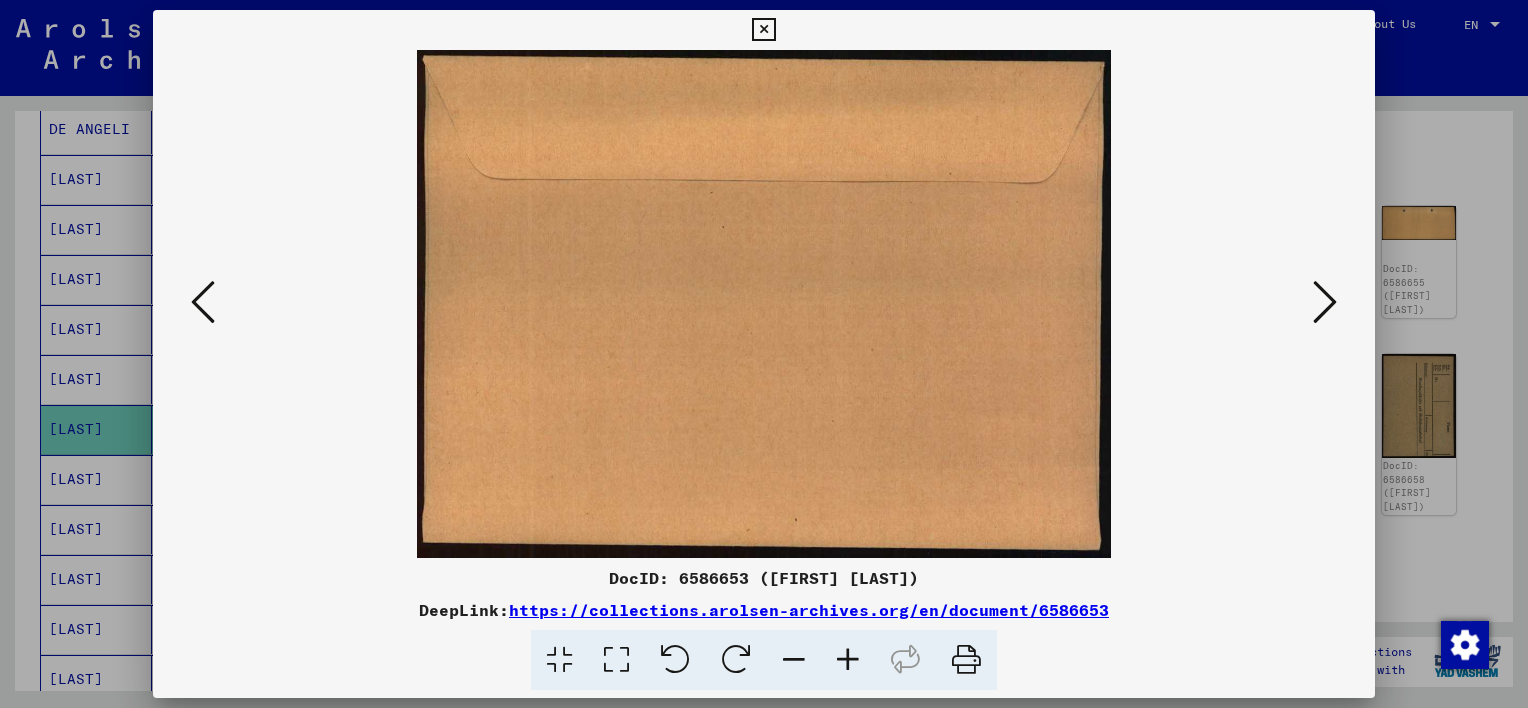 click at bounding box center (1325, 302) 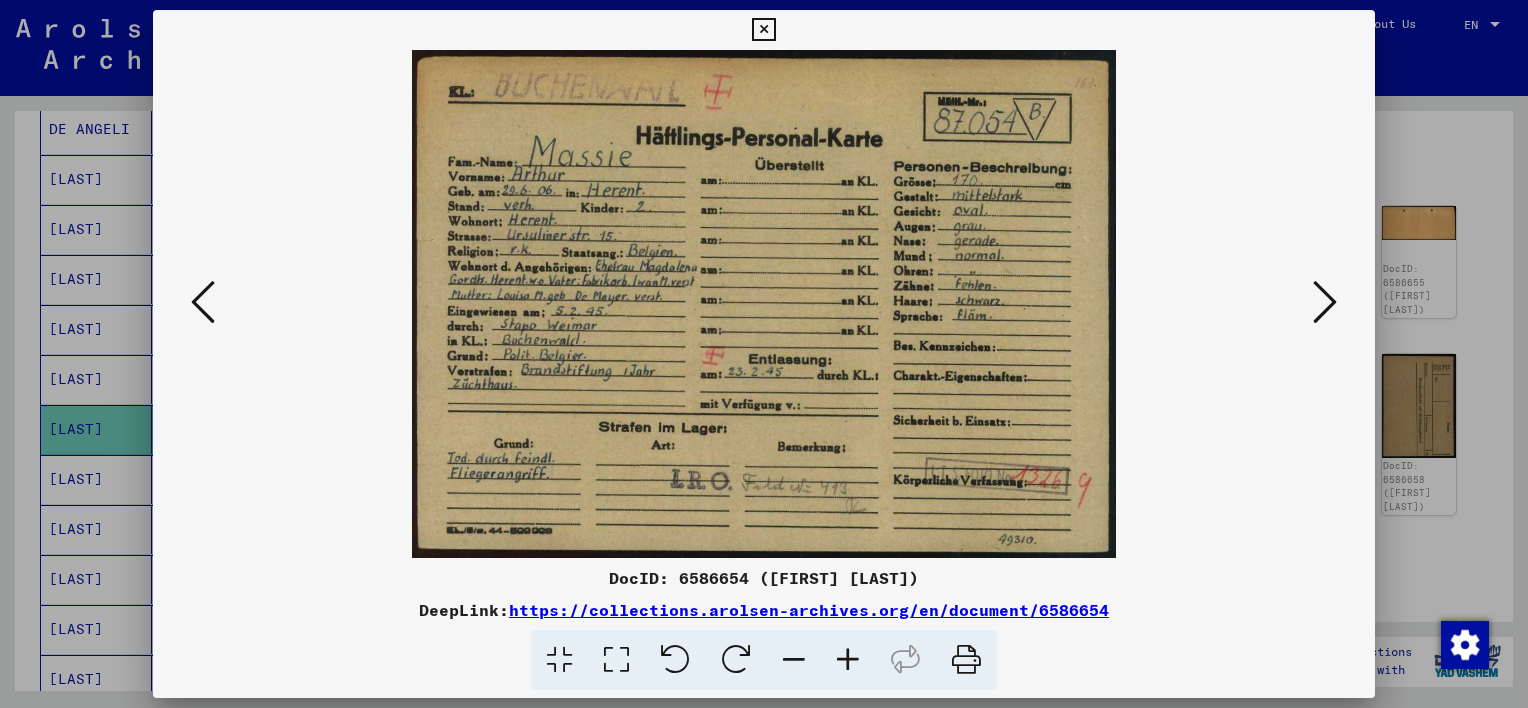 click at bounding box center (1325, 302) 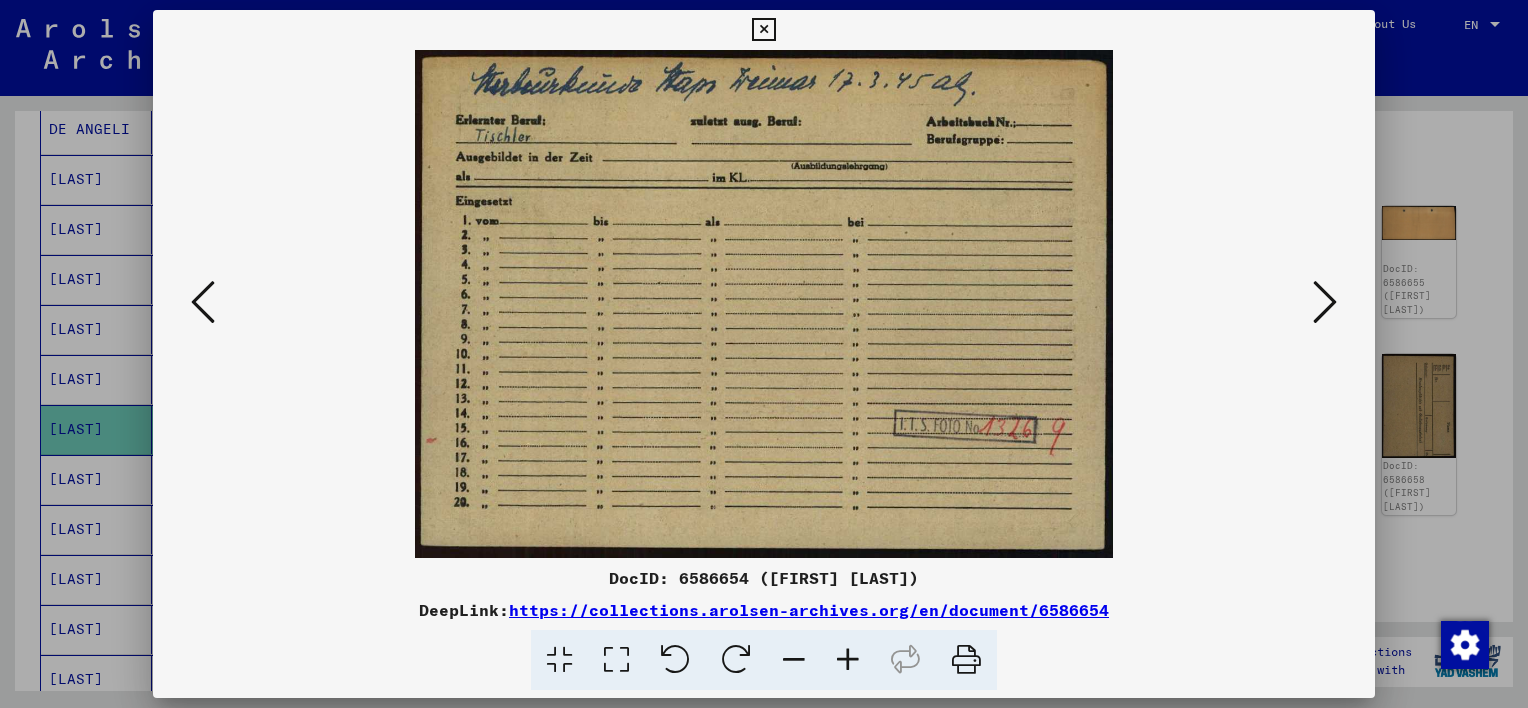 click at bounding box center (1325, 302) 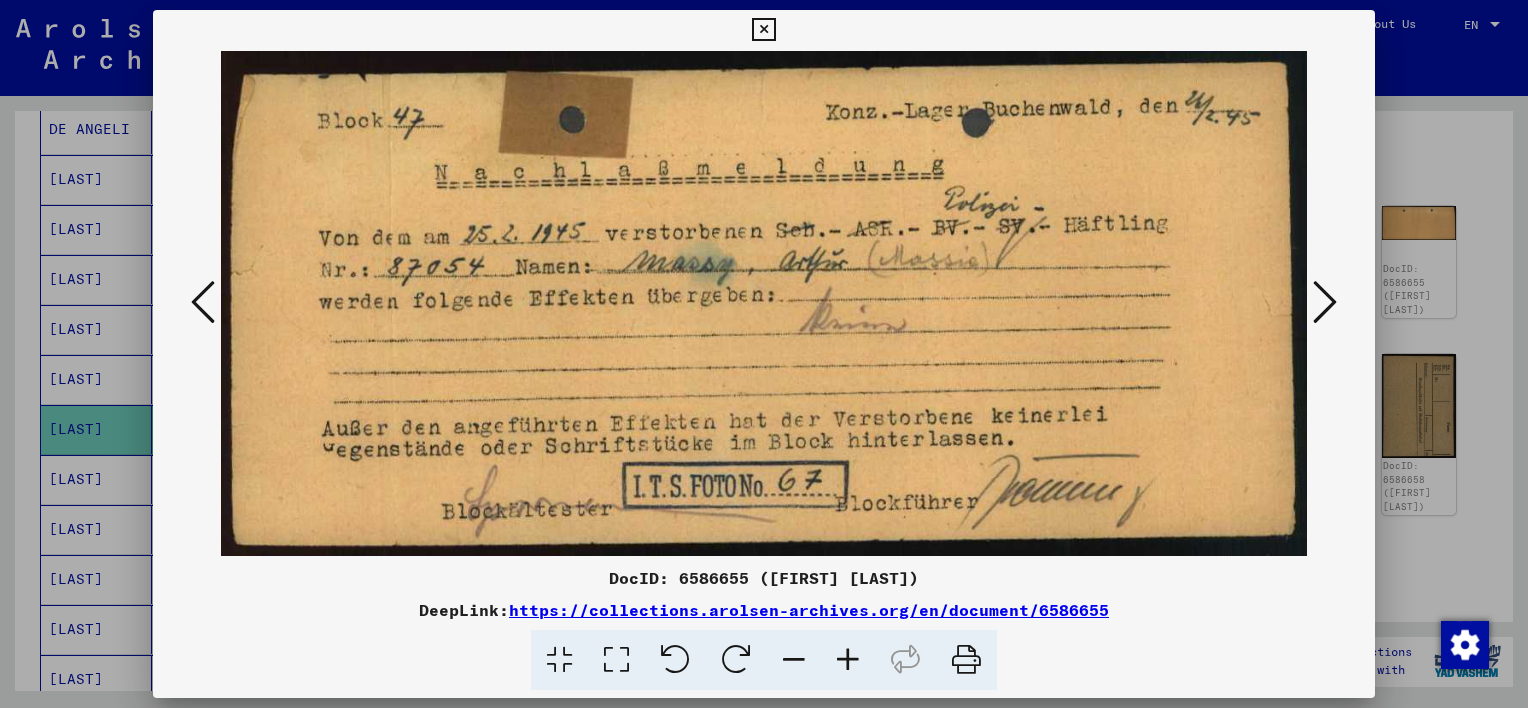 click at bounding box center [1325, 302] 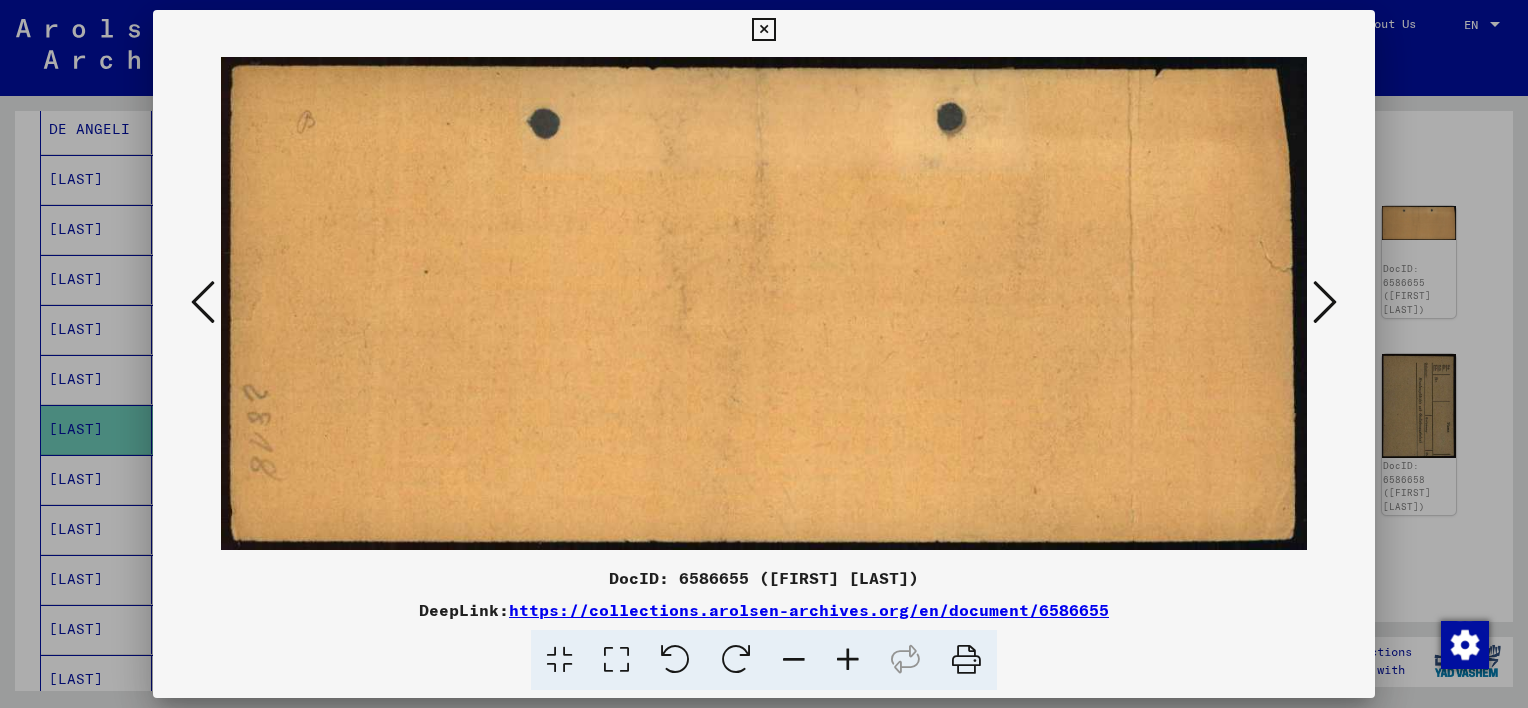 click at bounding box center [1325, 302] 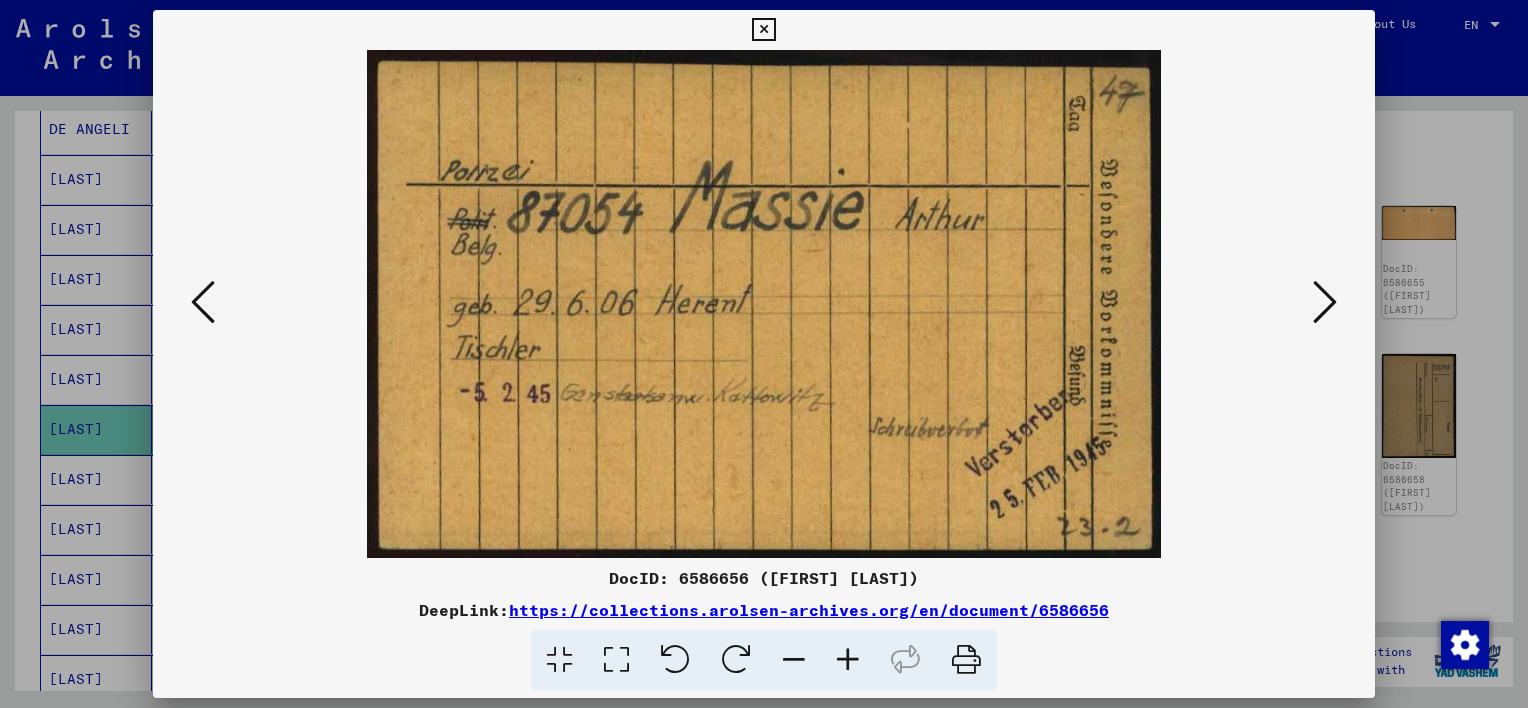 click at bounding box center (1325, 302) 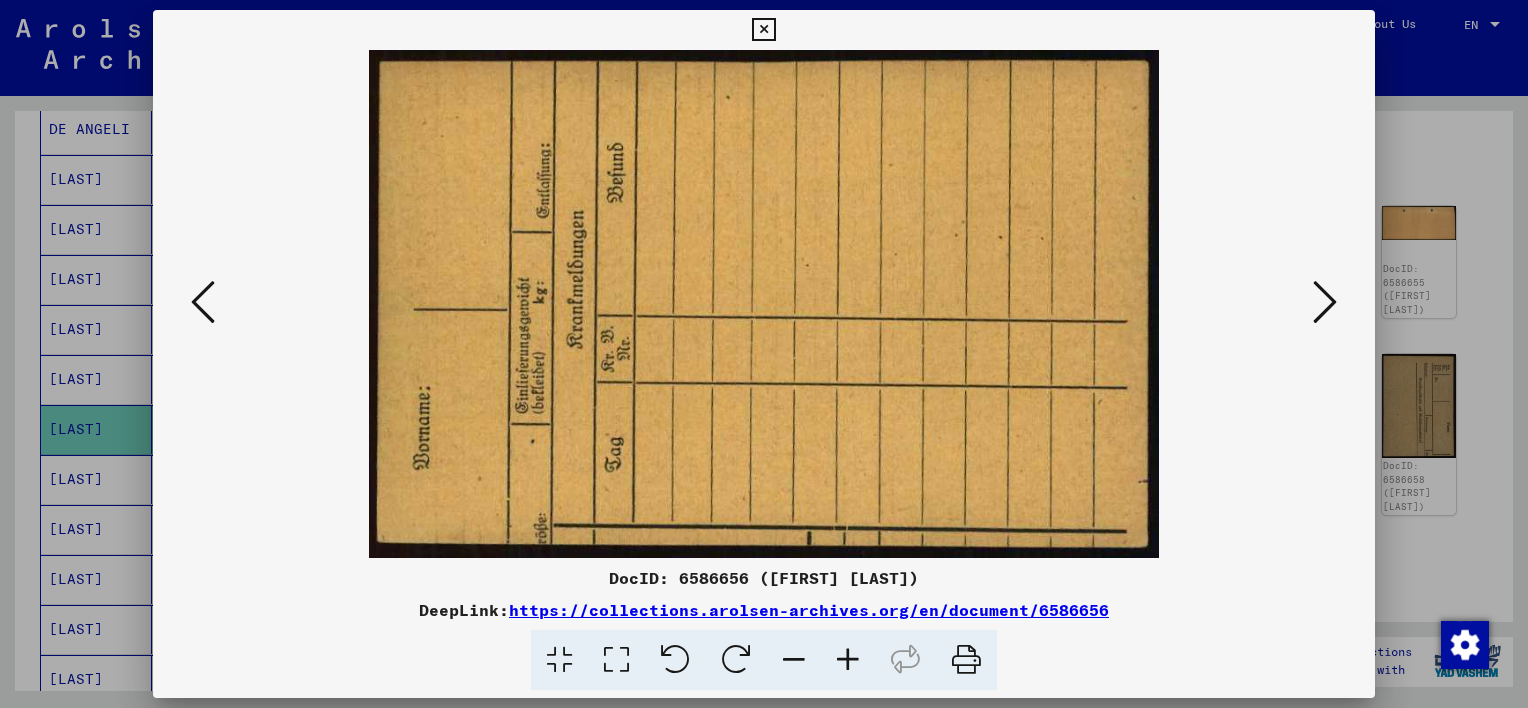 click at bounding box center [1325, 302] 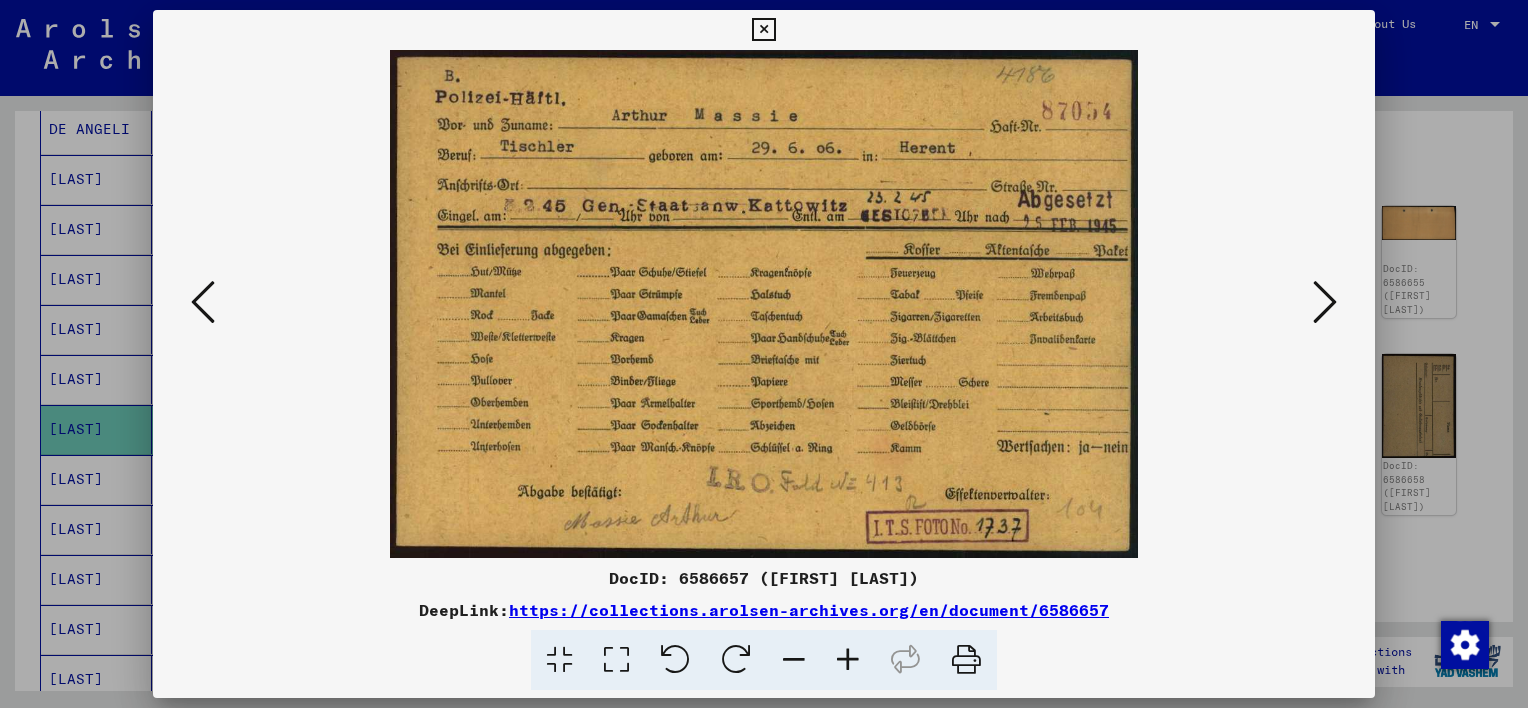 click at bounding box center [1325, 302] 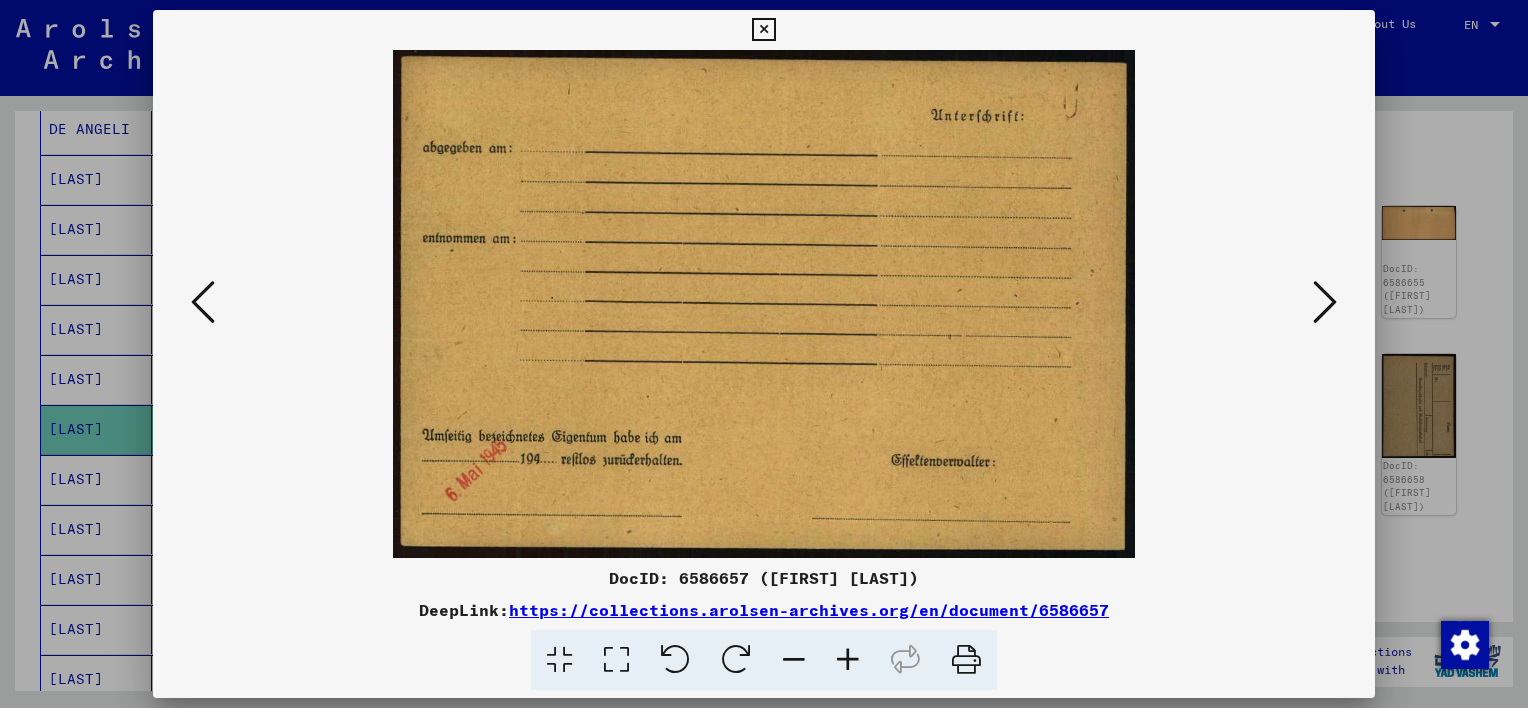 click at bounding box center [1325, 302] 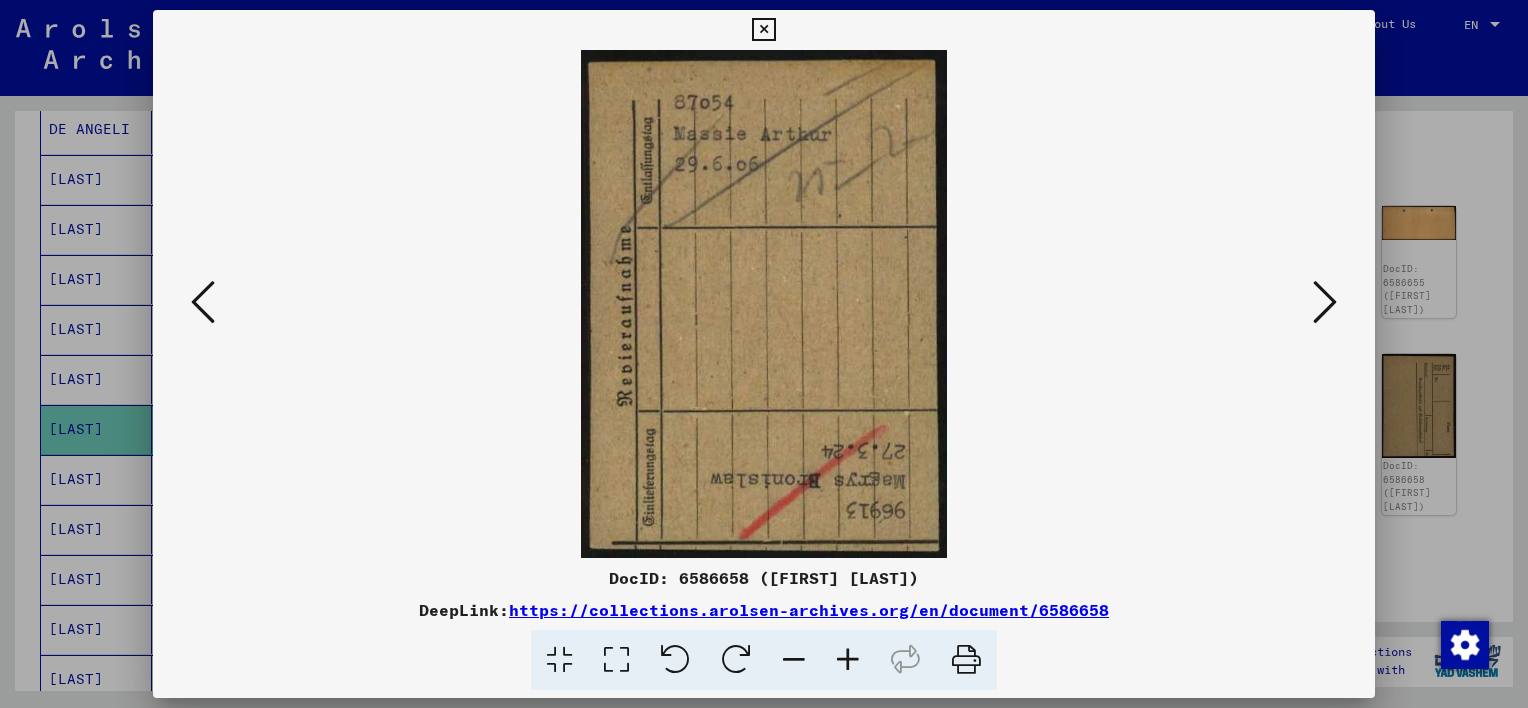 click at bounding box center (1325, 302) 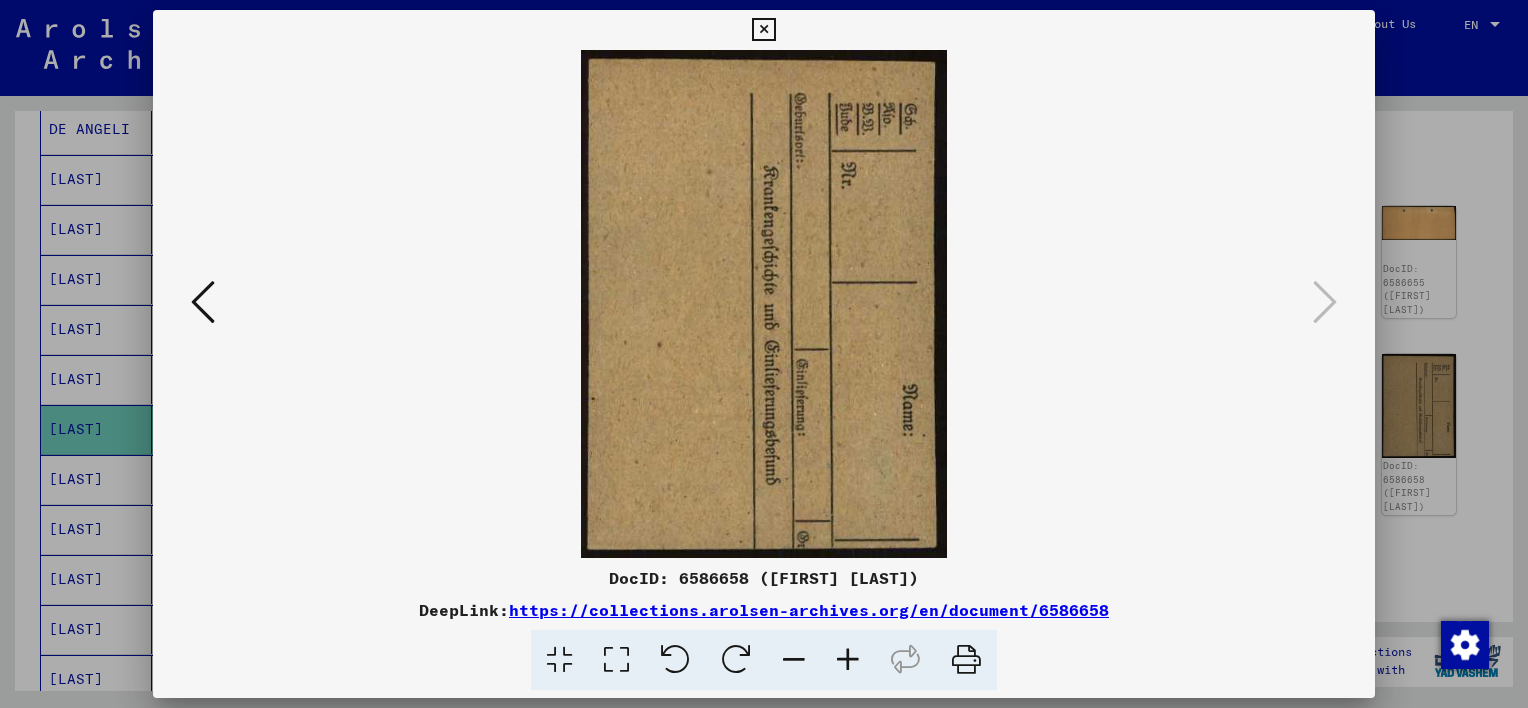 click at bounding box center (764, 354) 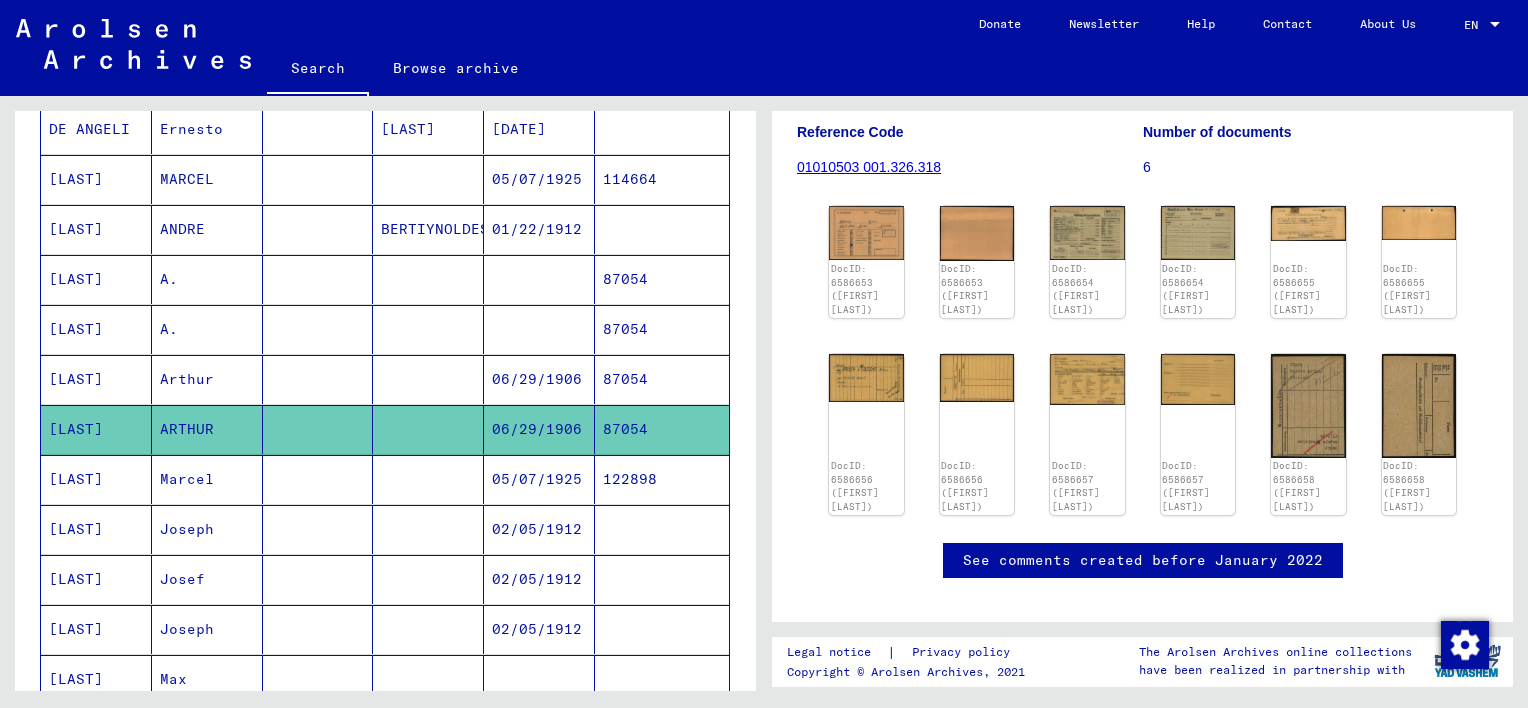 click at bounding box center (318, 429) 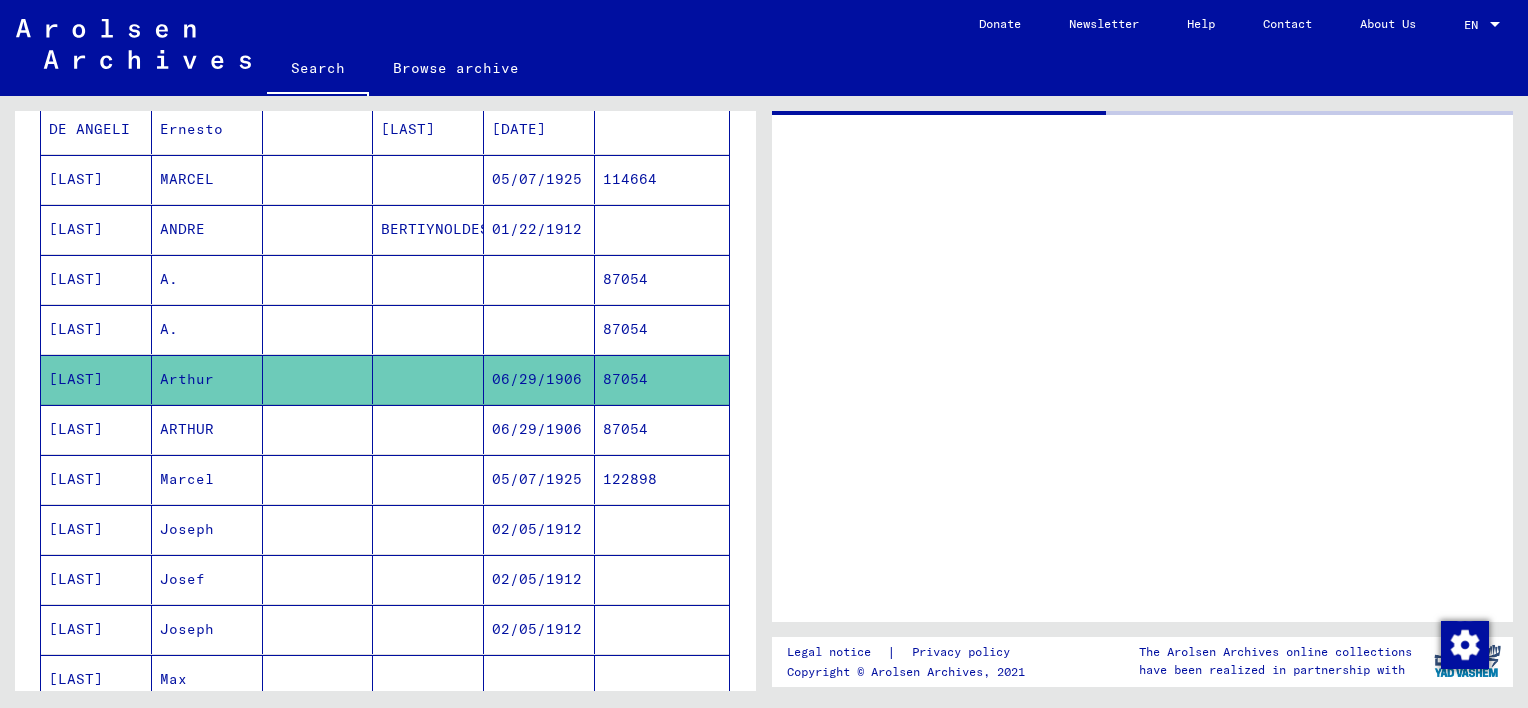 scroll, scrollTop: 0, scrollLeft: 0, axis: both 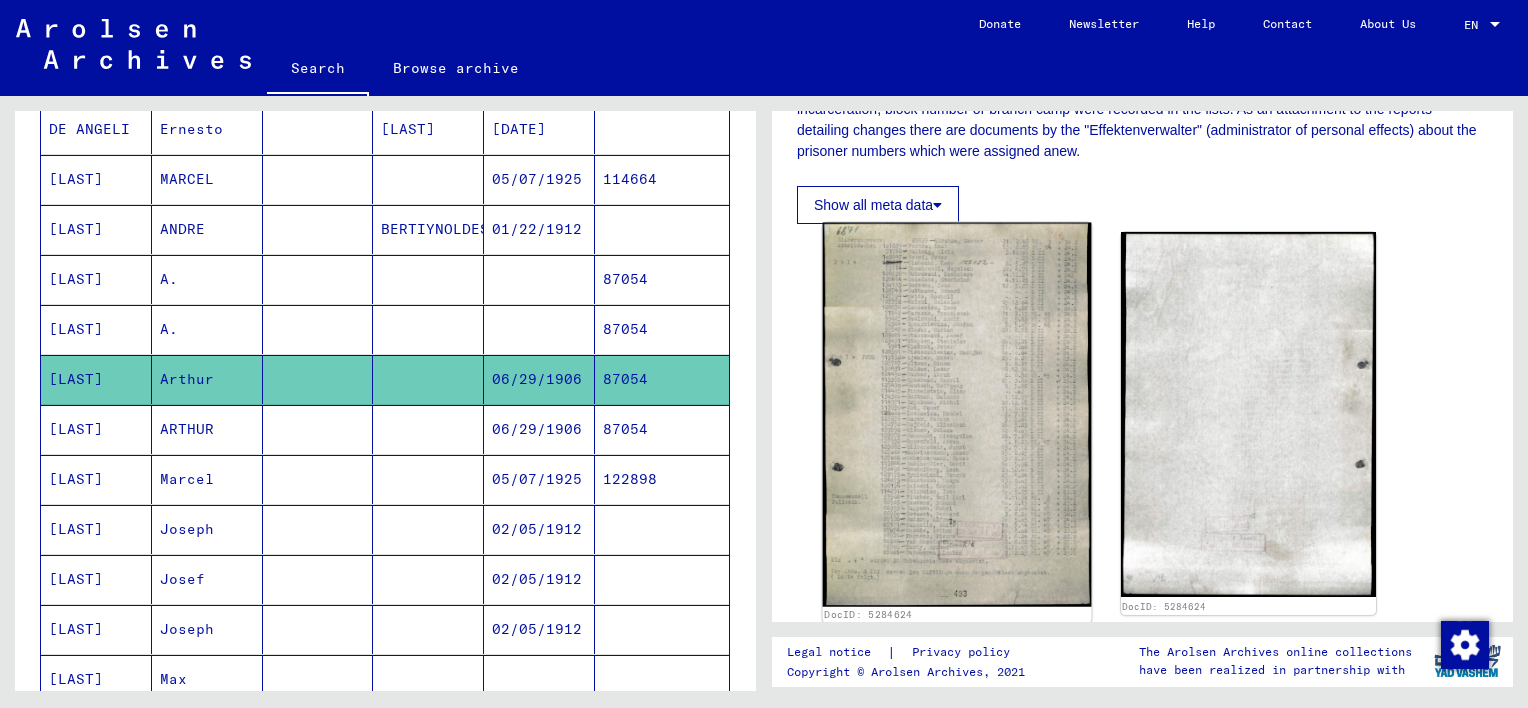 click 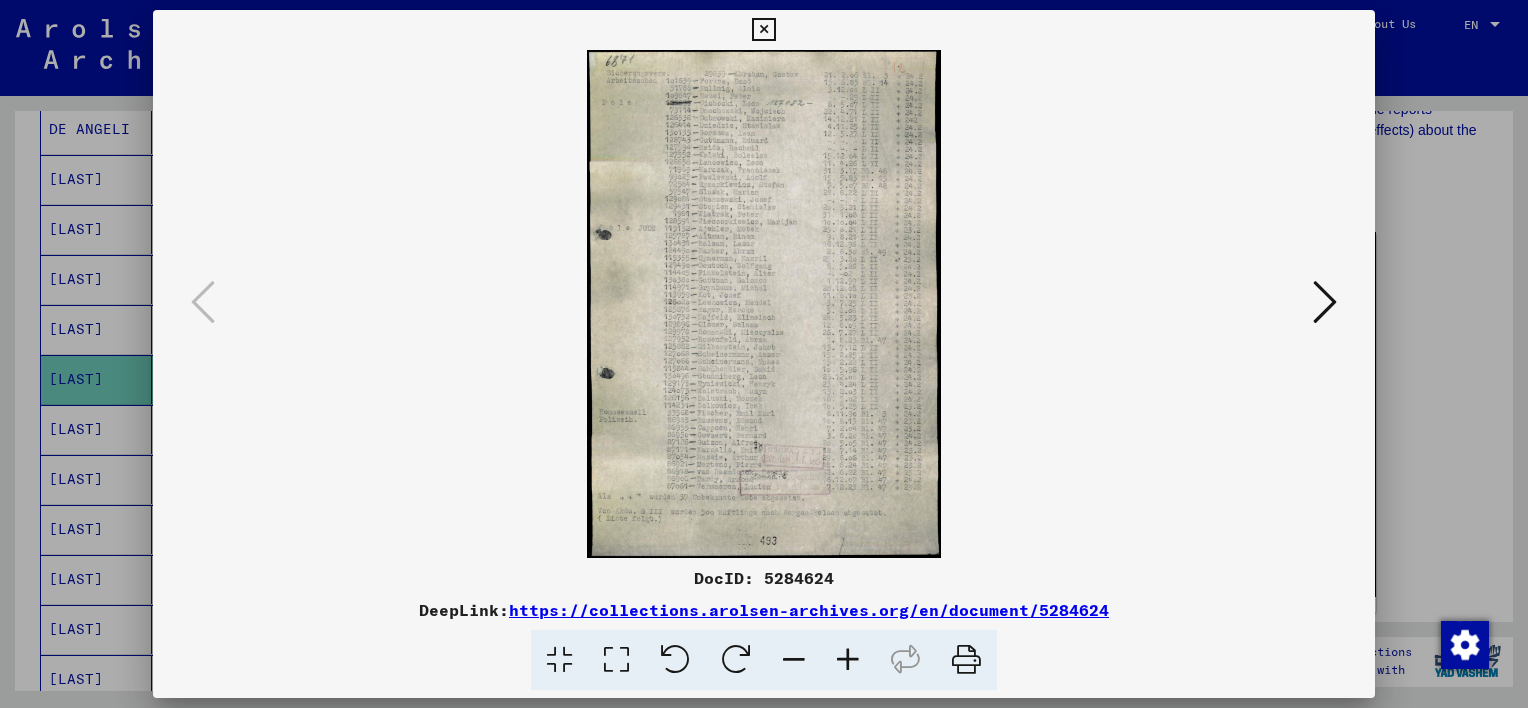 click at bounding box center (763, 30) 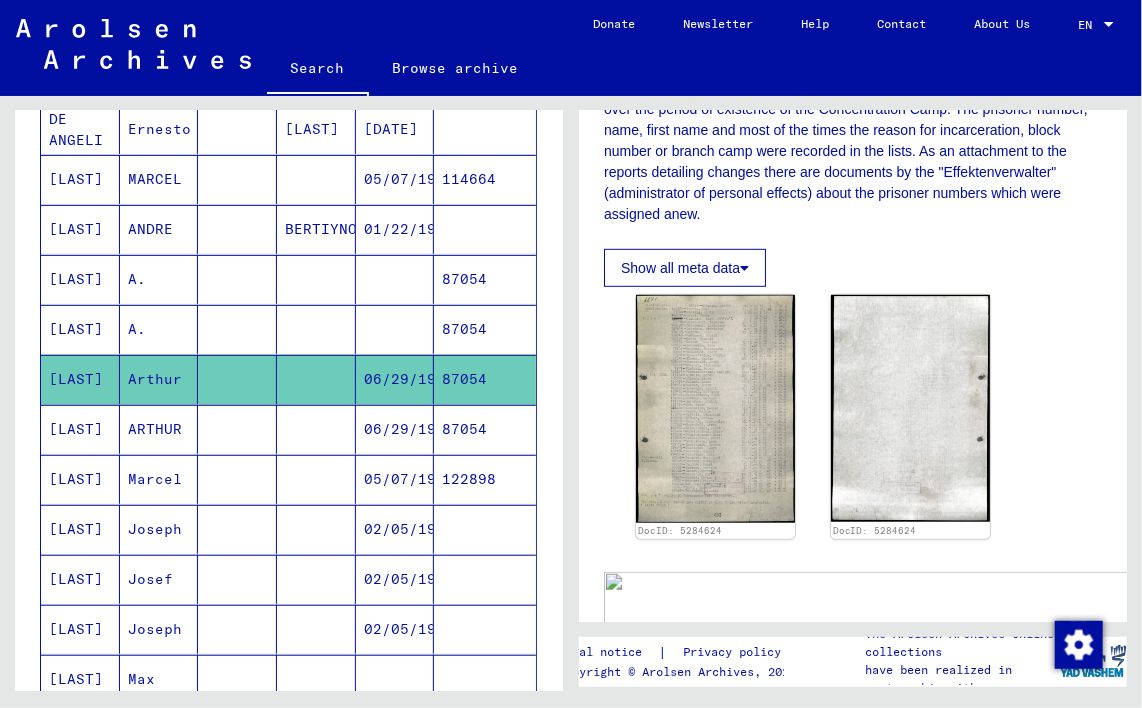 scroll, scrollTop: 290, scrollLeft: 0, axis: vertical 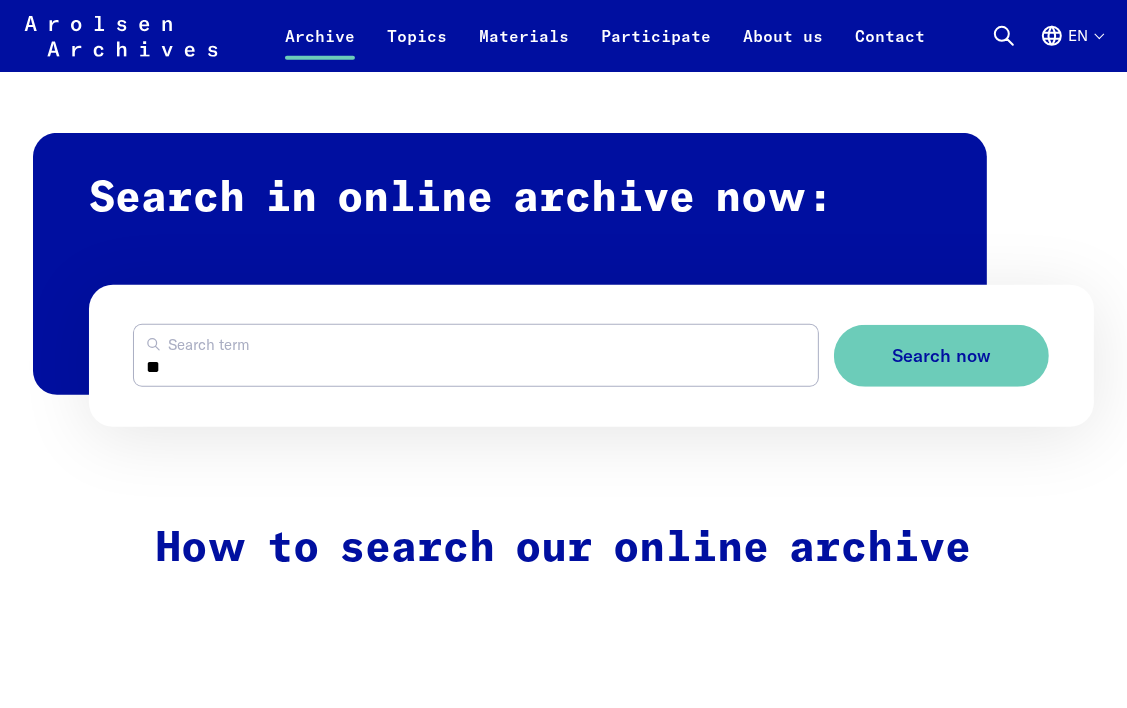 type on "*" 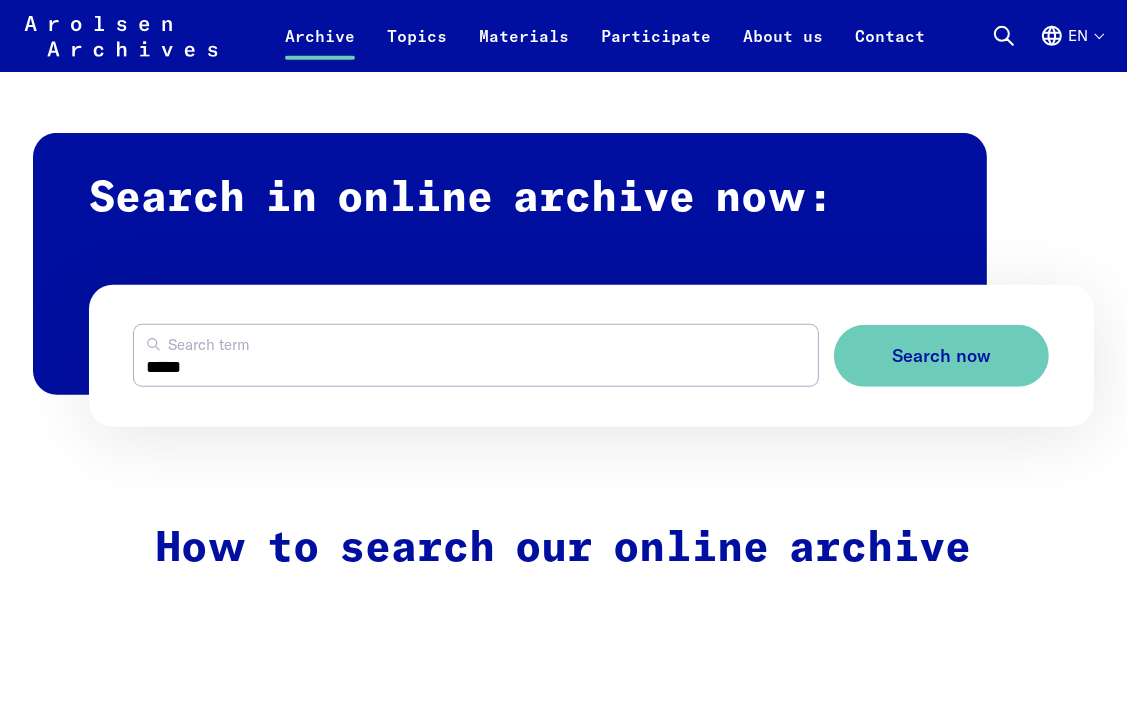 click on "Search now" at bounding box center (941, 356) 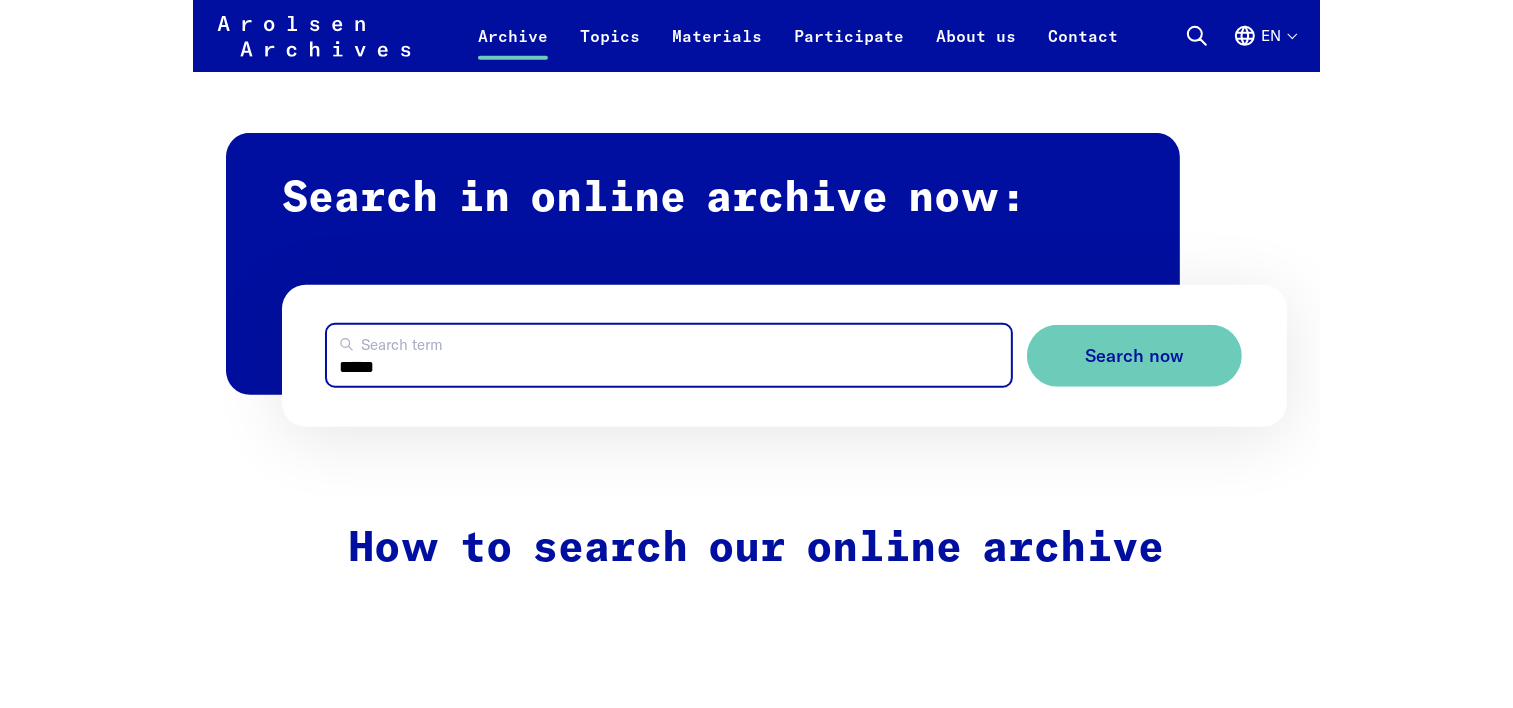 scroll, scrollTop: 1076, scrollLeft: 0, axis: vertical 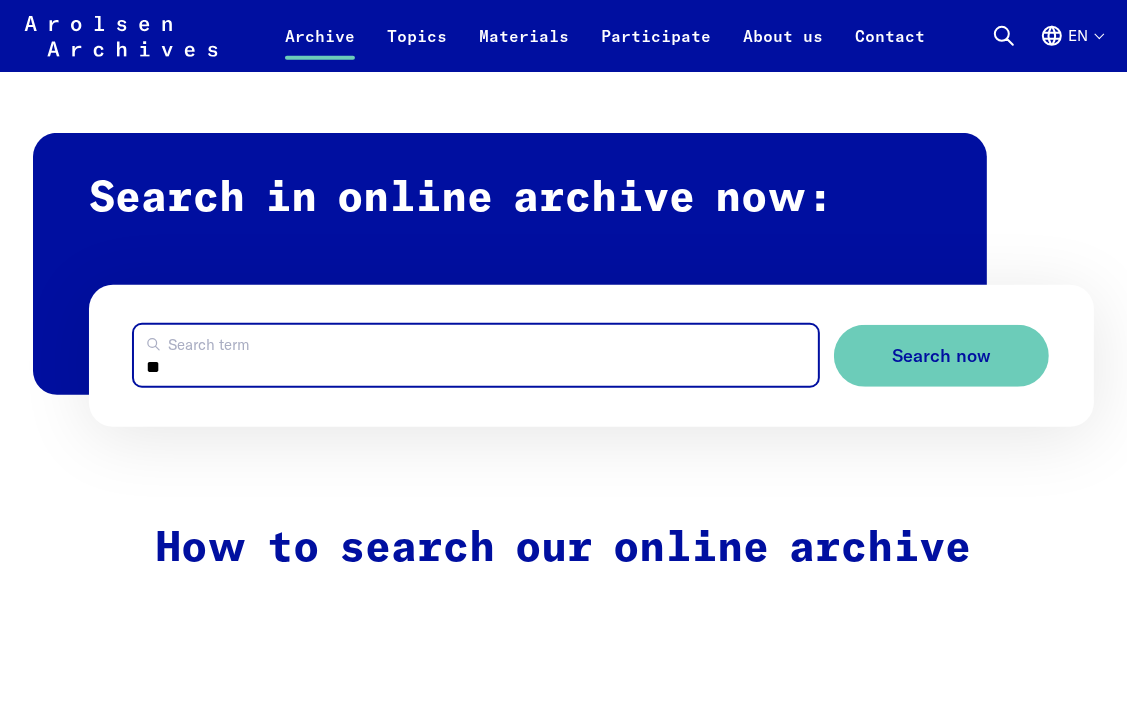 type on "*" 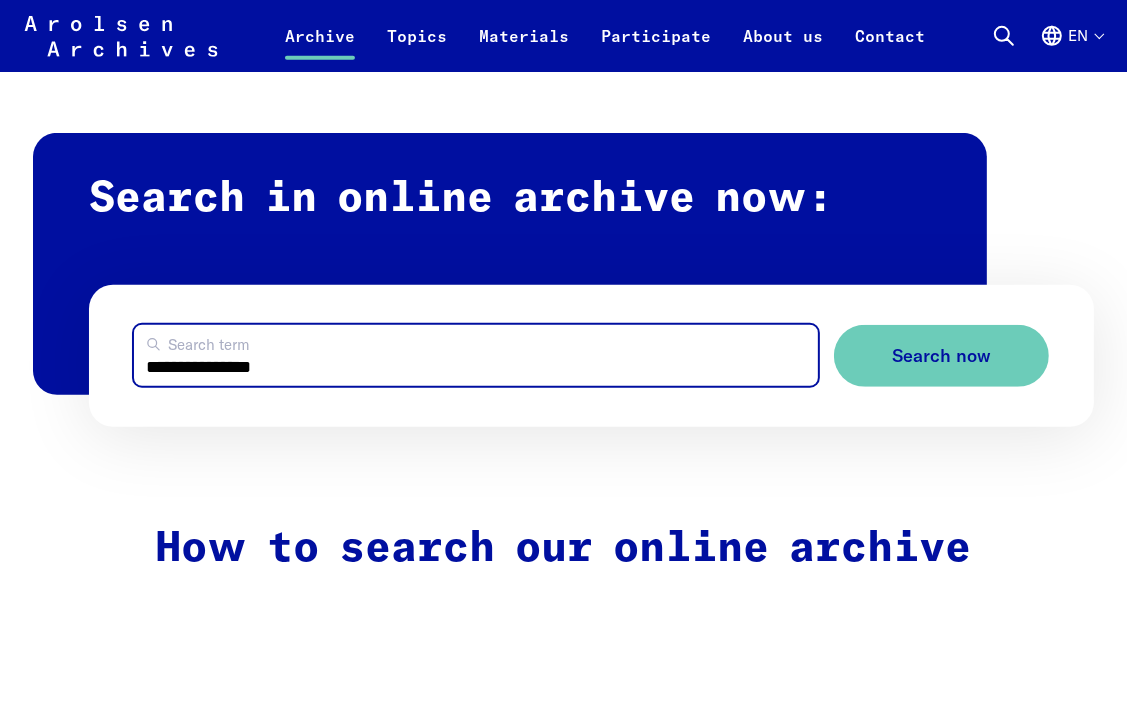 click on "Search now" at bounding box center [941, 356] 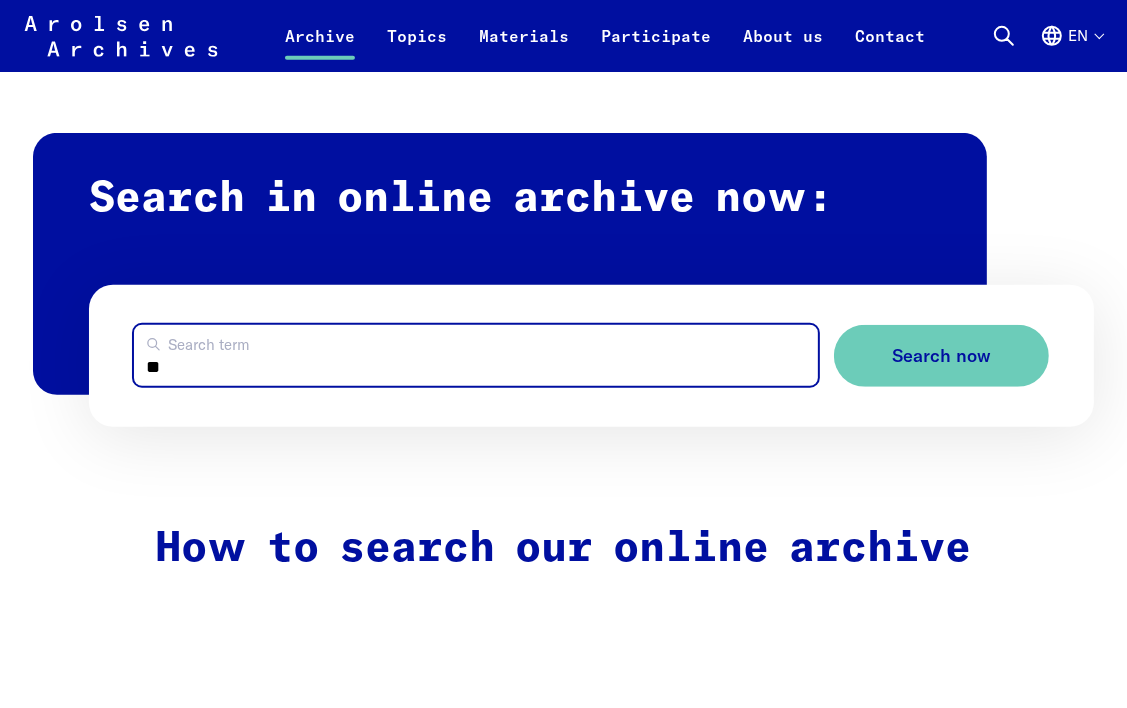type on "*" 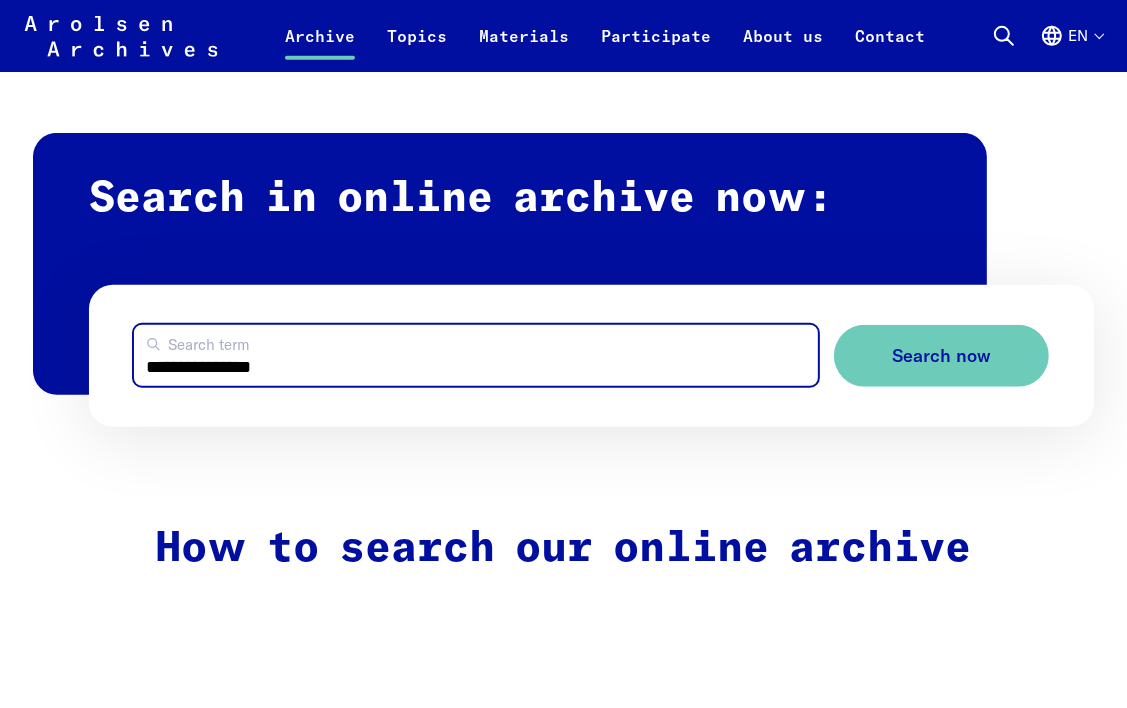 type on "**********" 